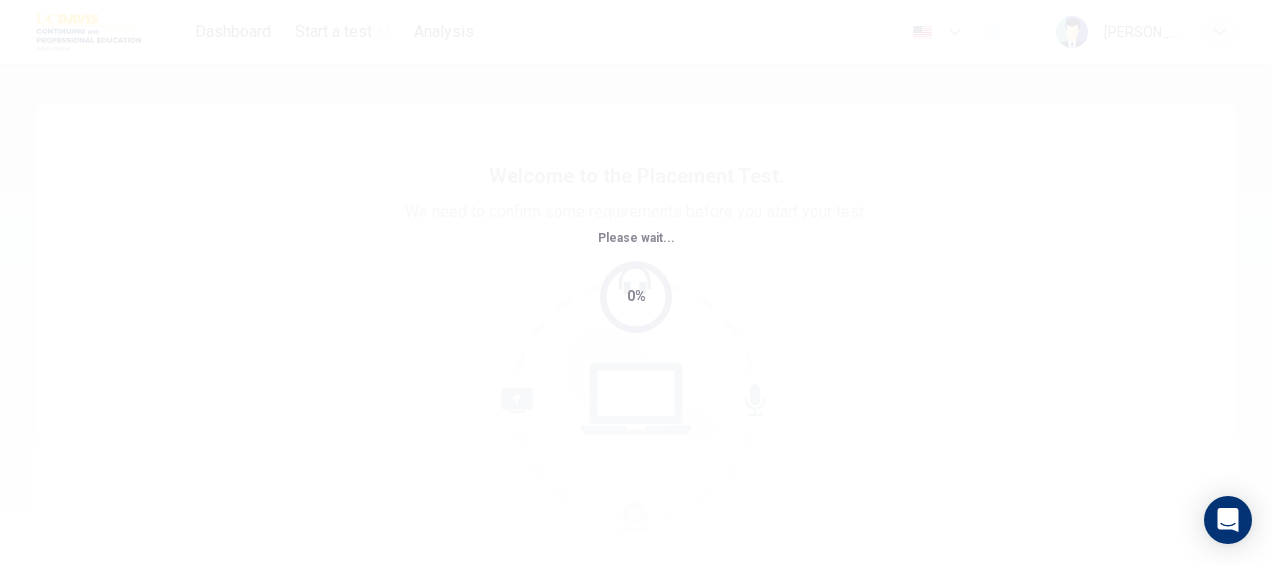 scroll, scrollTop: 0, scrollLeft: 0, axis: both 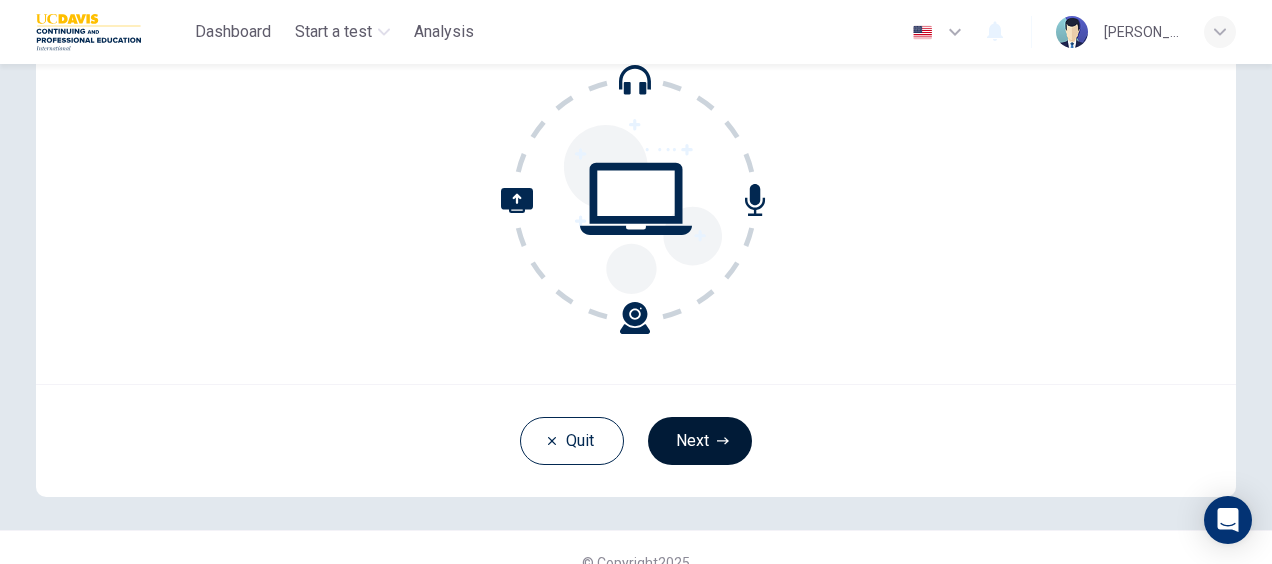 click on "Next" at bounding box center (700, 441) 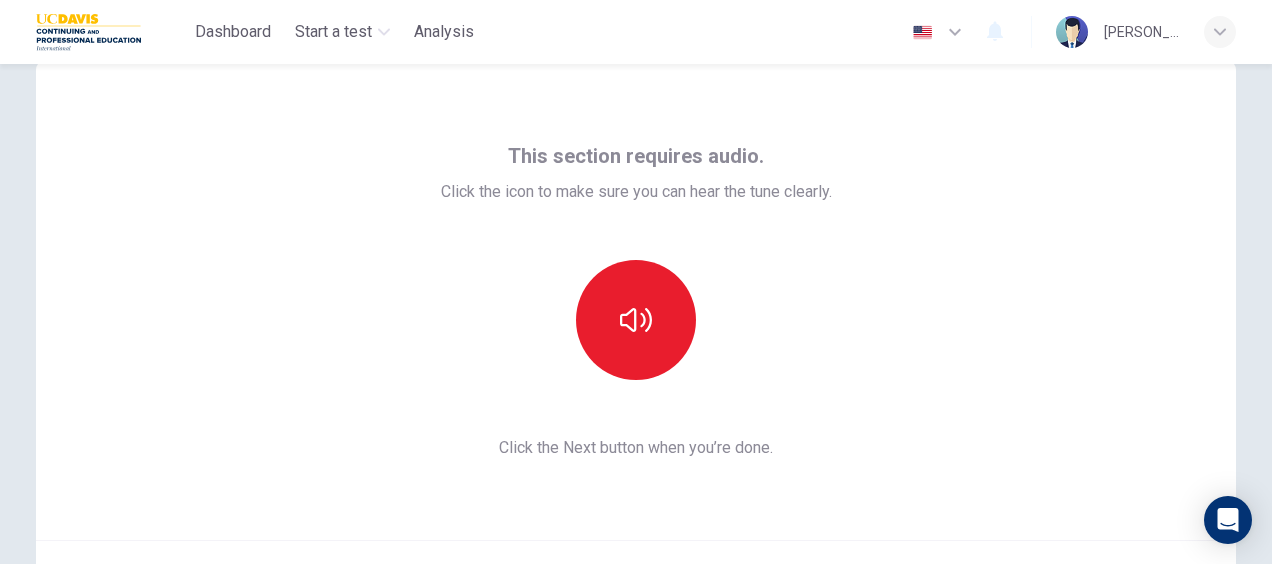 scroll, scrollTop: 0, scrollLeft: 0, axis: both 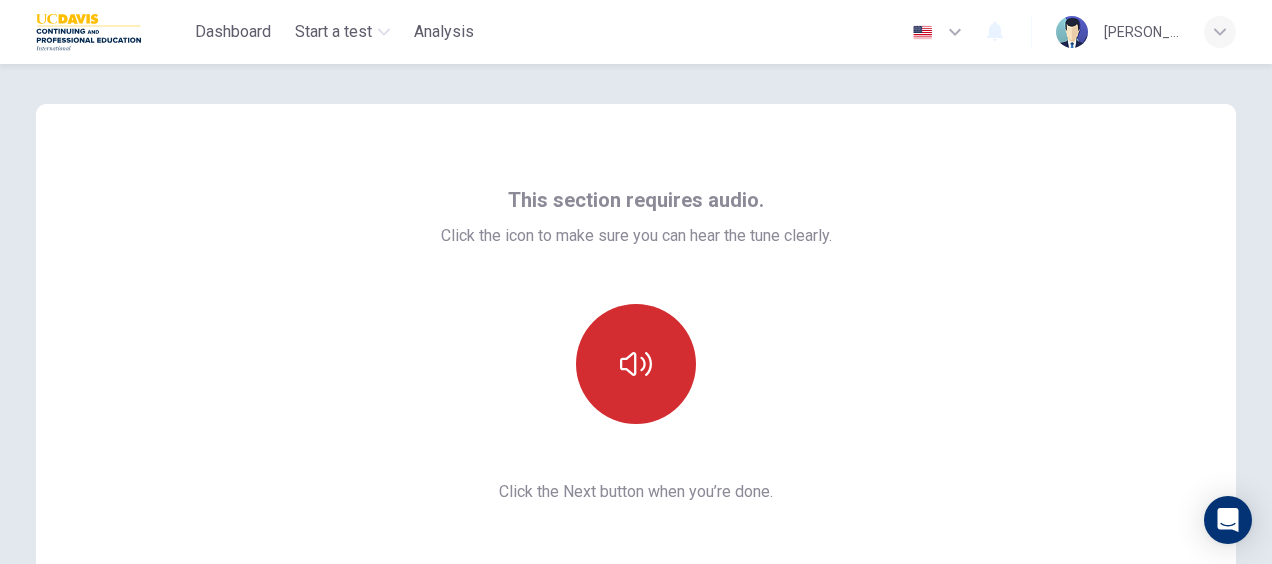 click 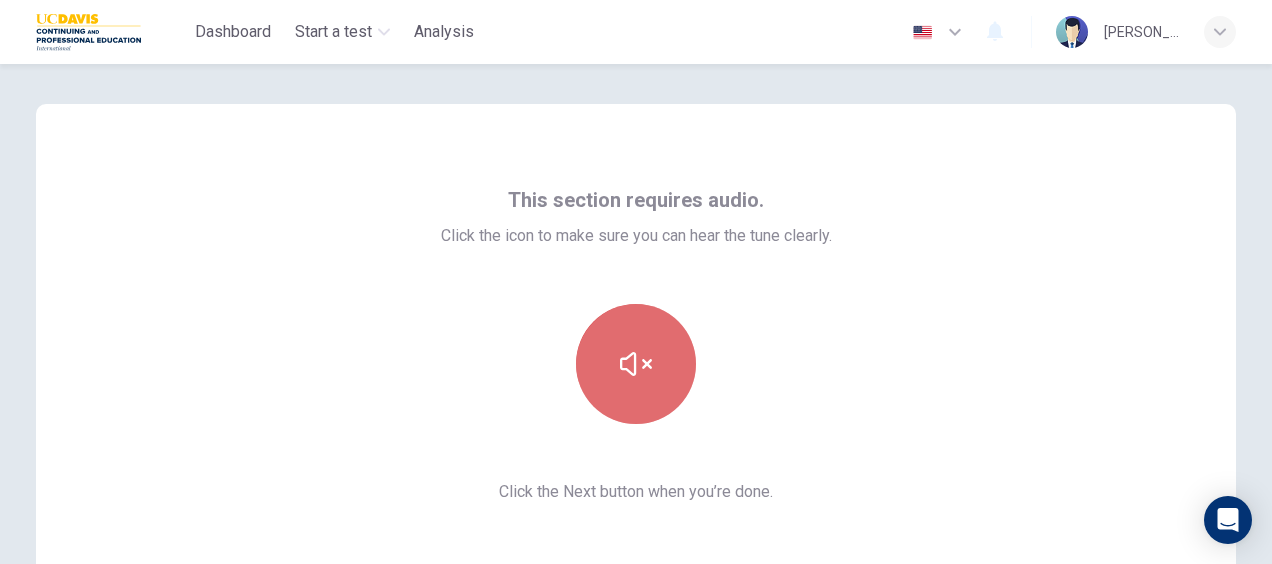 click at bounding box center [636, 364] 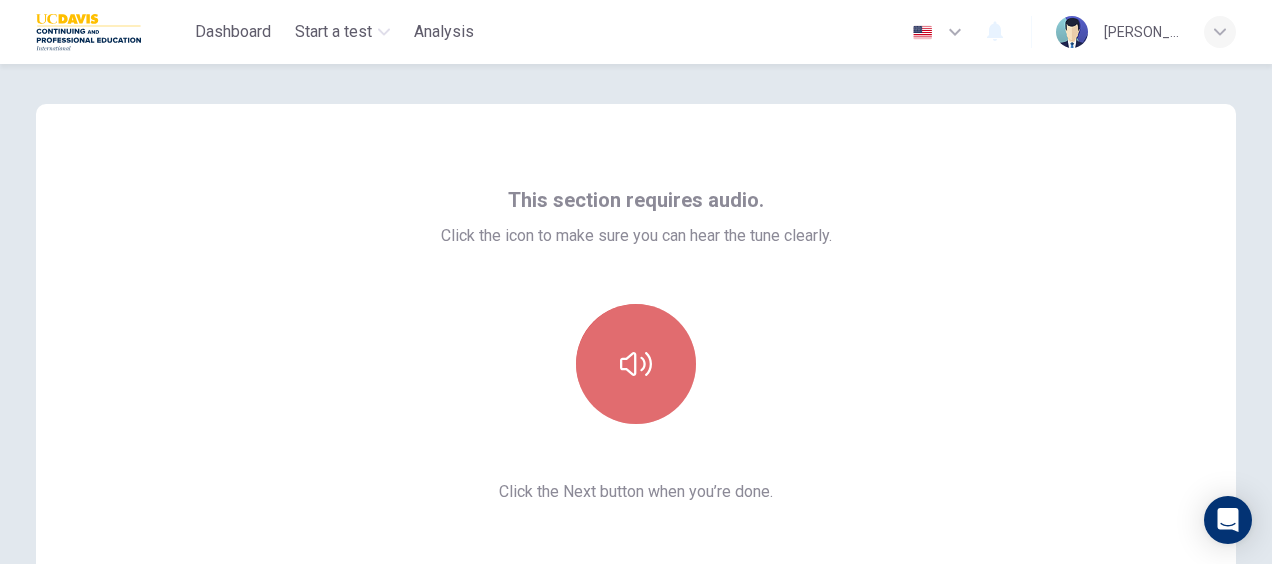 click at bounding box center (636, 364) 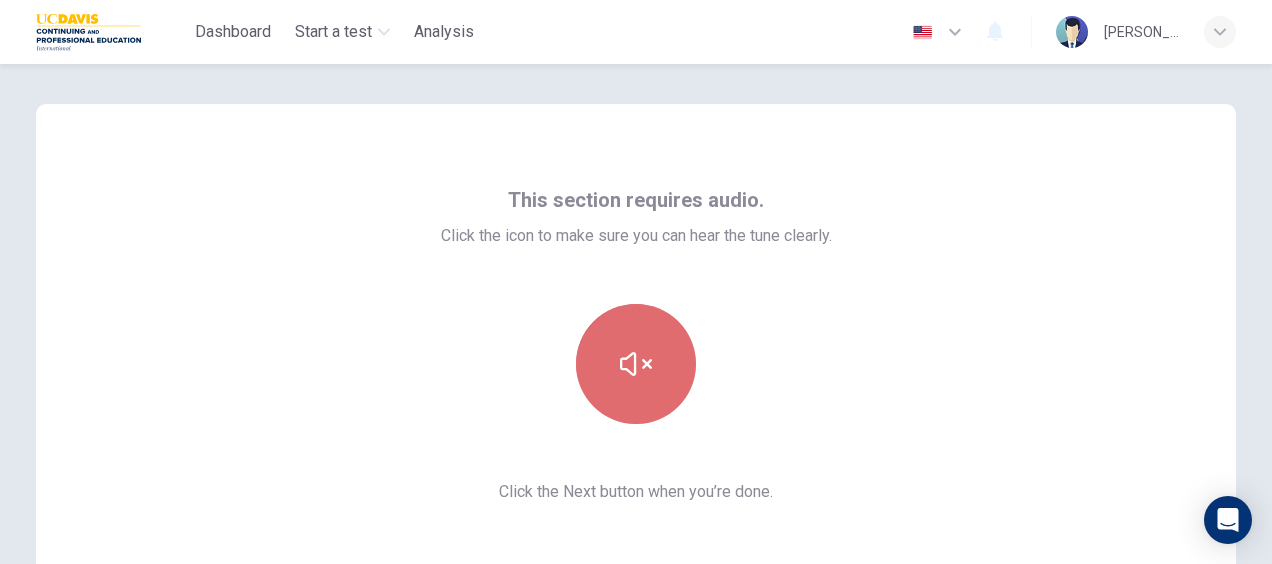 click at bounding box center (636, 364) 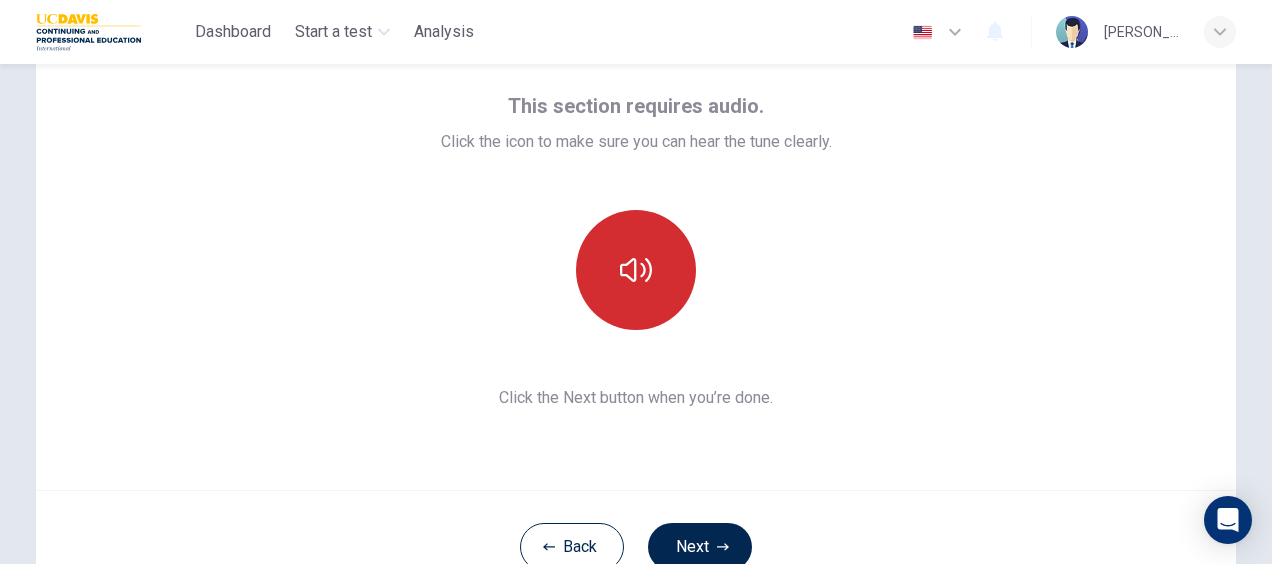 scroll, scrollTop: 200, scrollLeft: 0, axis: vertical 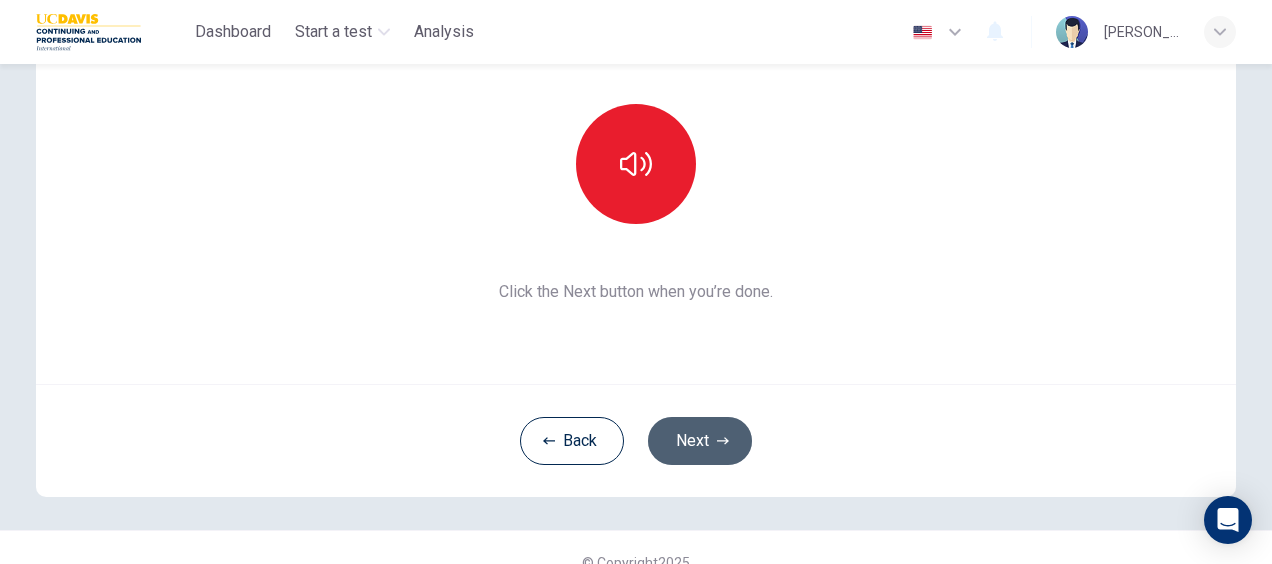 click on "Next" at bounding box center [700, 441] 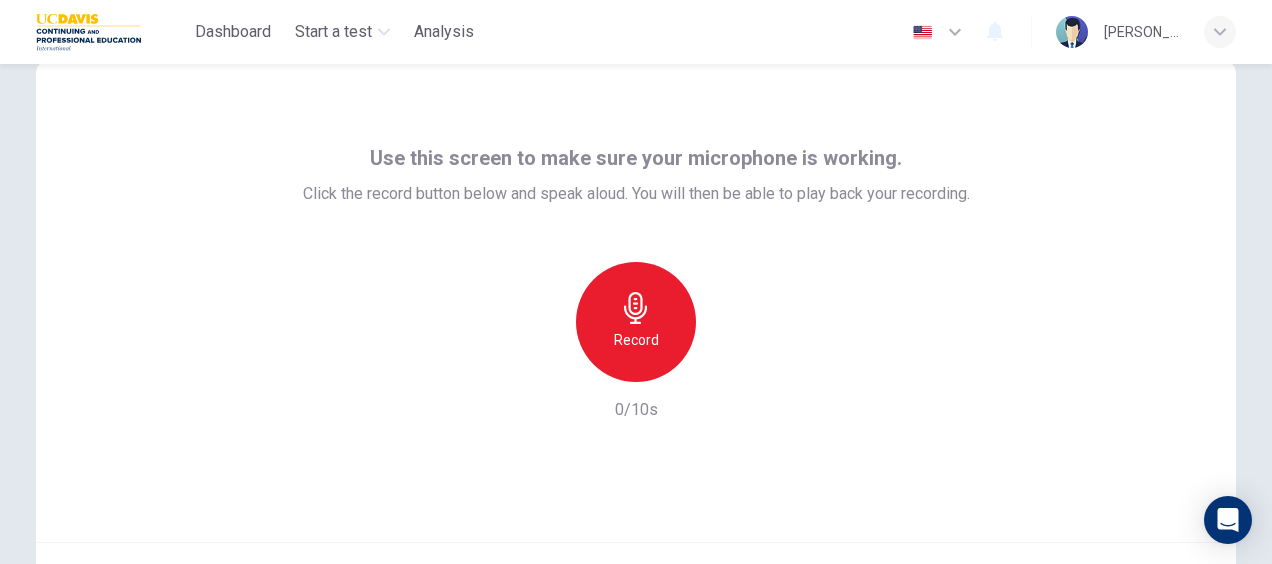 scroll, scrollTop: 0, scrollLeft: 0, axis: both 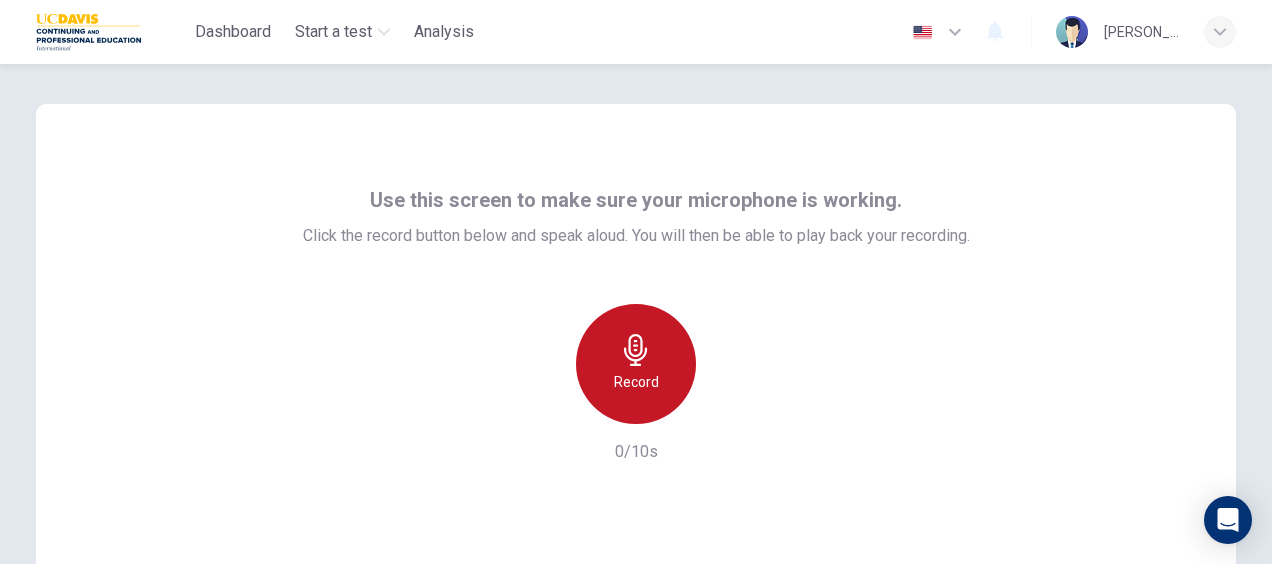 click on "Record" at bounding box center [636, 382] 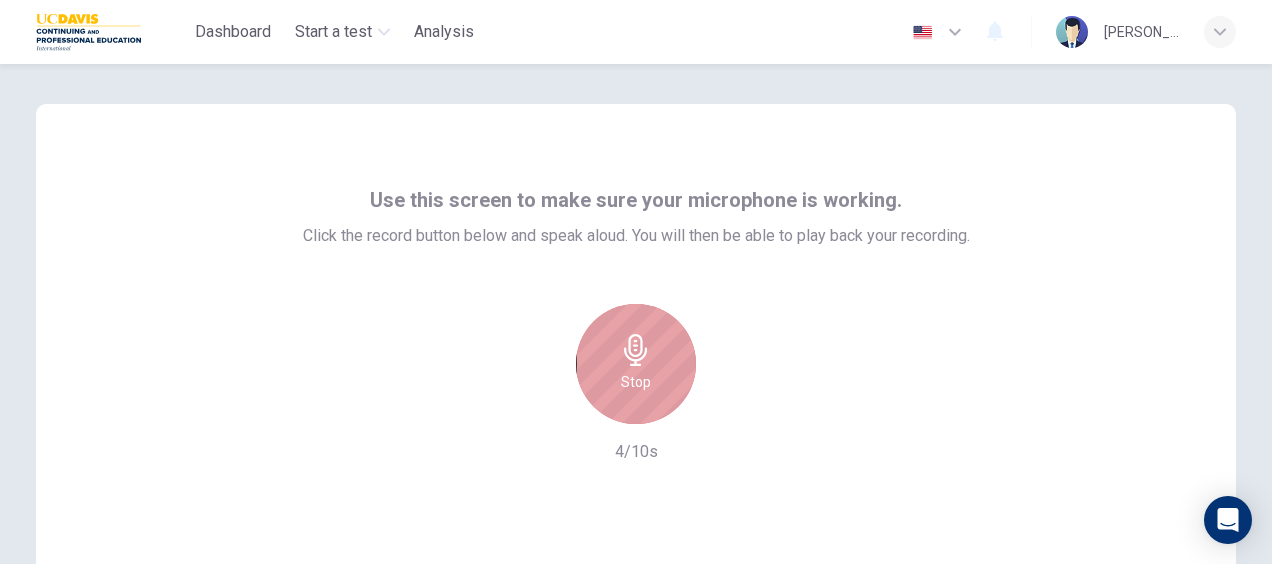 click on "Stop" at bounding box center (636, 364) 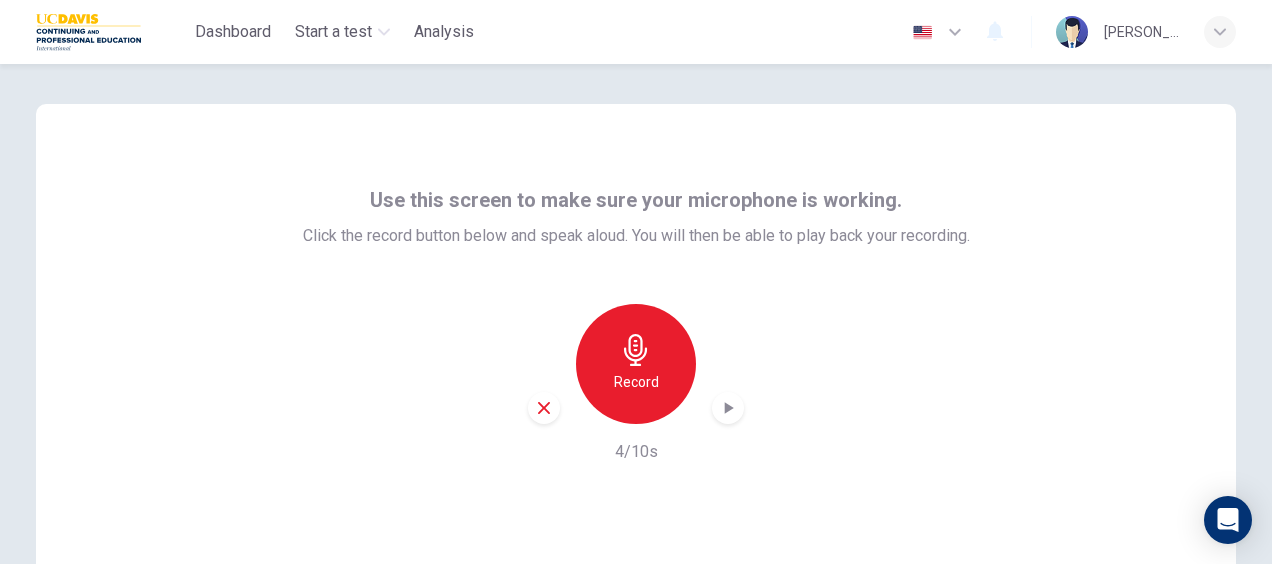 click 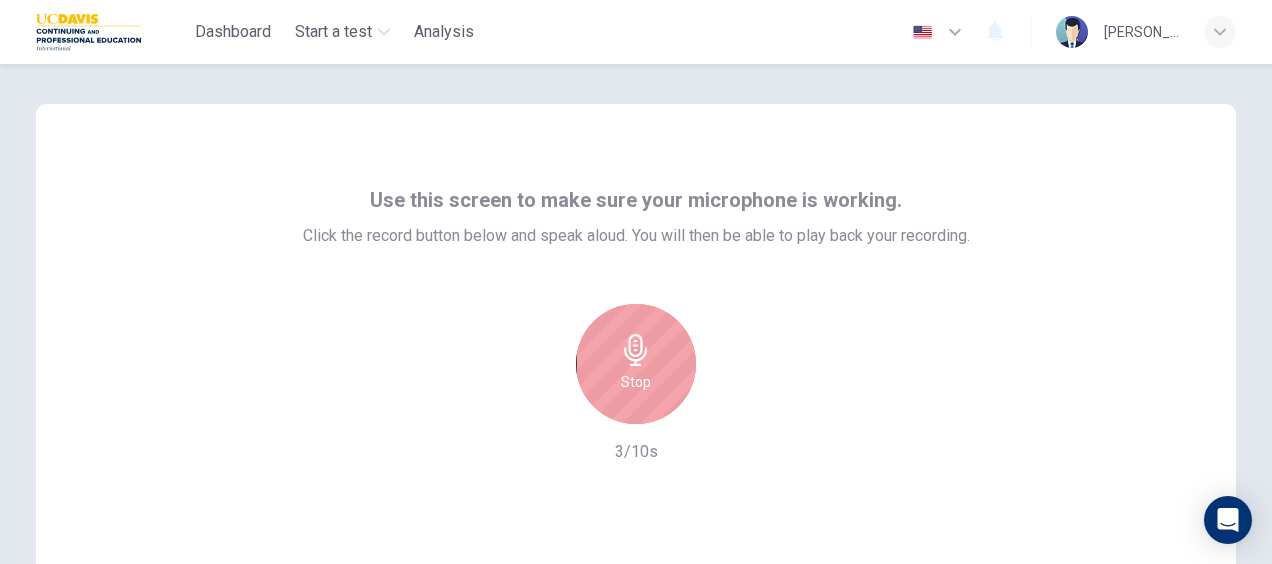 click on "Stop" at bounding box center [636, 364] 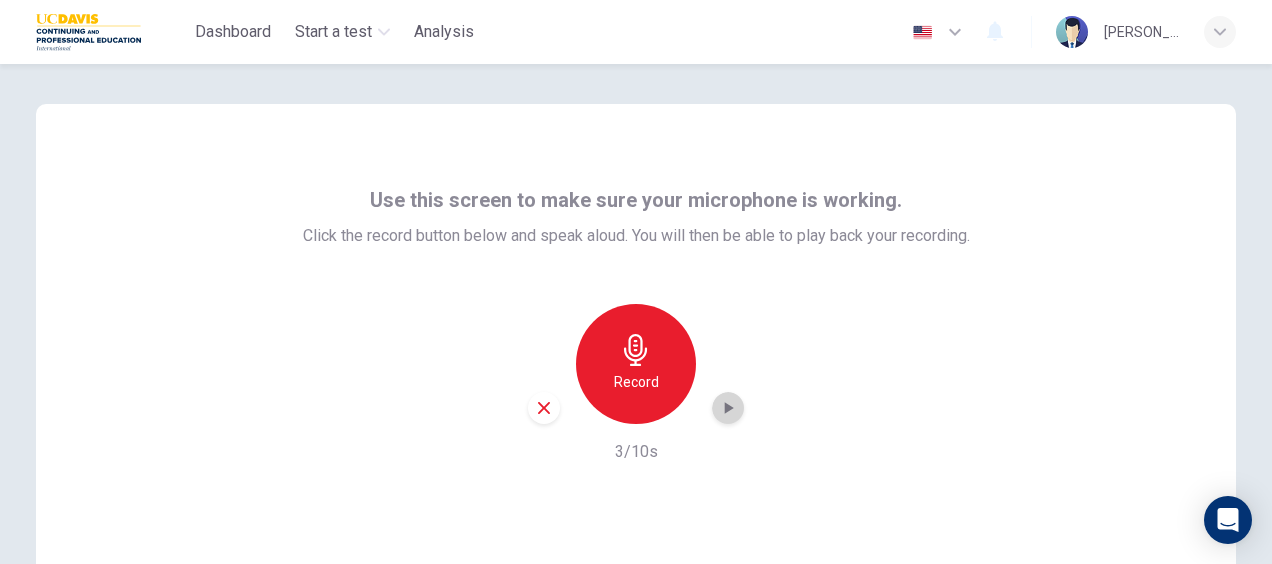 click 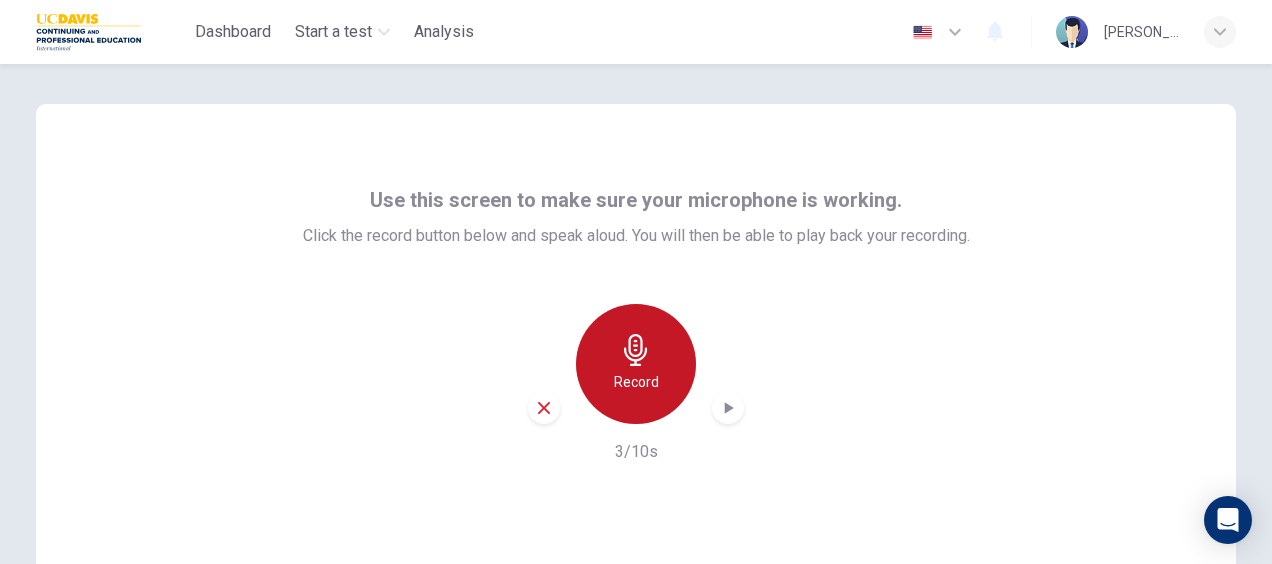click on "Record" at bounding box center (636, 382) 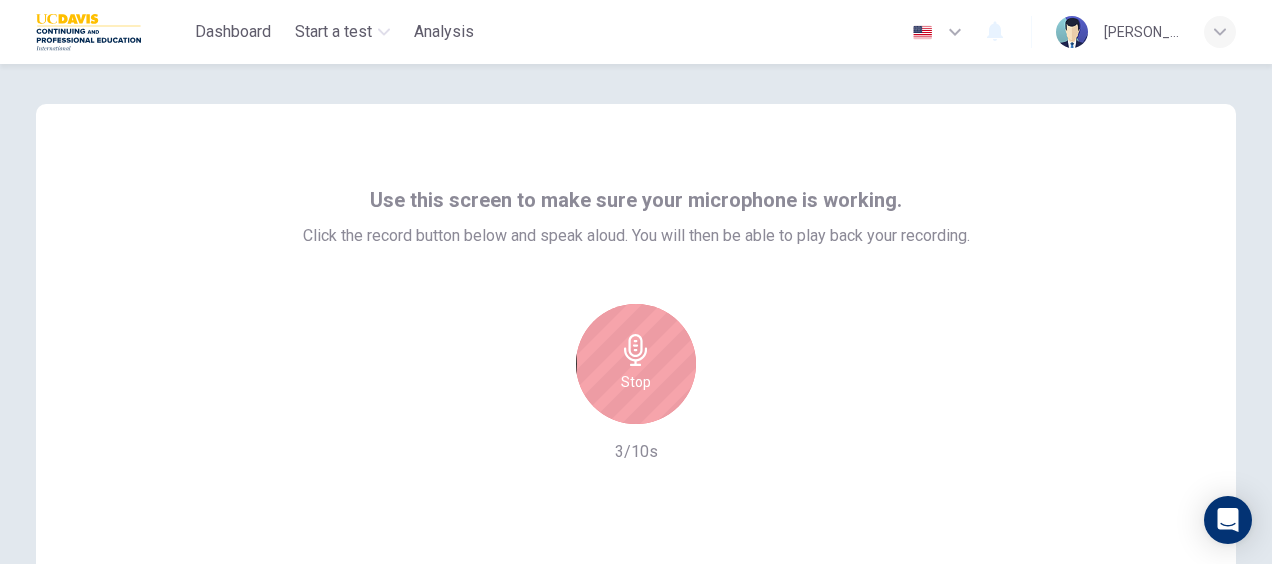 click on "Stop" at bounding box center (636, 382) 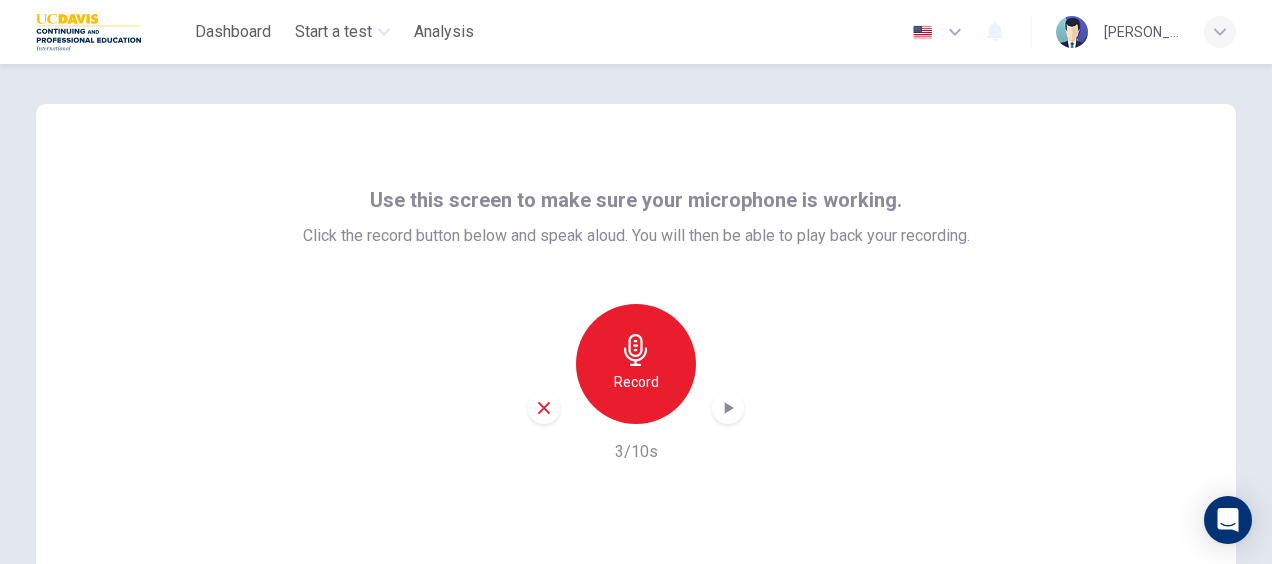 click 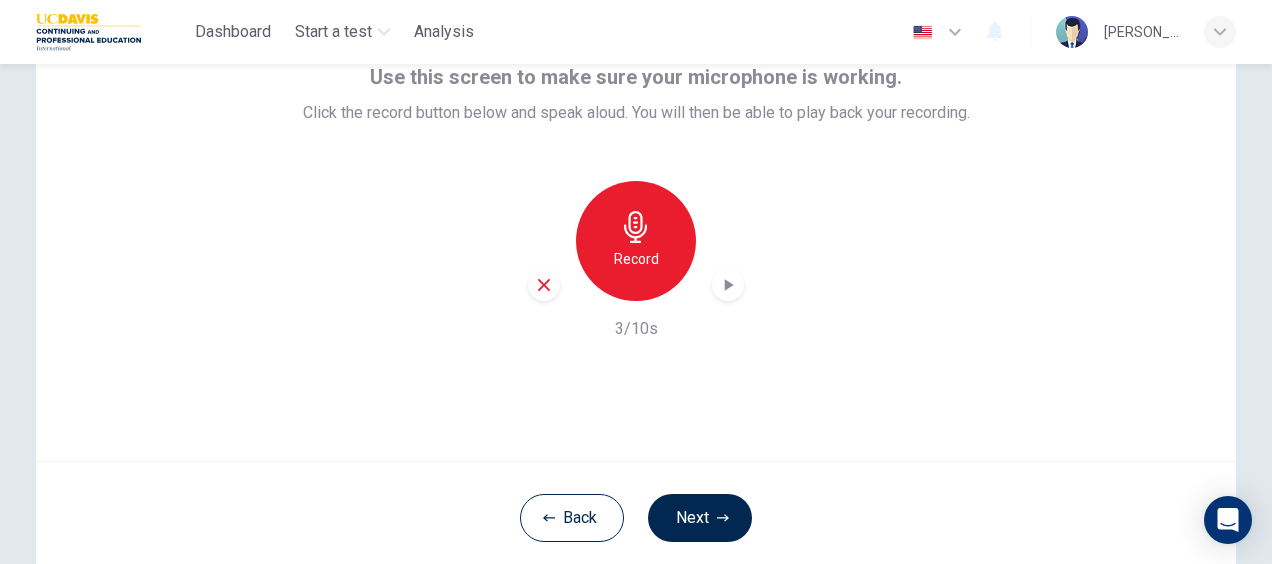 scroll, scrollTop: 0, scrollLeft: 0, axis: both 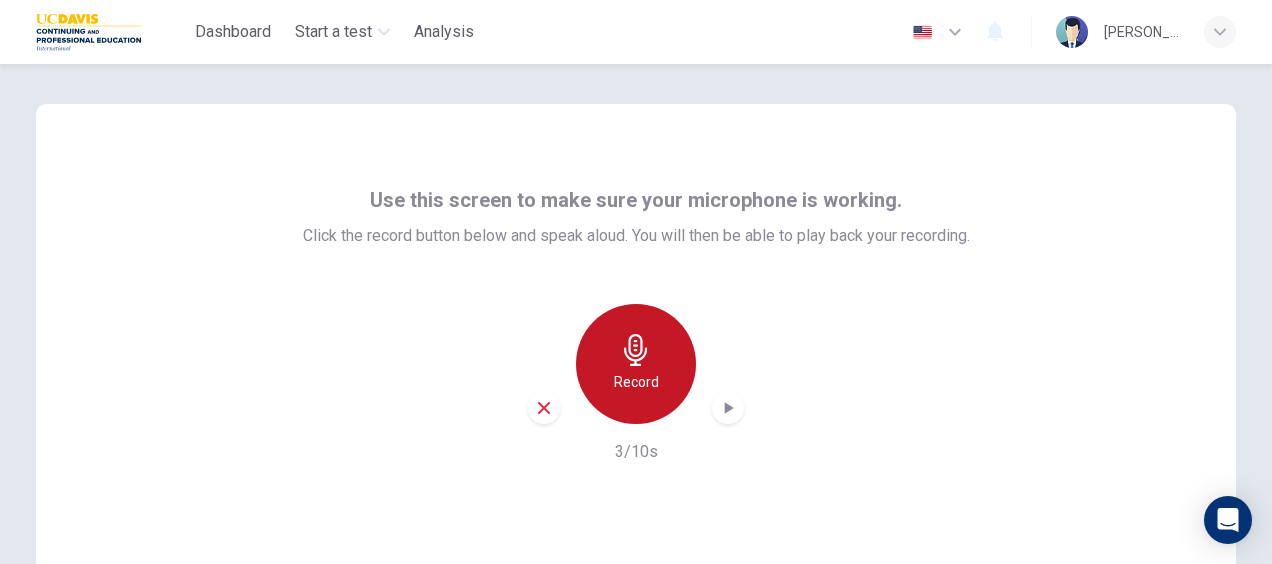 click on "Record" at bounding box center (636, 382) 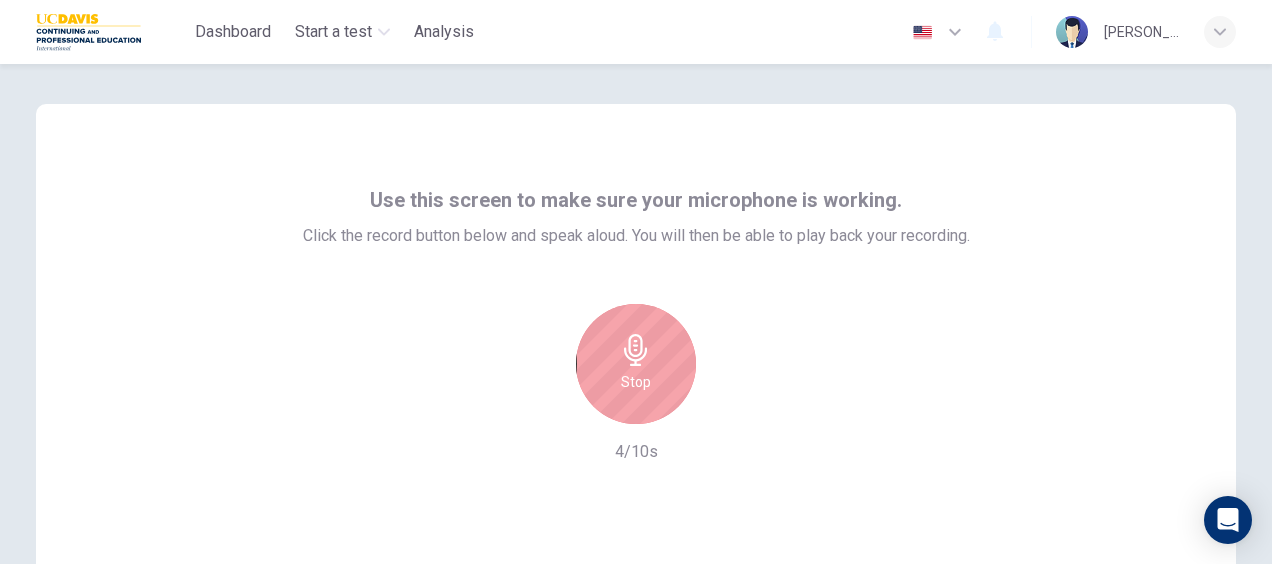 click on "Stop" at bounding box center [636, 364] 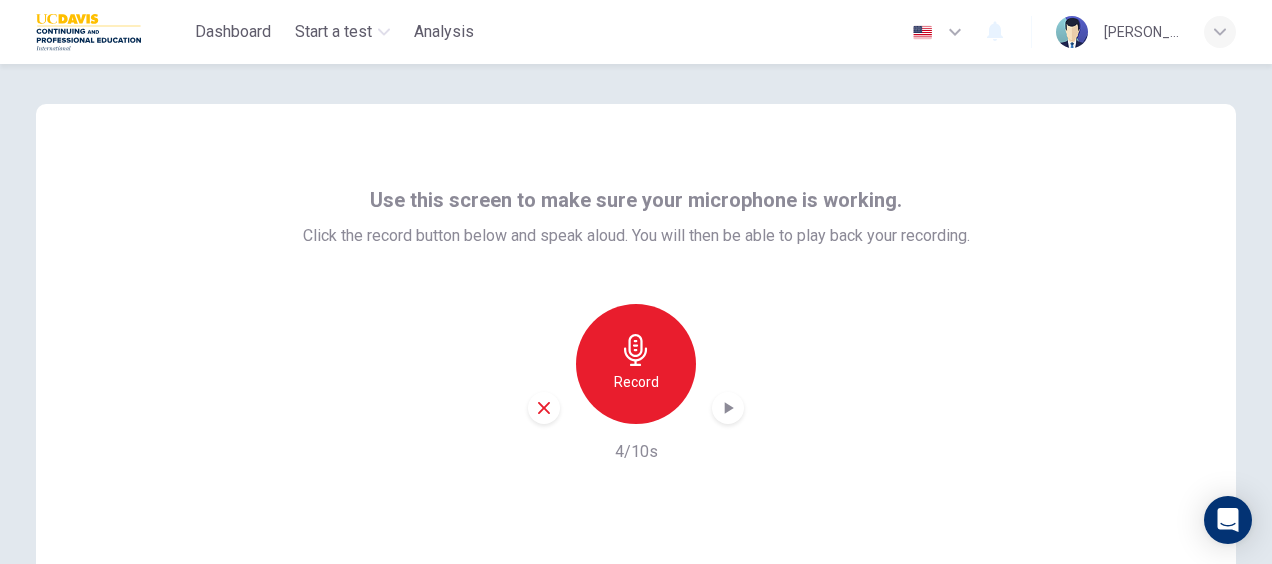 click 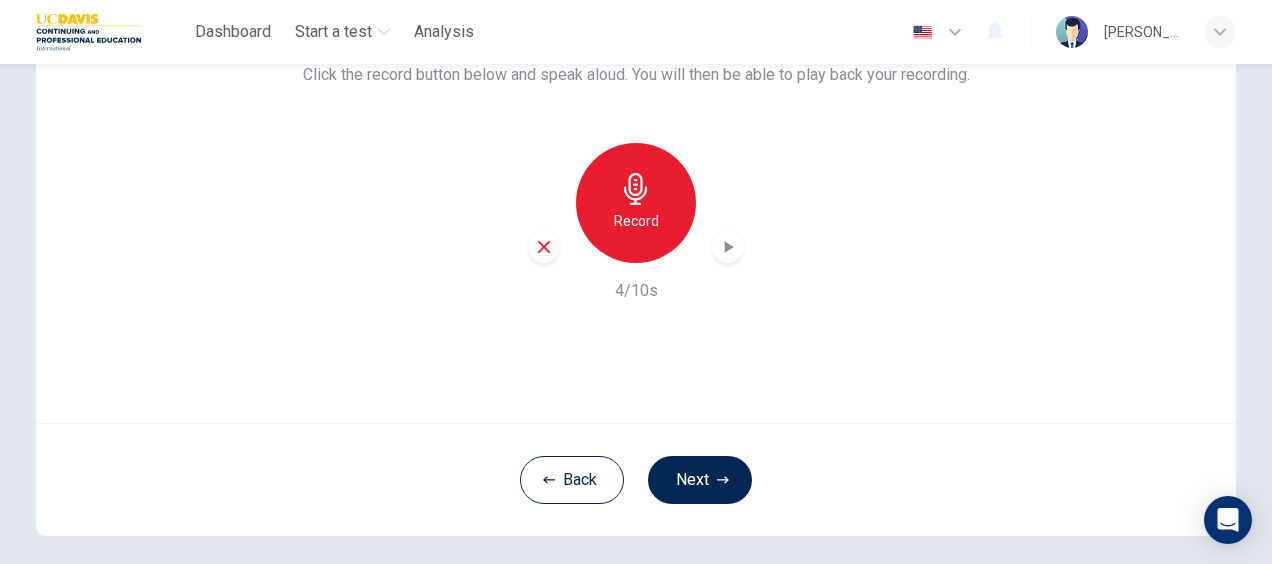 scroll, scrollTop: 130, scrollLeft: 0, axis: vertical 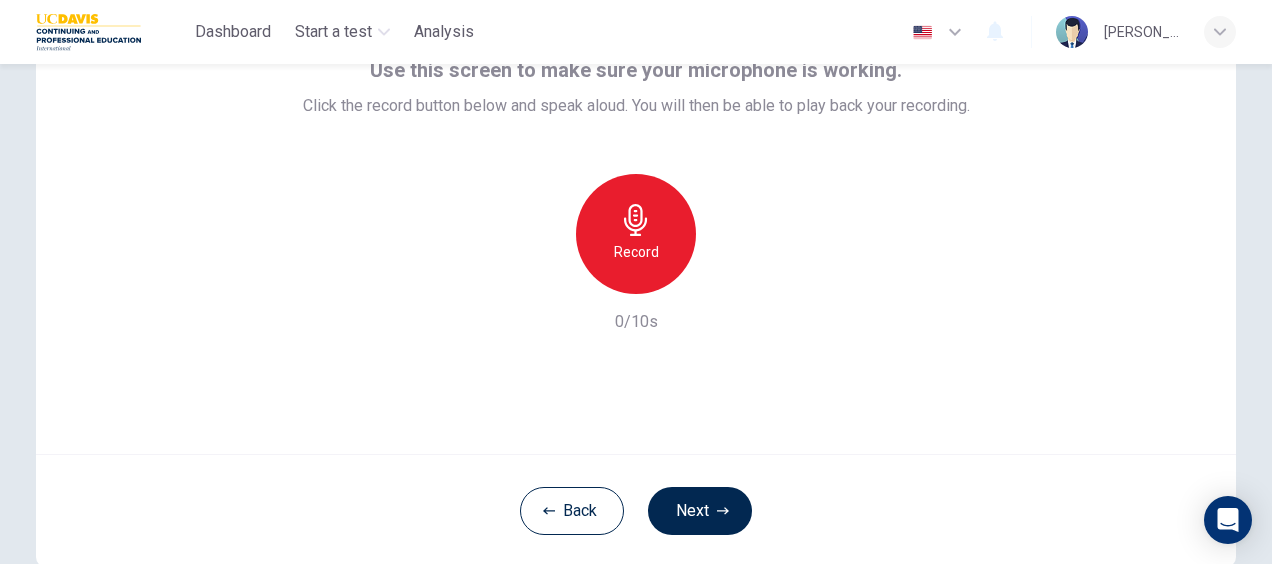 click on "Record" at bounding box center [636, 252] 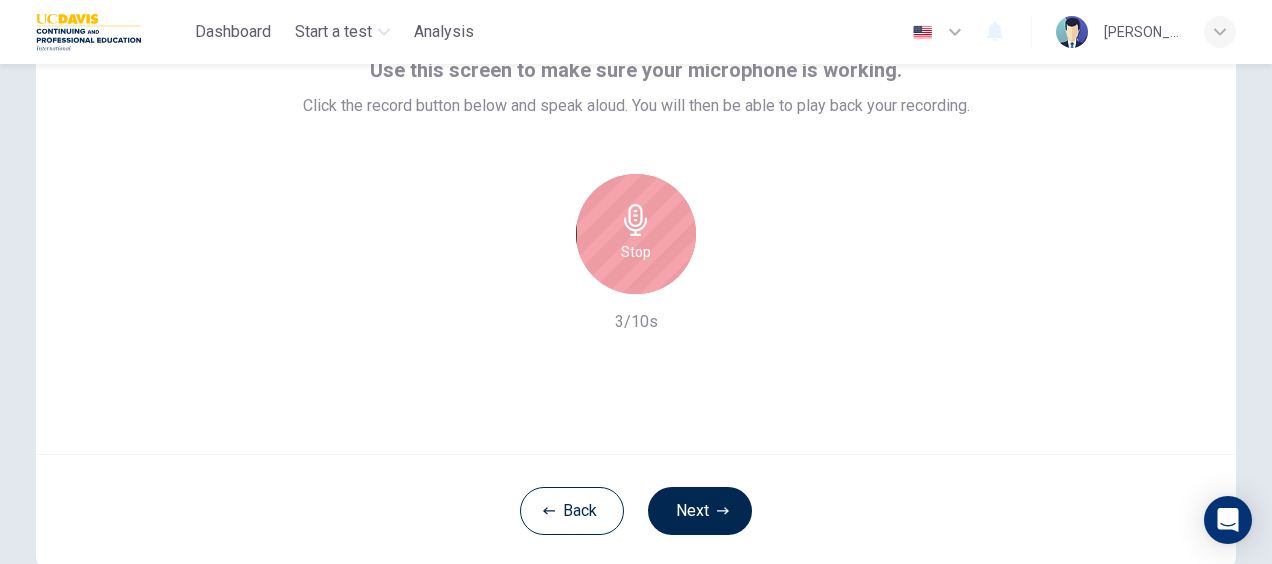 click 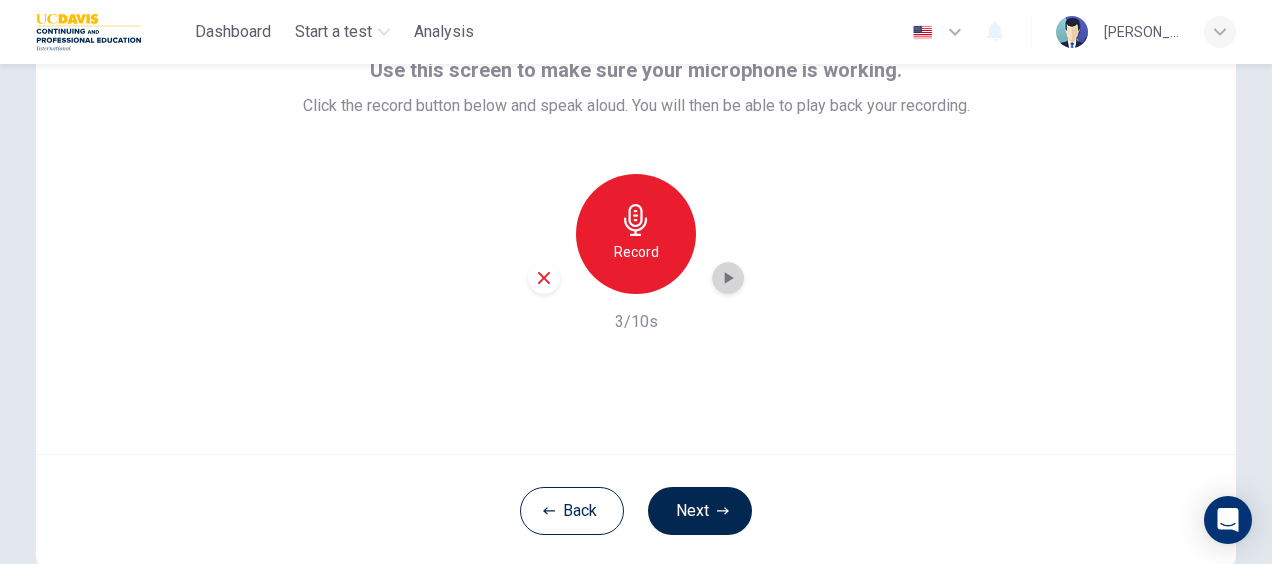 click at bounding box center (728, 278) 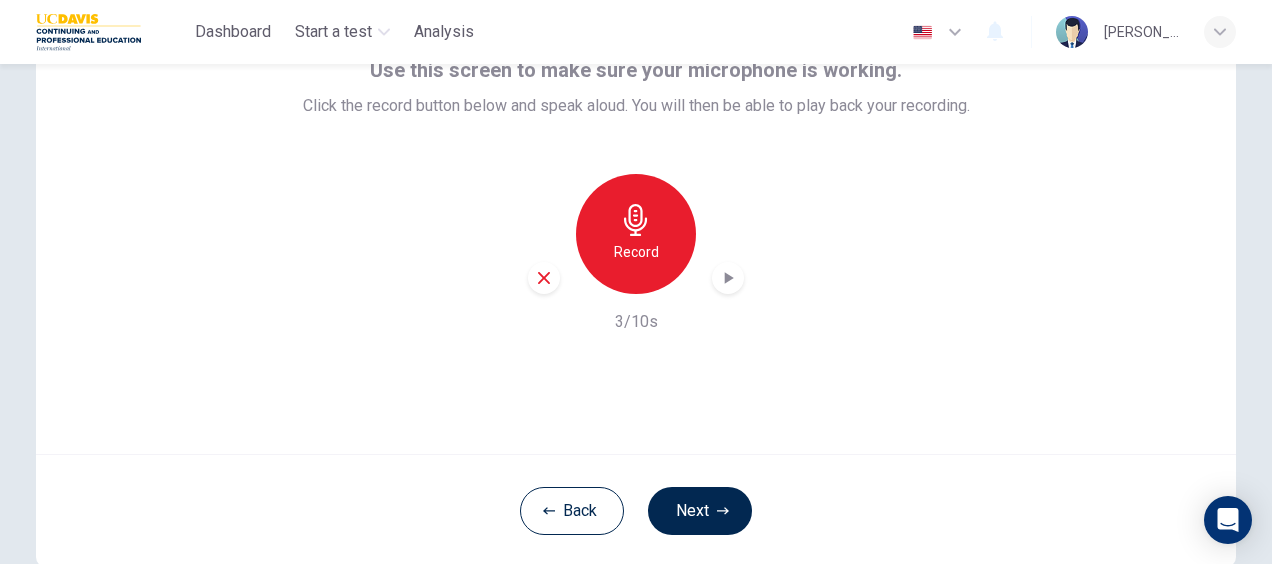 click 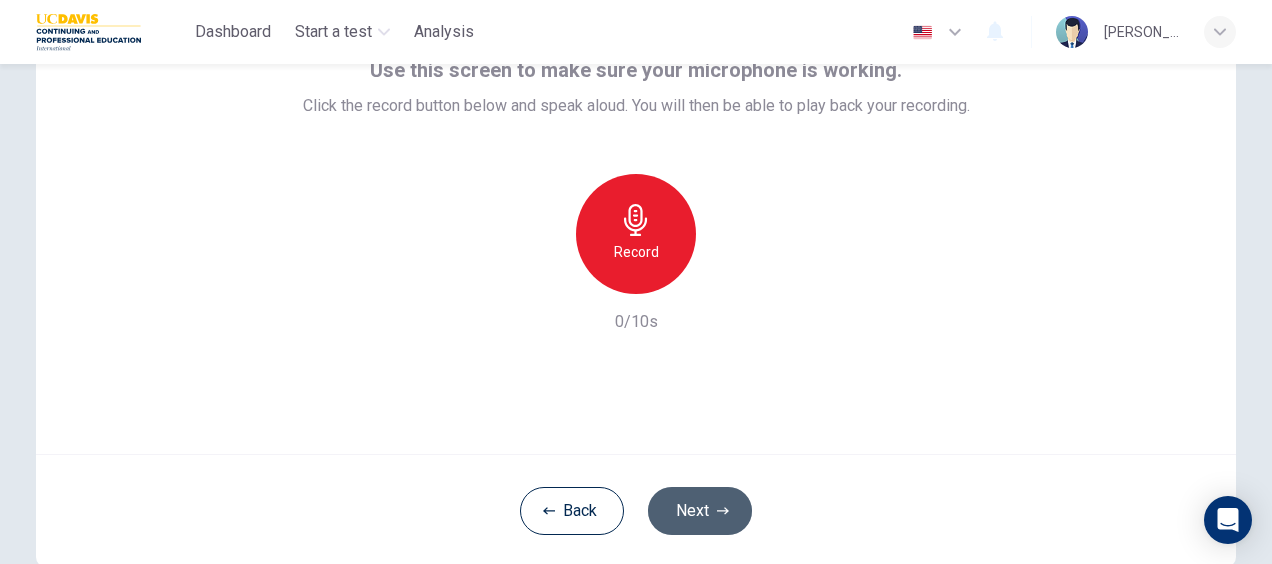 click on "Next" at bounding box center [700, 511] 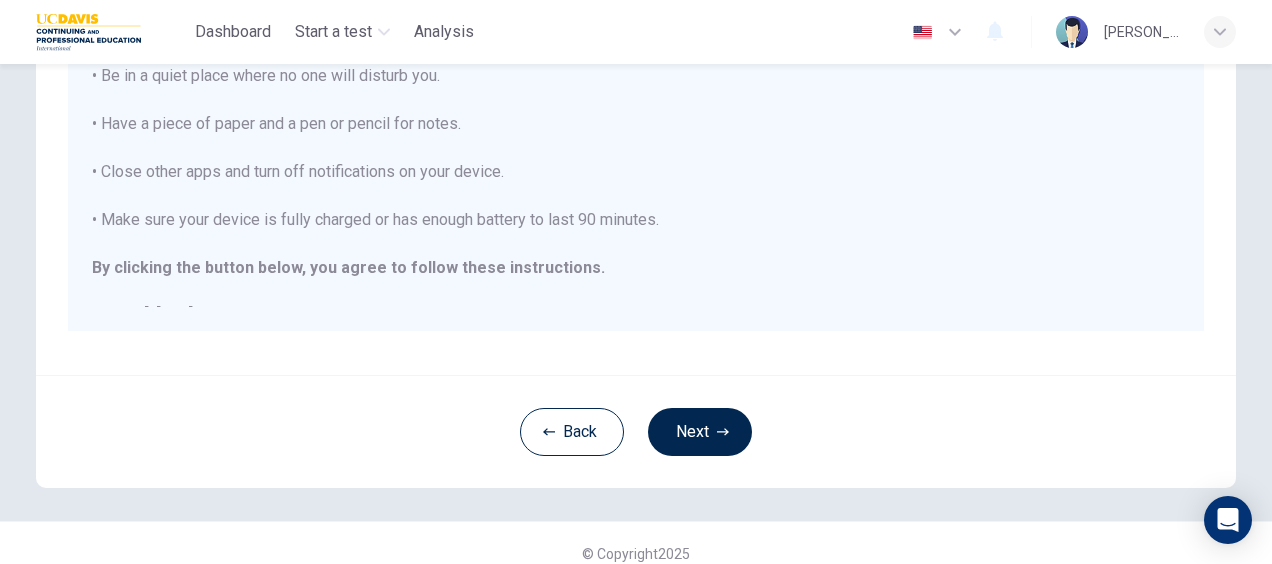 scroll, scrollTop: 484, scrollLeft: 0, axis: vertical 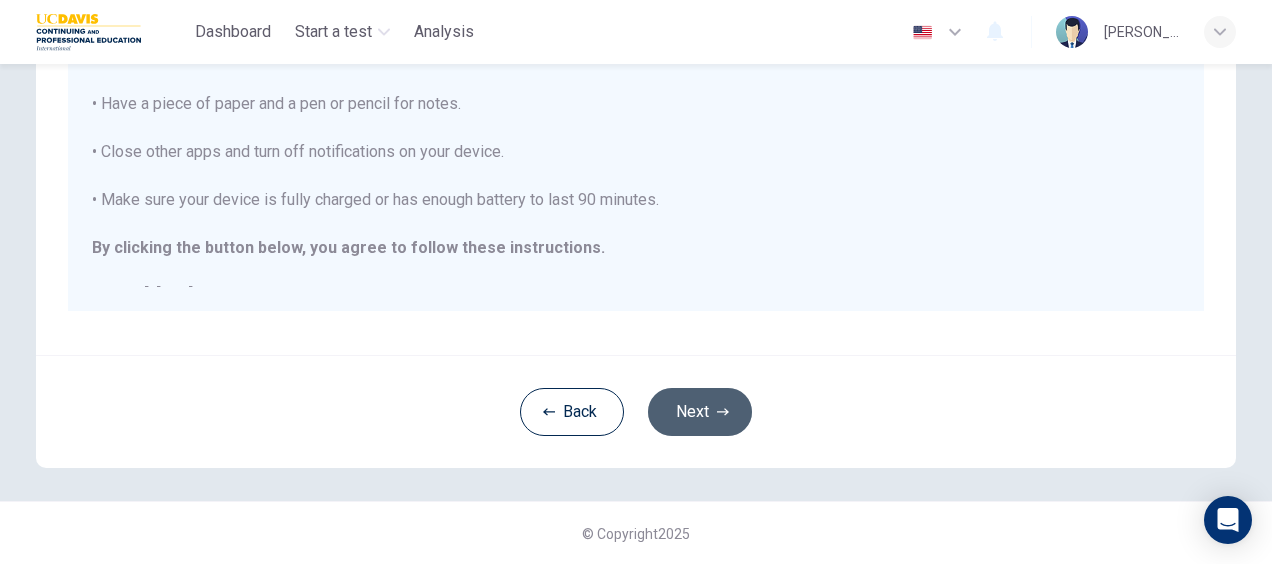 click on "Next" at bounding box center (700, 412) 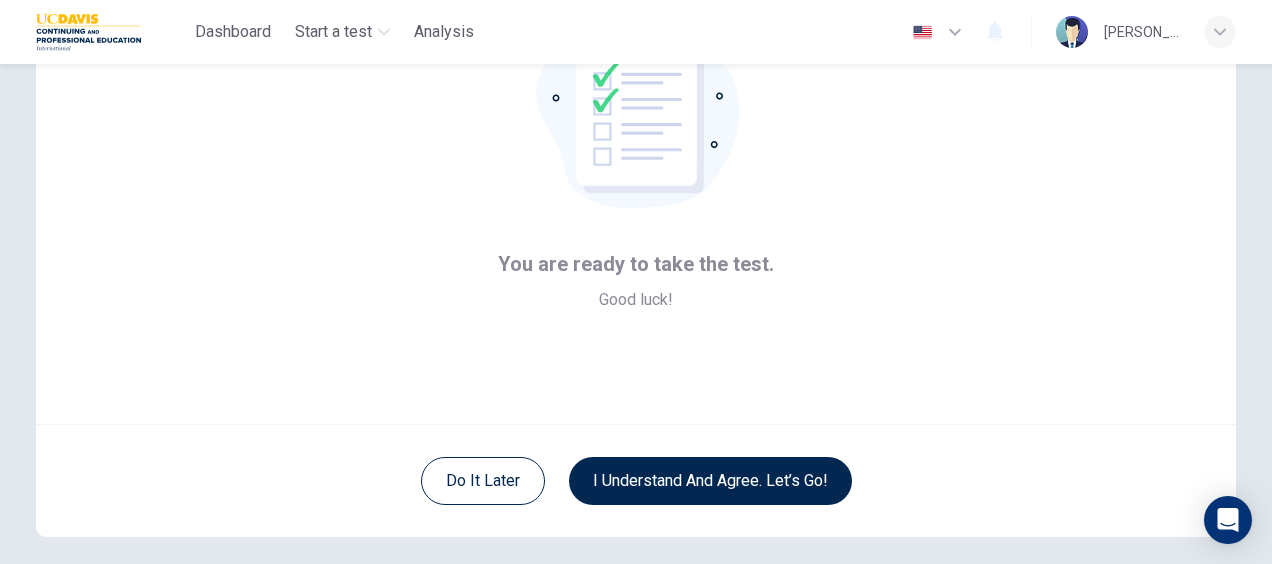 scroll, scrollTop: 230, scrollLeft: 0, axis: vertical 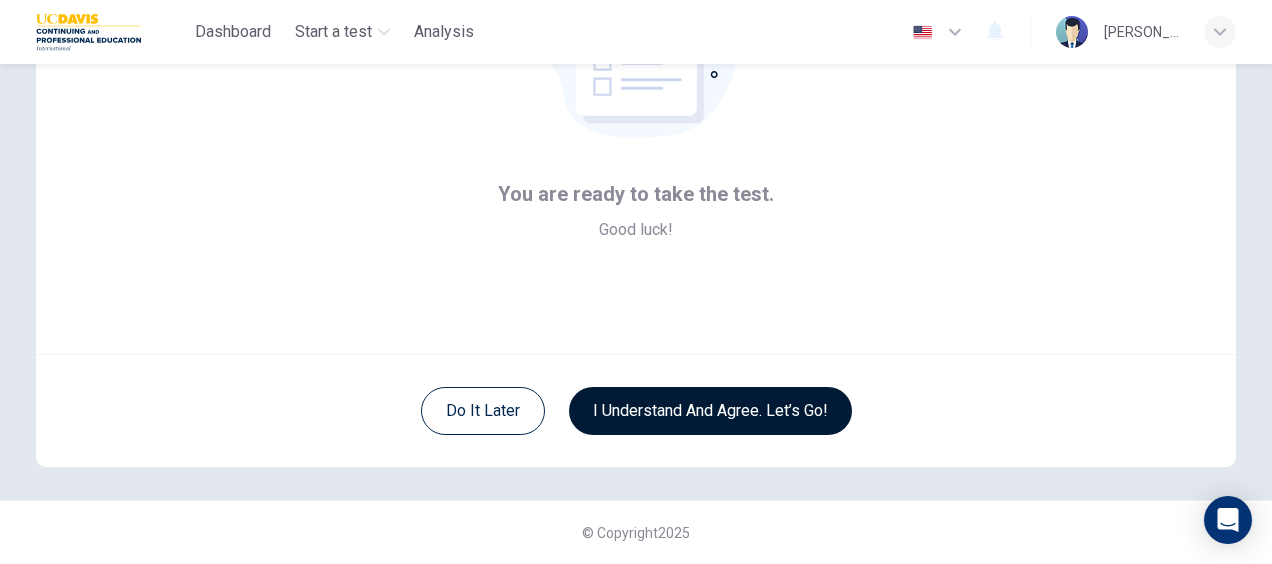 click on "I understand and agree. Let’s go!" at bounding box center (710, 411) 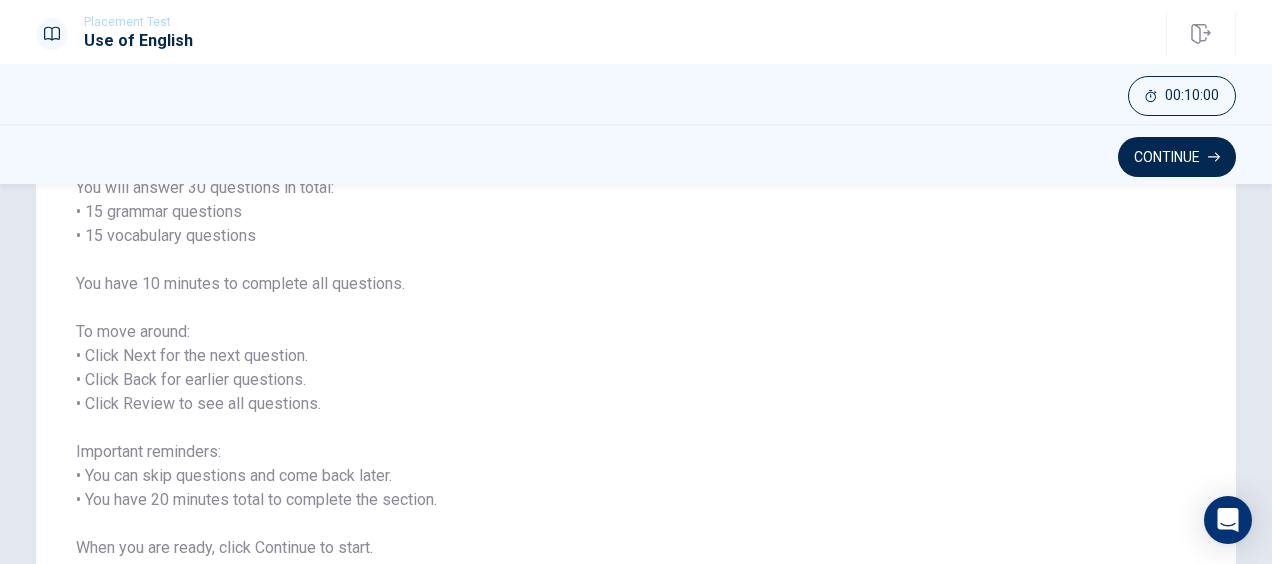 scroll, scrollTop: 32, scrollLeft: 0, axis: vertical 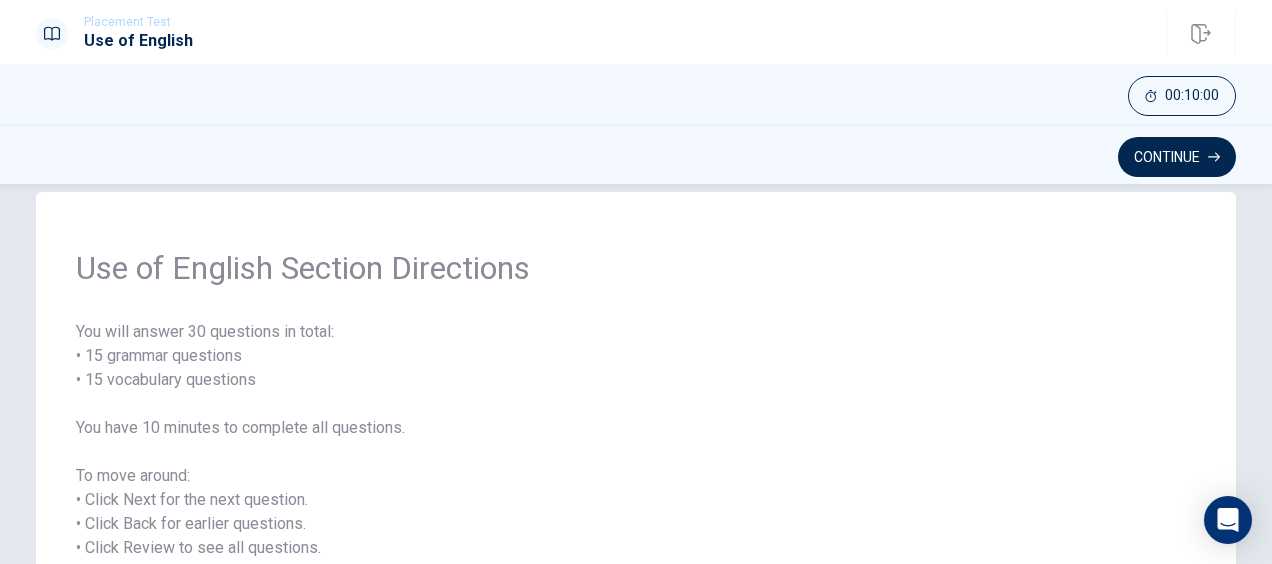 click on "Continue" at bounding box center [636, 154] 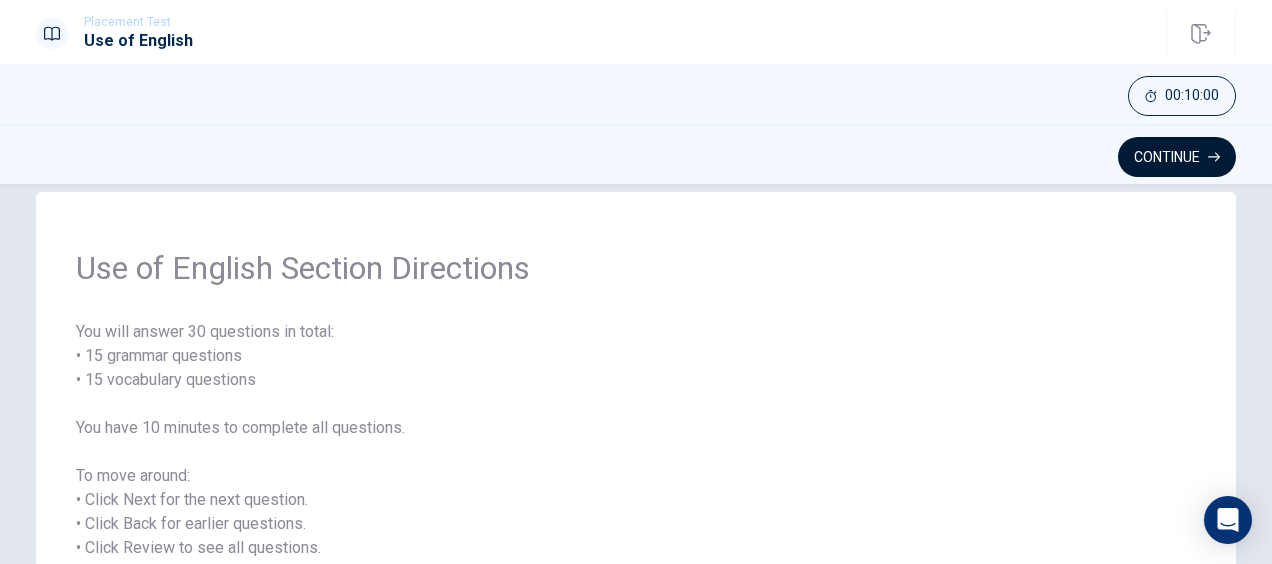 click on "Continue" at bounding box center (1177, 157) 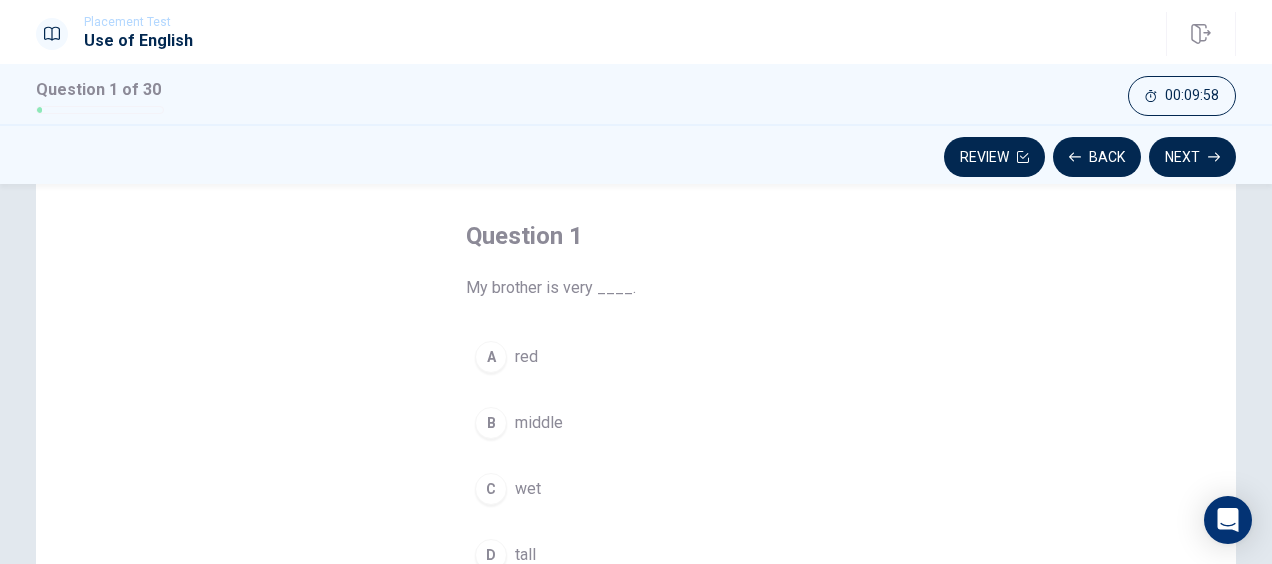 scroll, scrollTop: 132, scrollLeft: 0, axis: vertical 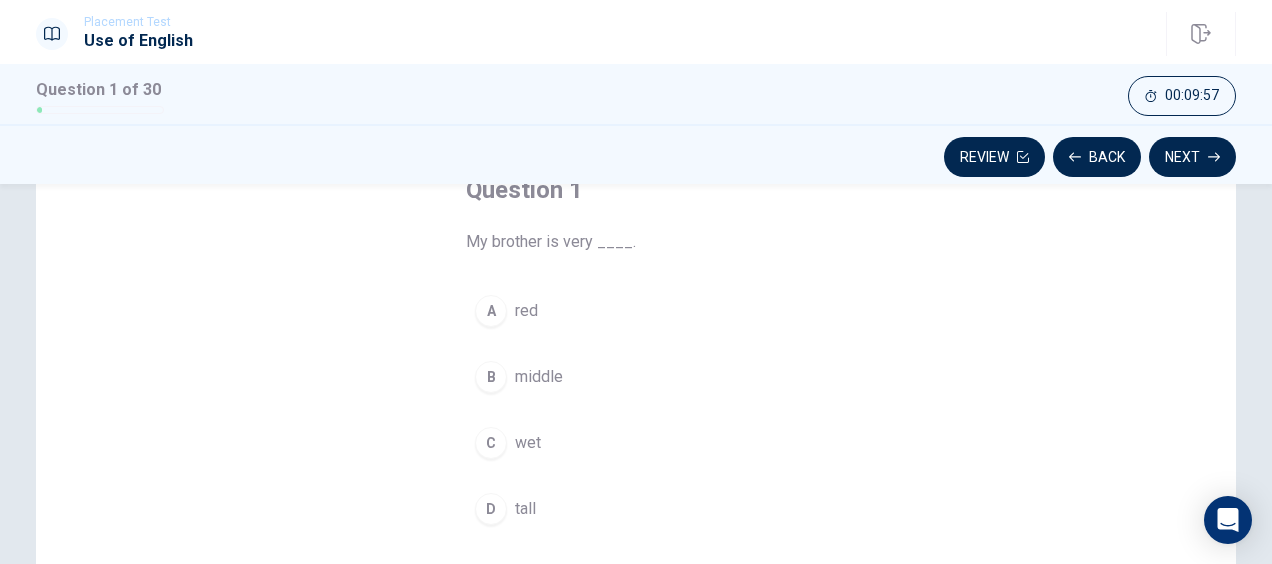 click on "tall" at bounding box center [525, 509] 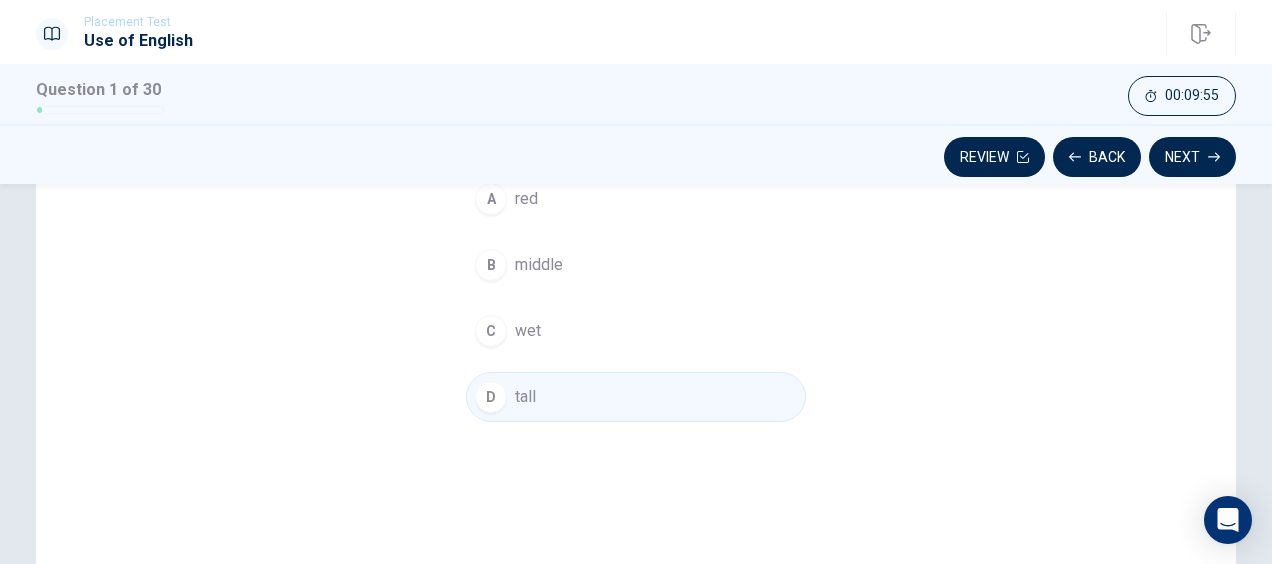 scroll, scrollTop: 232, scrollLeft: 0, axis: vertical 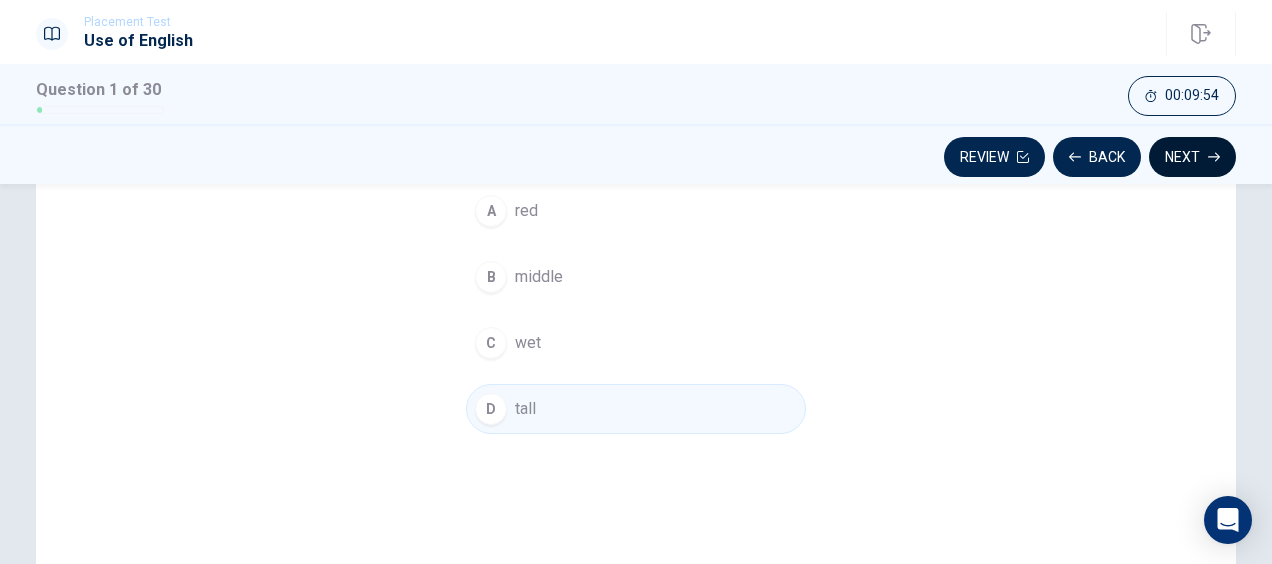 click on "Next" at bounding box center (1192, 157) 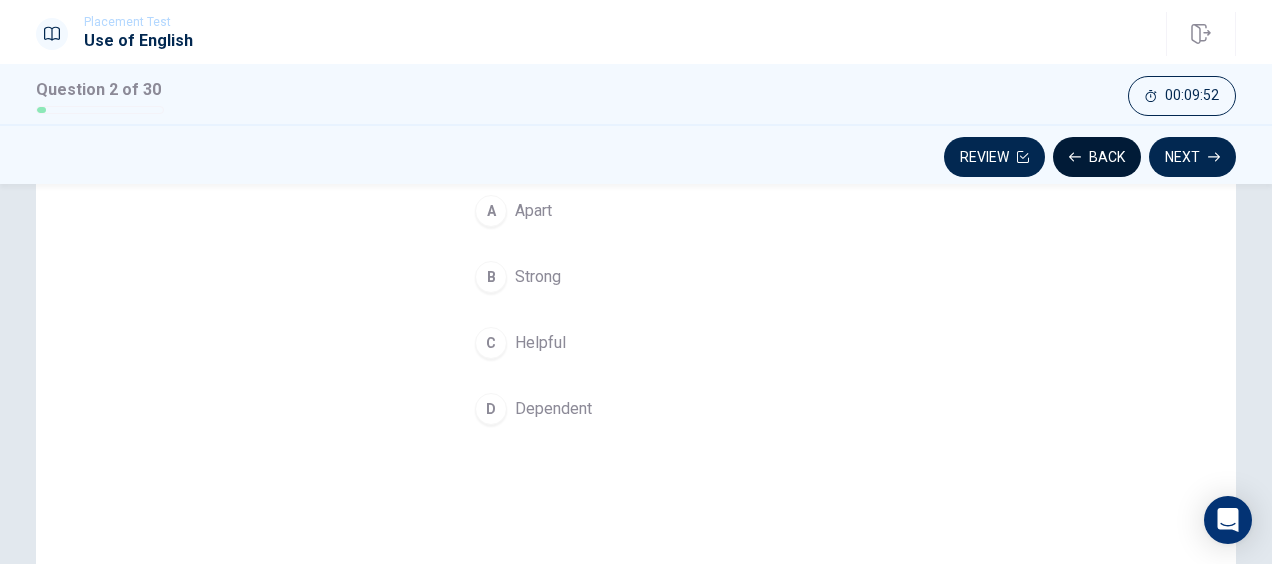 click on "Back" at bounding box center [1097, 157] 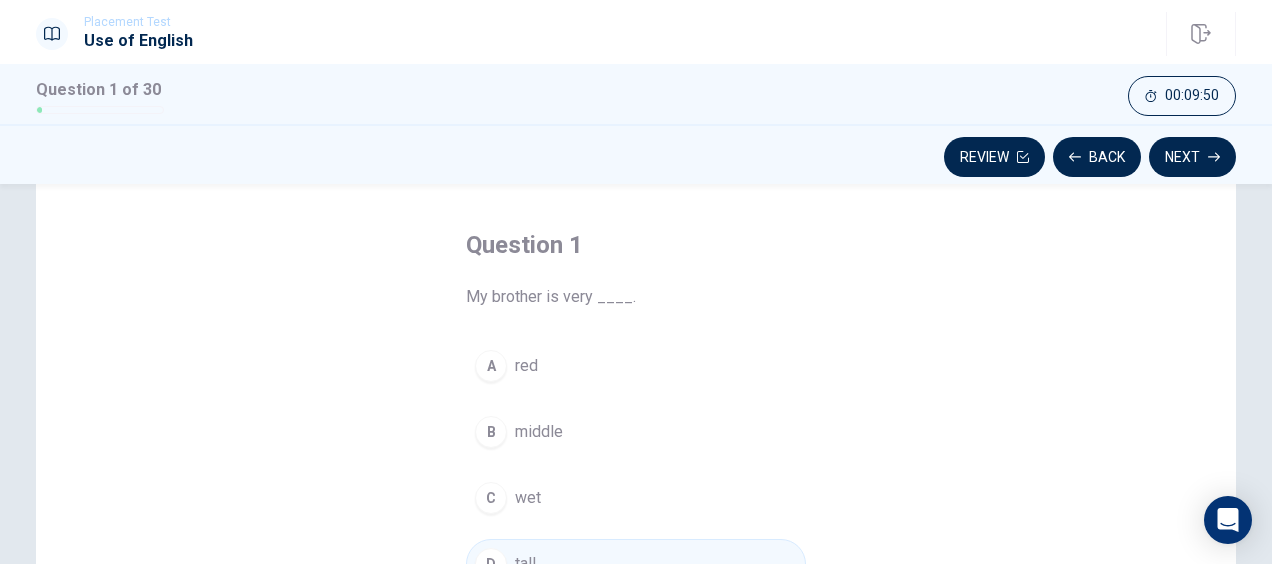 scroll, scrollTop: 200, scrollLeft: 0, axis: vertical 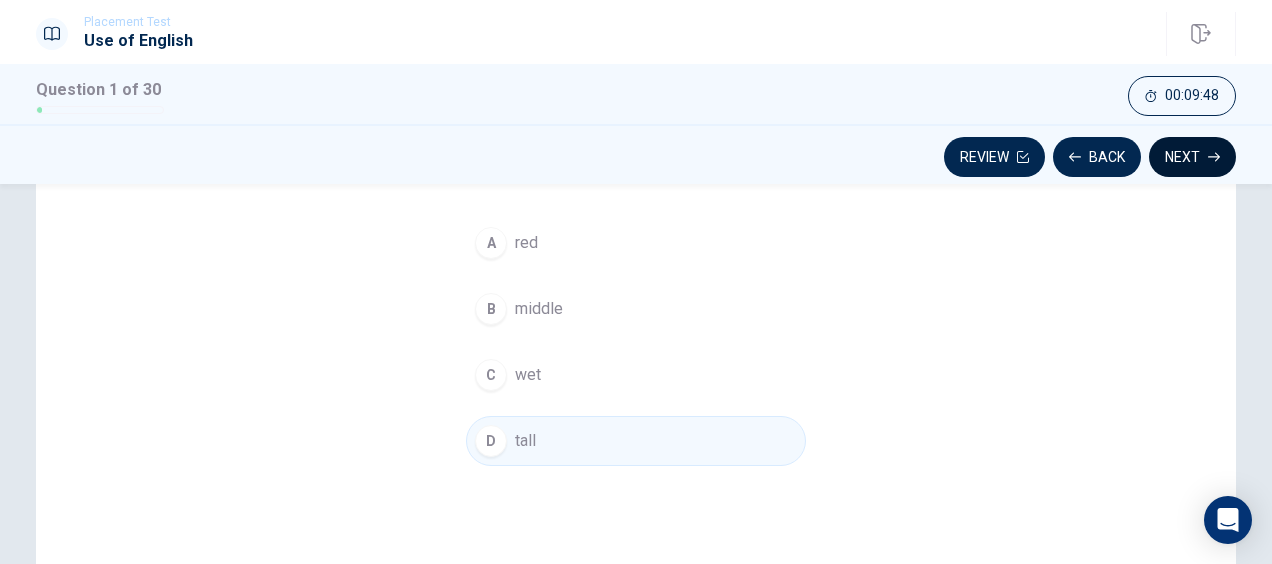 click on "Next" at bounding box center [1192, 157] 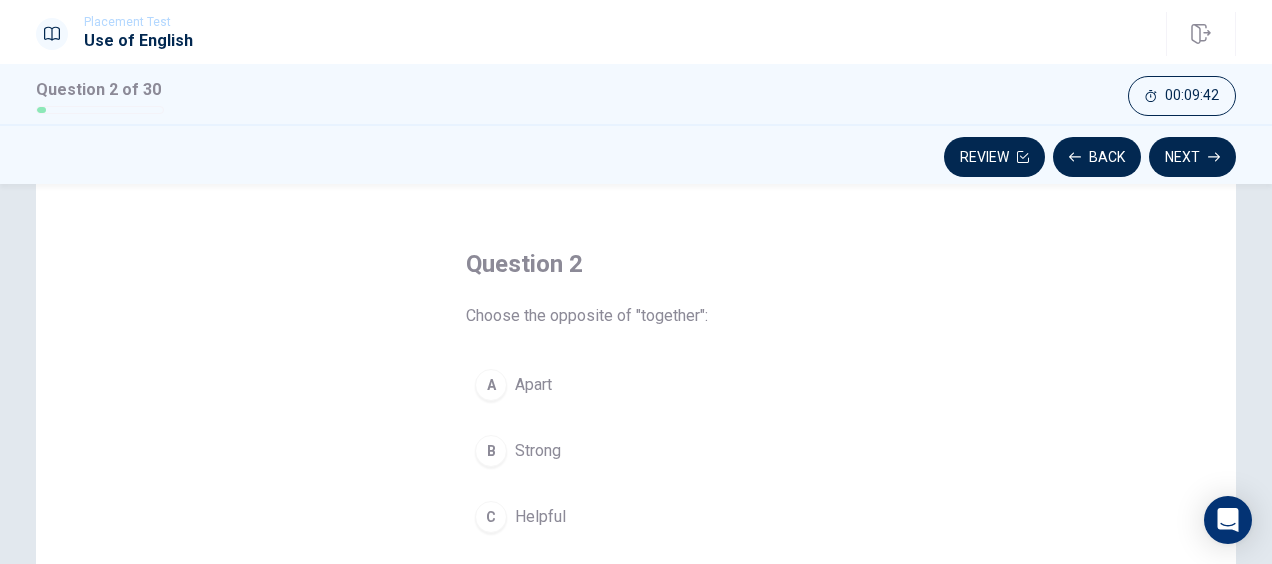 scroll, scrollTop: 200, scrollLeft: 0, axis: vertical 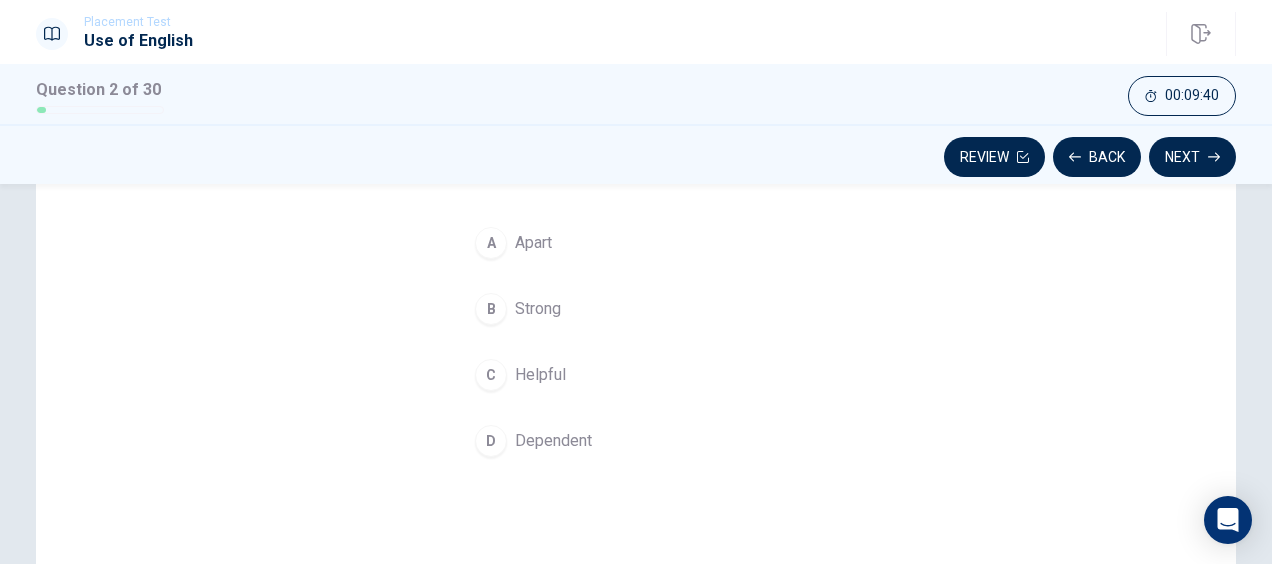 click on "Dependent" at bounding box center (553, 441) 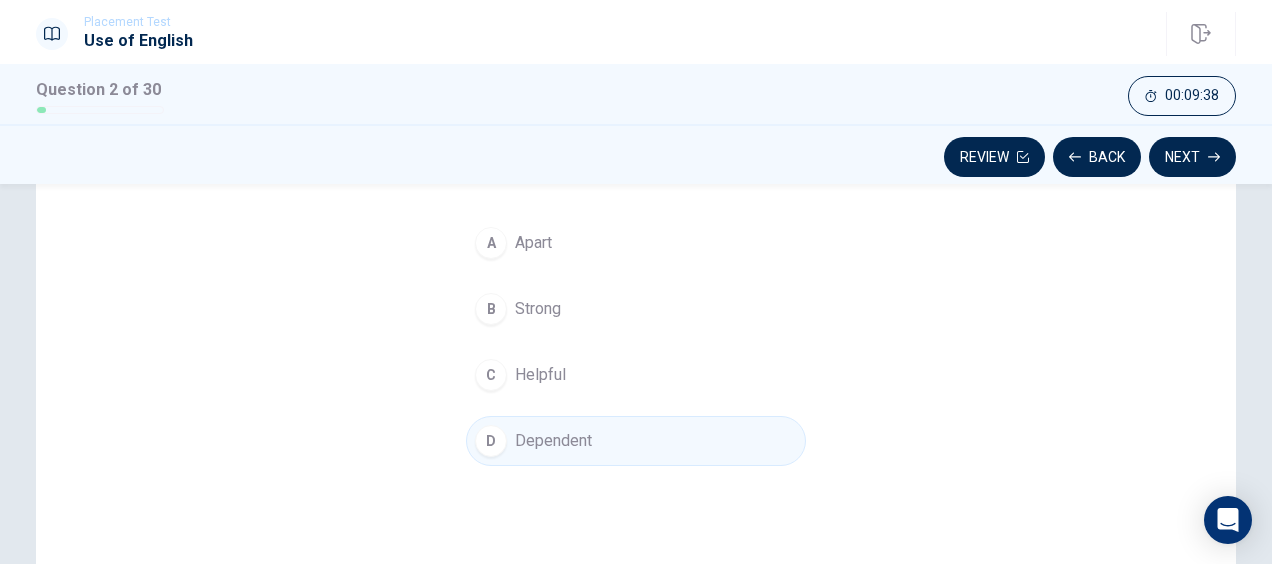 click on "Apart" at bounding box center (533, 243) 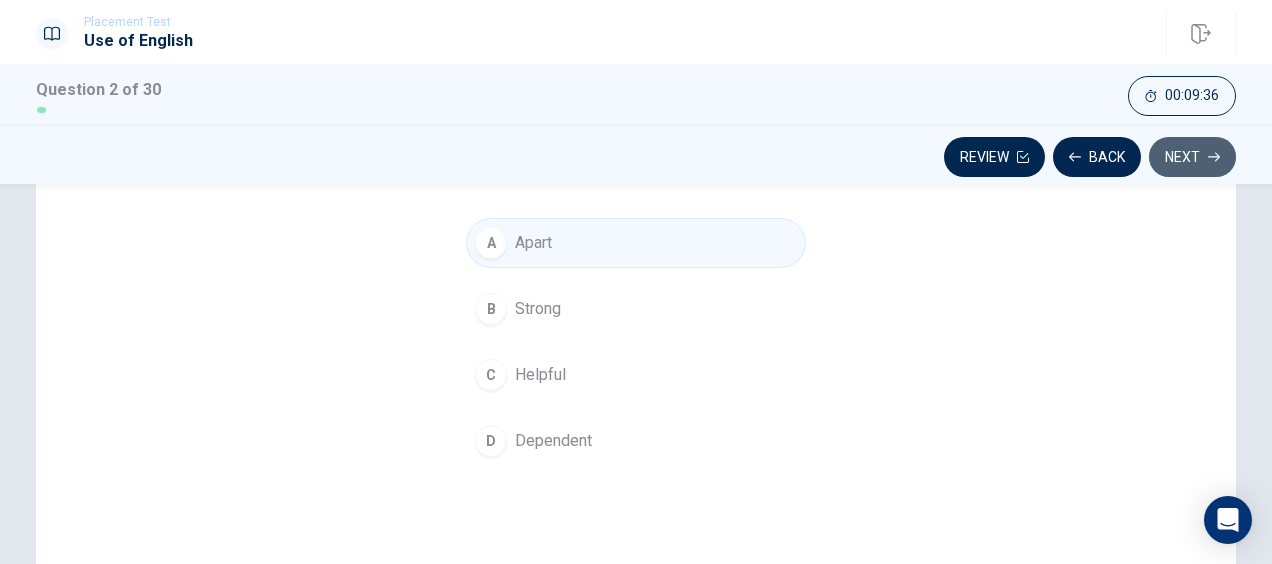 click on "Next" at bounding box center (1192, 157) 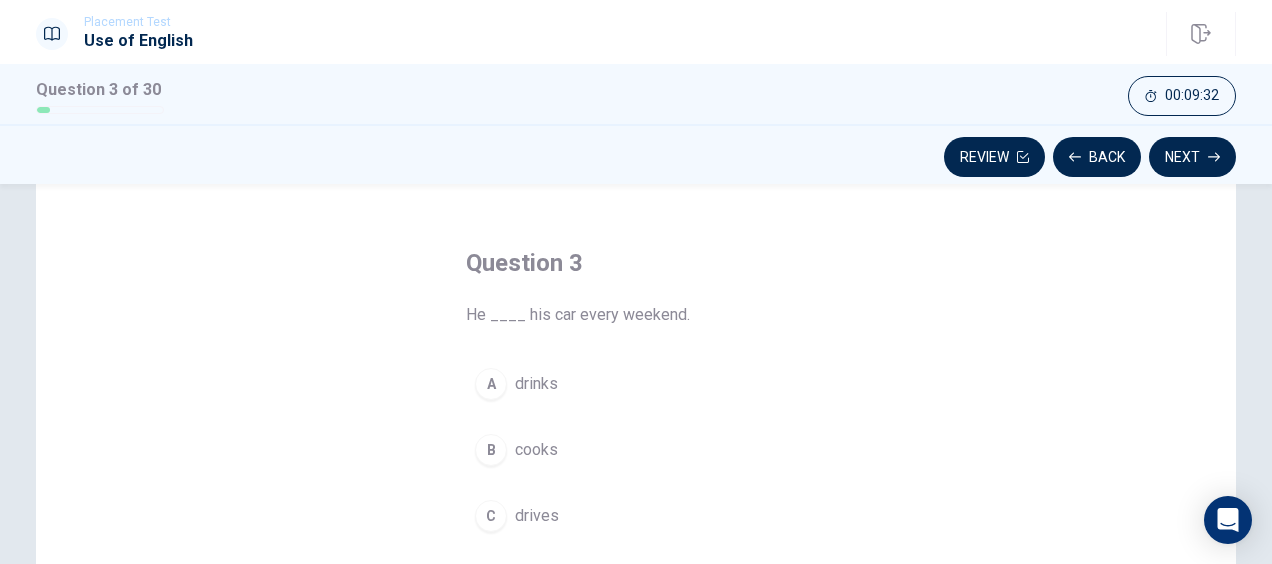 scroll, scrollTop: 100, scrollLeft: 0, axis: vertical 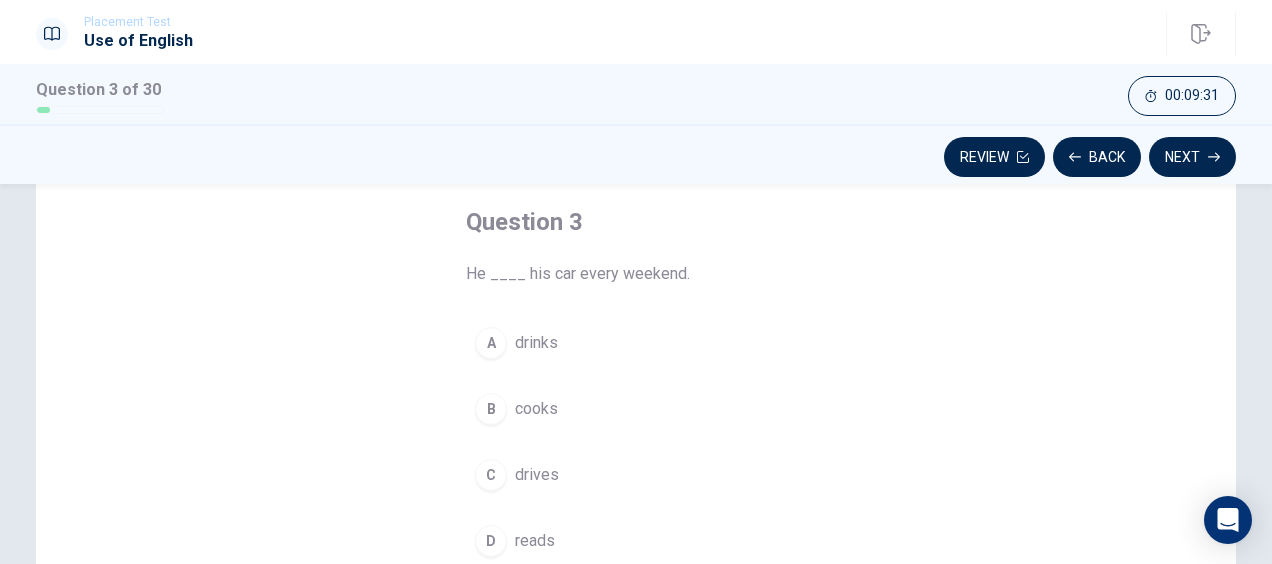 click on "drives" at bounding box center (537, 475) 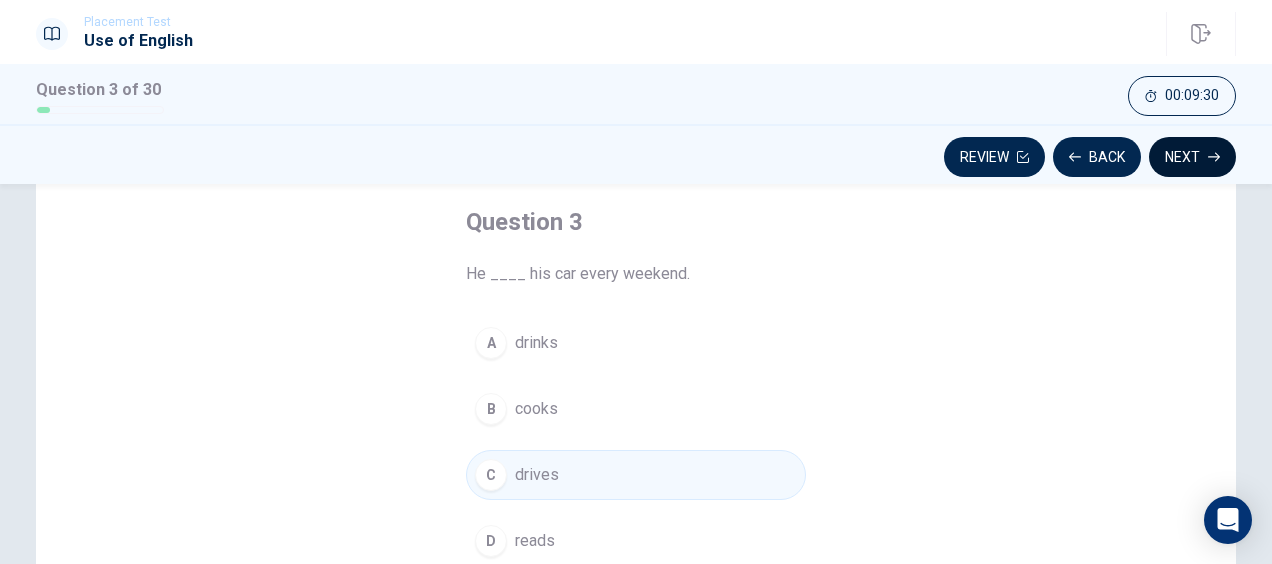 click on "Next" at bounding box center [1192, 157] 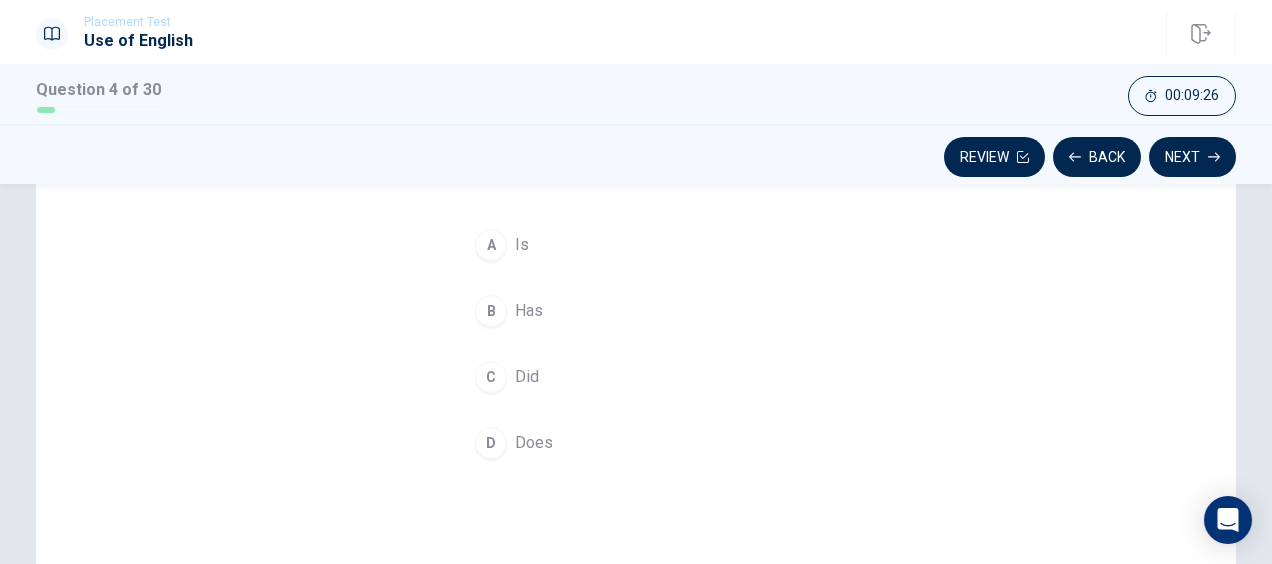 scroll, scrollTop: 200, scrollLeft: 0, axis: vertical 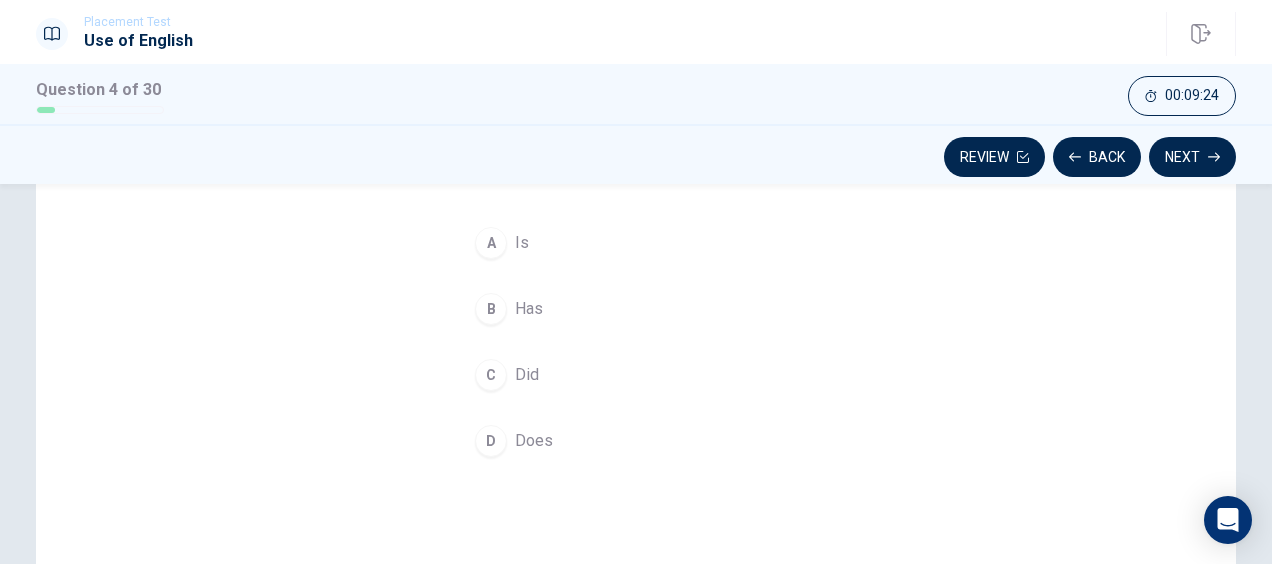 click on "Did" at bounding box center (527, 375) 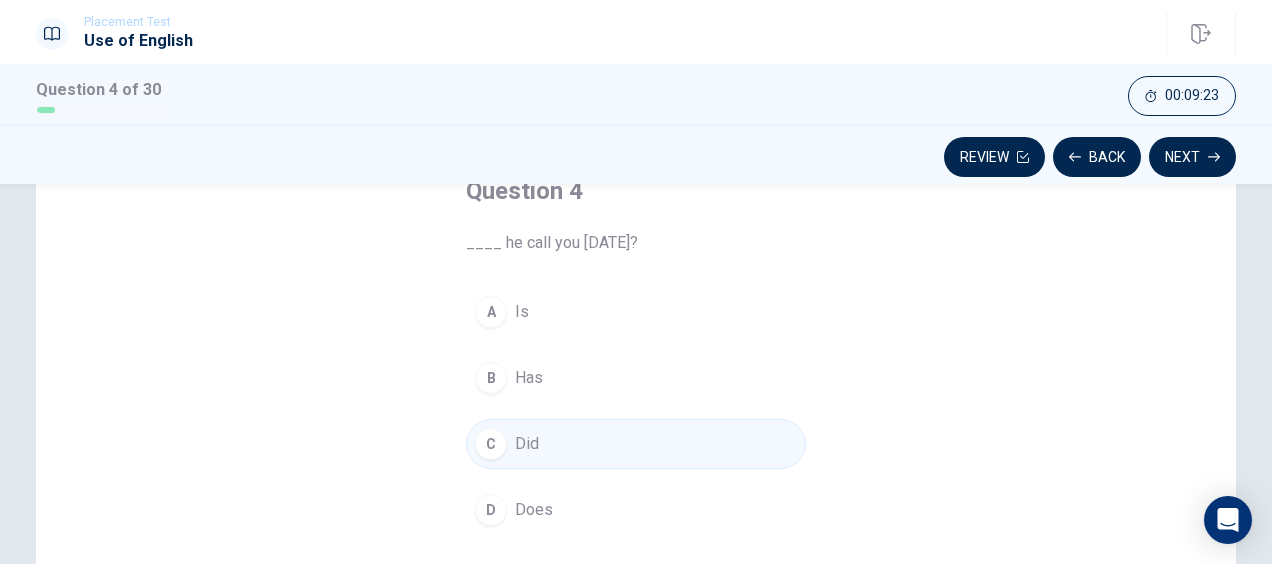 scroll, scrollTop: 100, scrollLeft: 0, axis: vertical 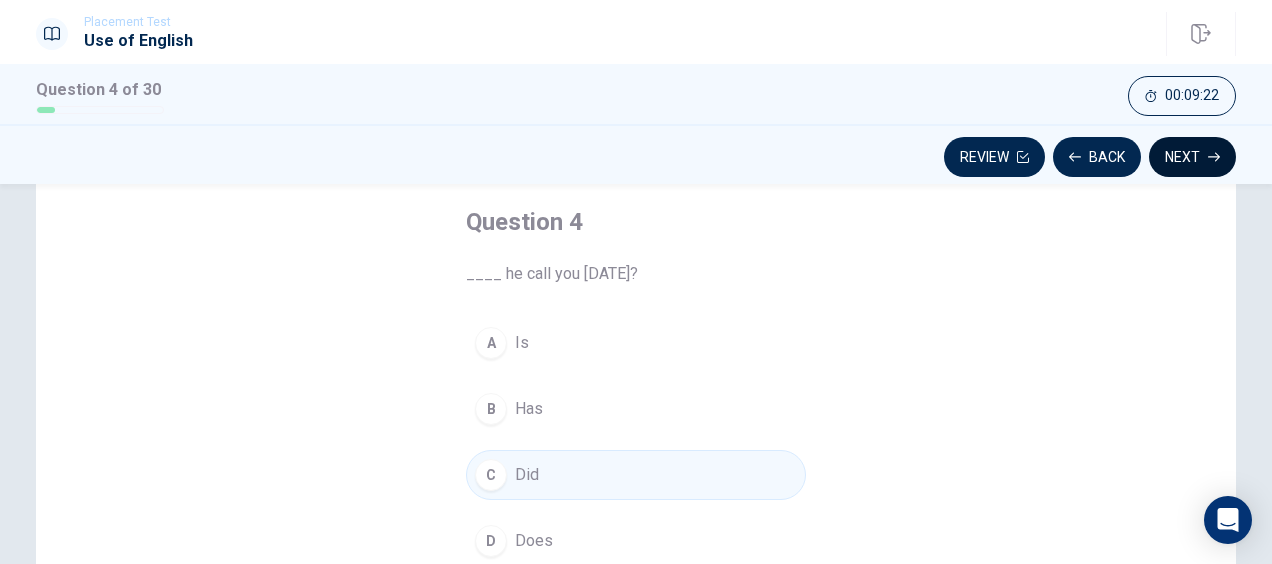 click on "Next" at bounding box center [1192, 157] 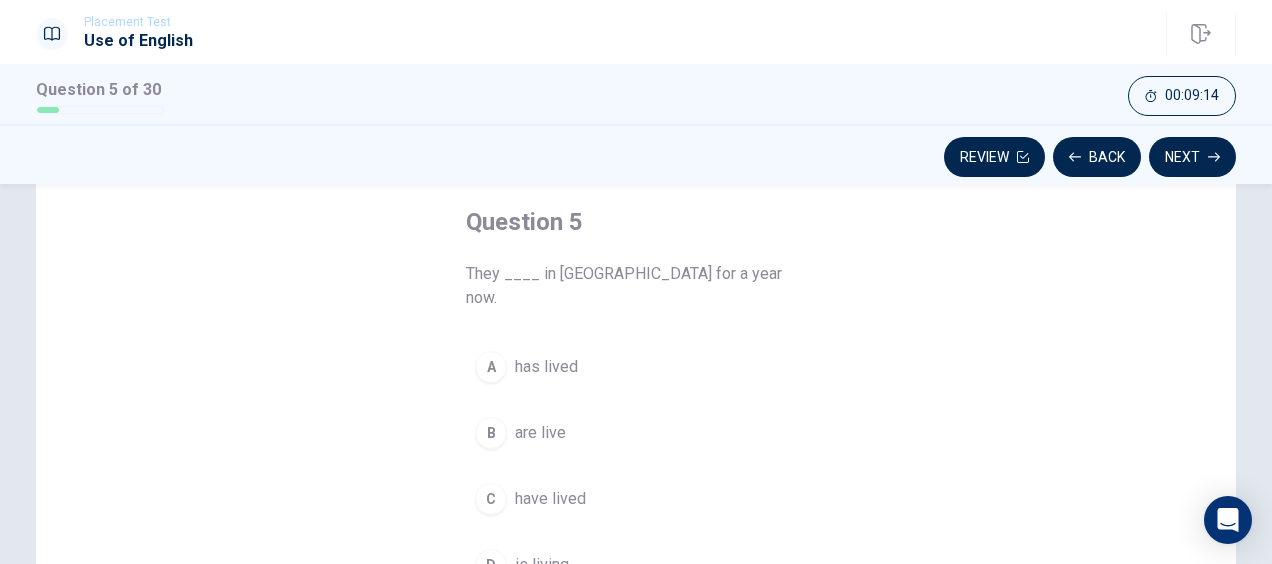 click on "have lived" at bounding box center (550, 499) 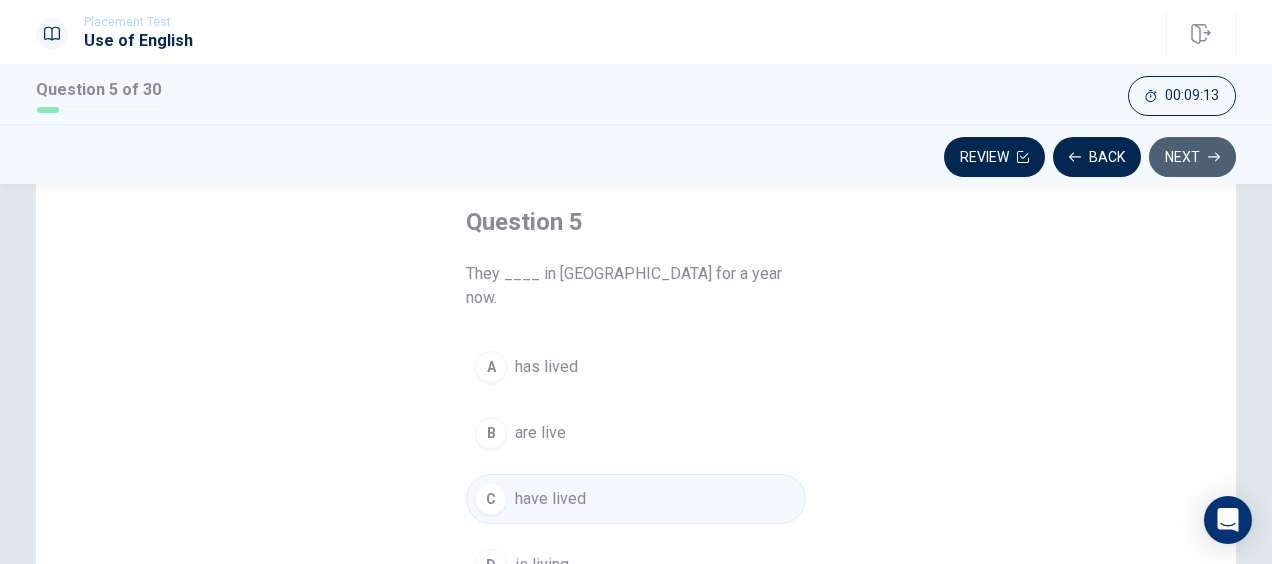 click on "Next" at bounding box center [1192, 157] 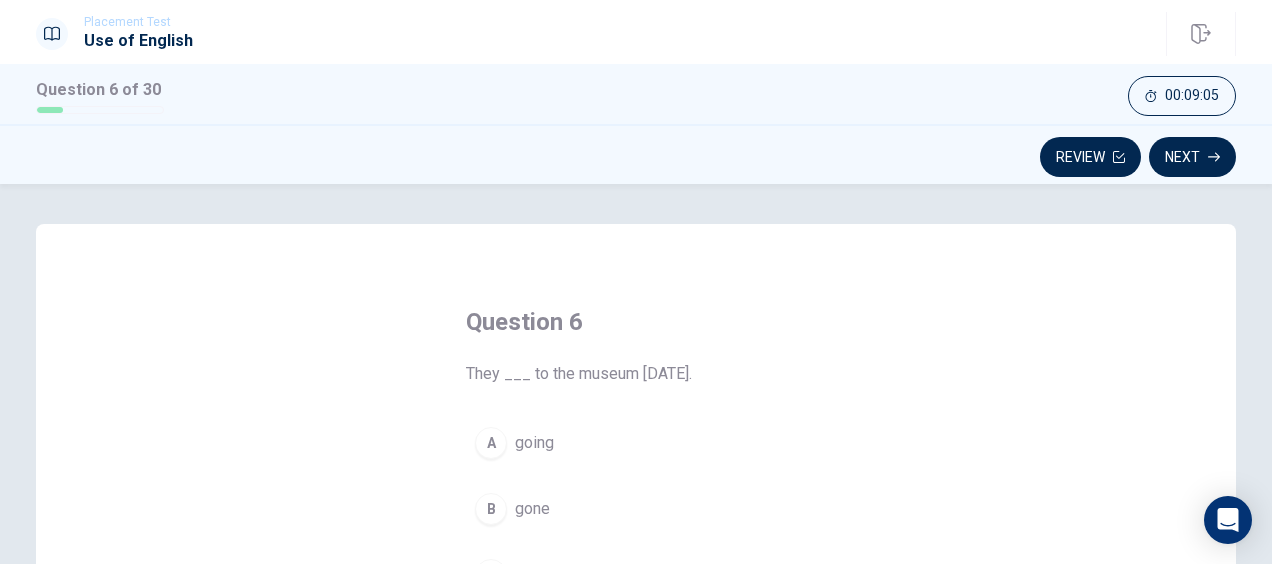 scroll, scrollTop: 100, scrollLeft: 0, axis: vertical 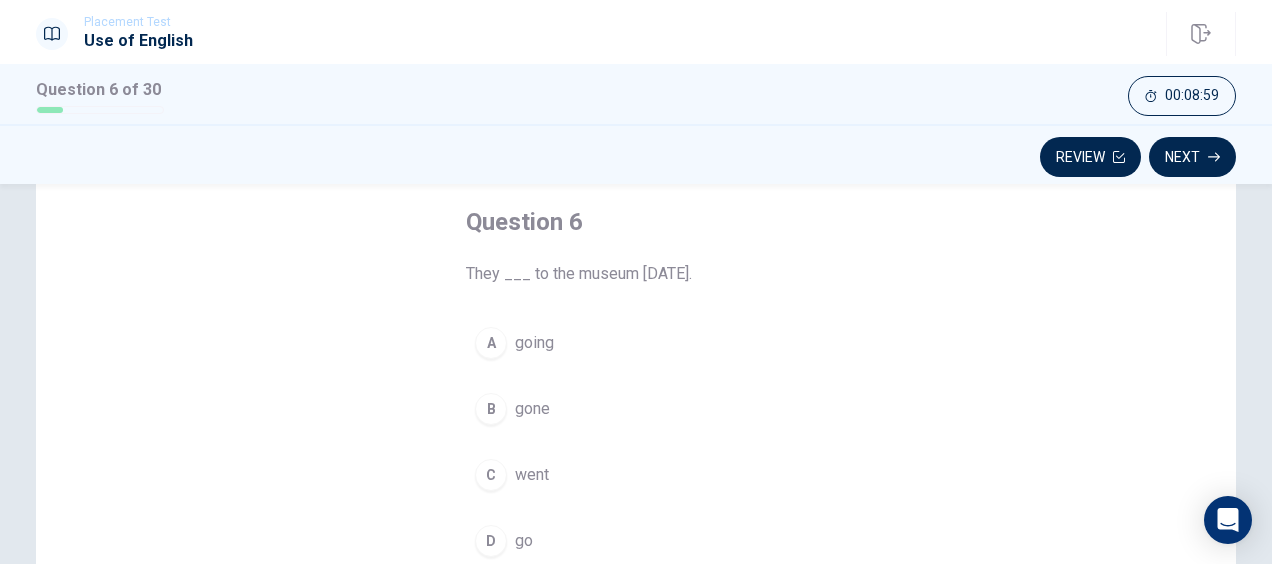 click on "went" at bounding box center (532, 475) 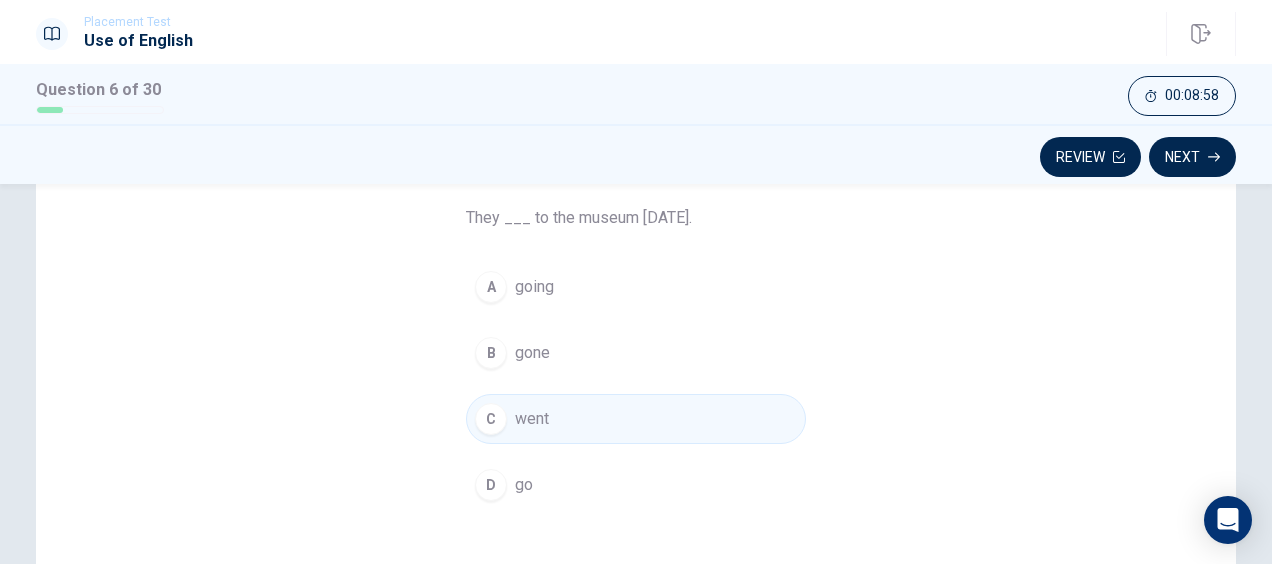 scroll, scrollTop: 200, scrollLeft: 0, axis: vertical 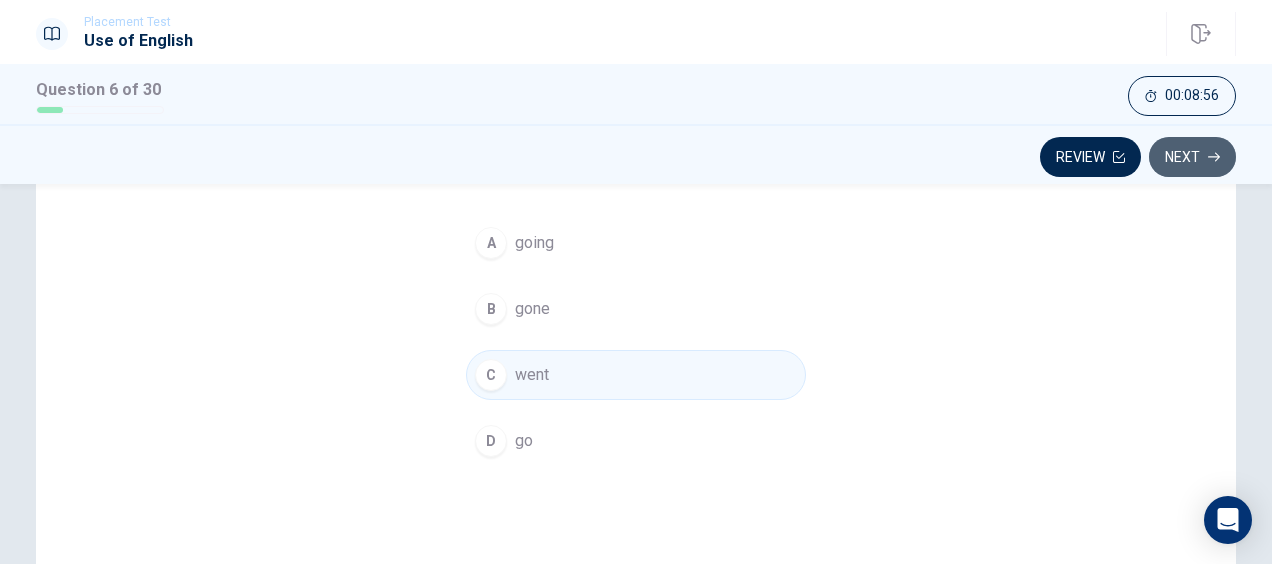 click on "Next" at bounding box center [1192, 157] 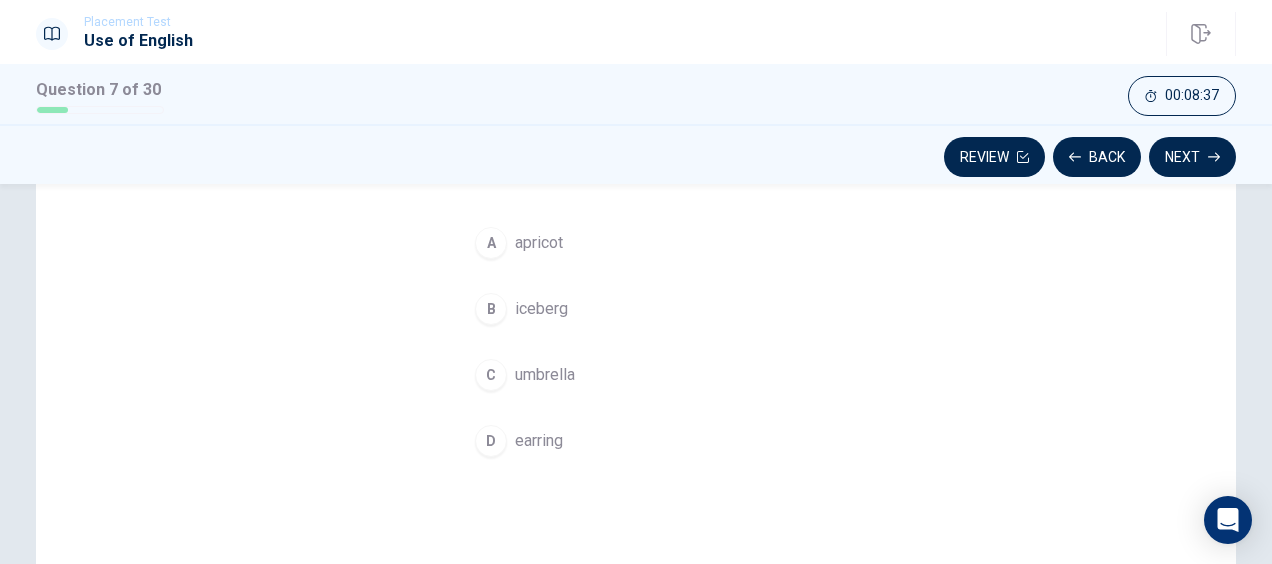 scroll, scrollTop: 100, scrollLeft: 0, axis: vertical 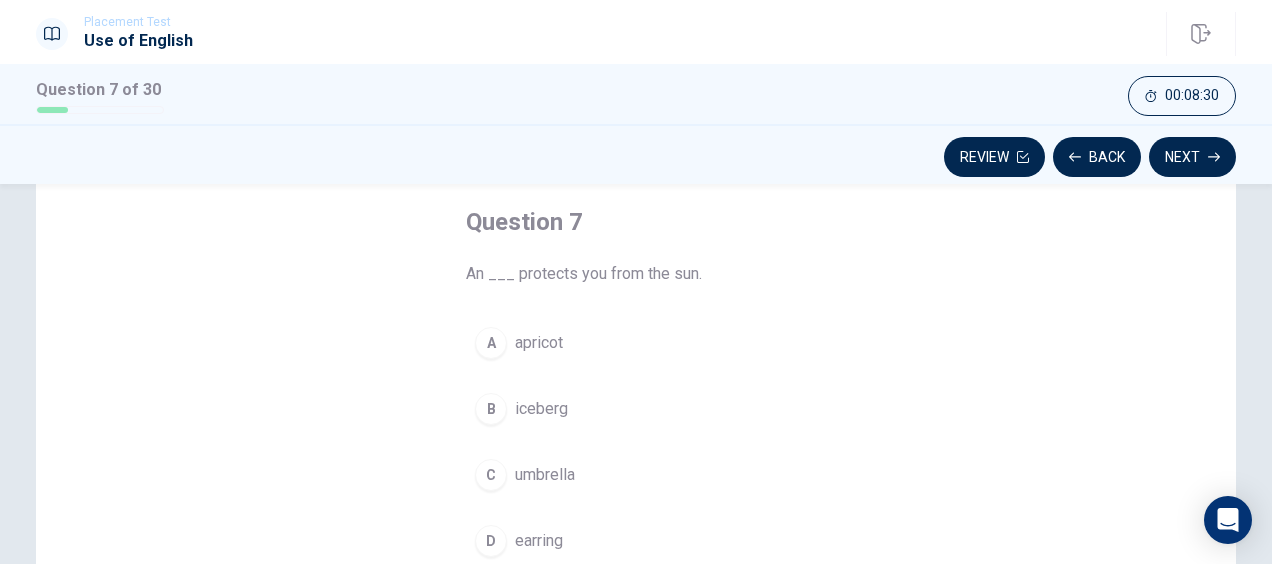 click on "umbrella" at bounding box center (545, 475) 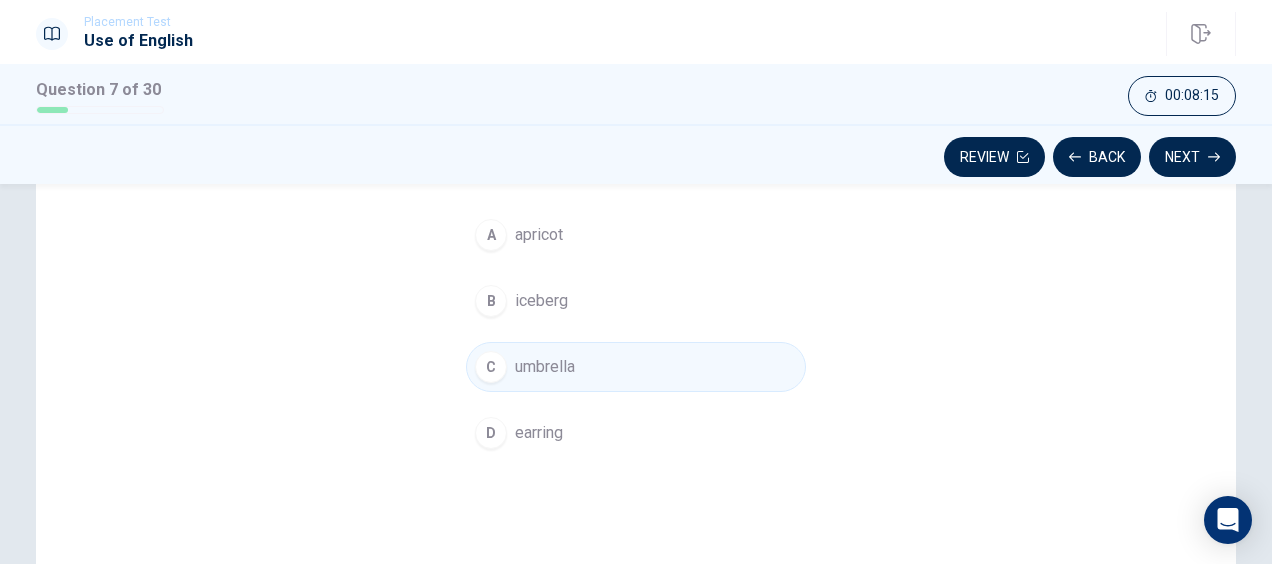 scroll, scrollTop: 100, scrollLeft: 0, axis: vertical 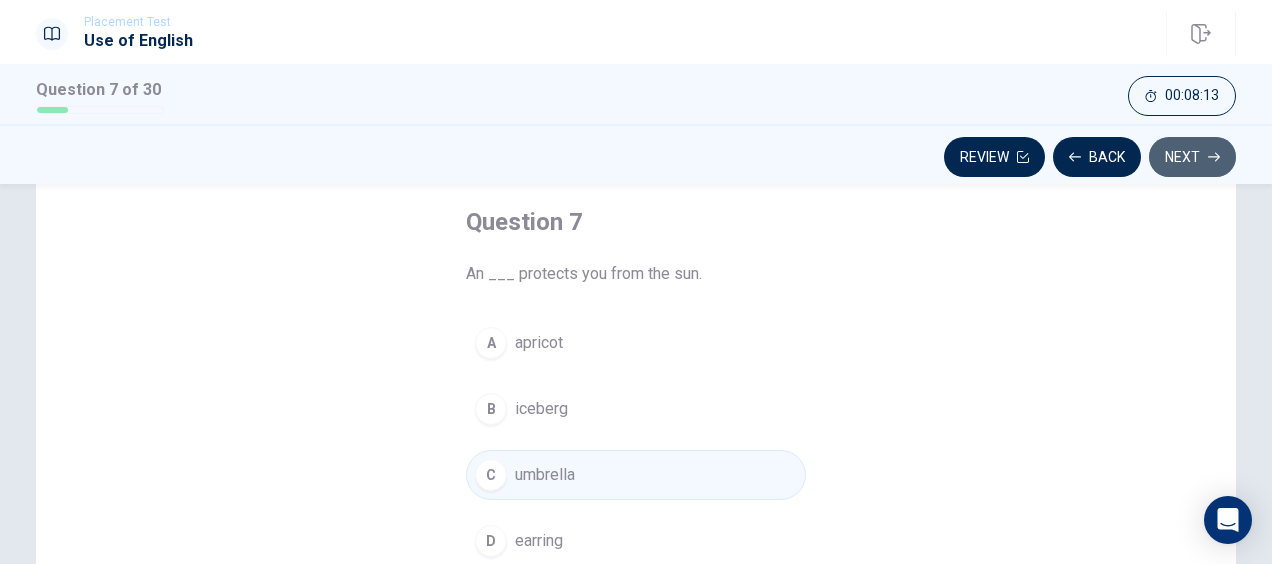 click on "Next" at bounding box center [1192, 157] 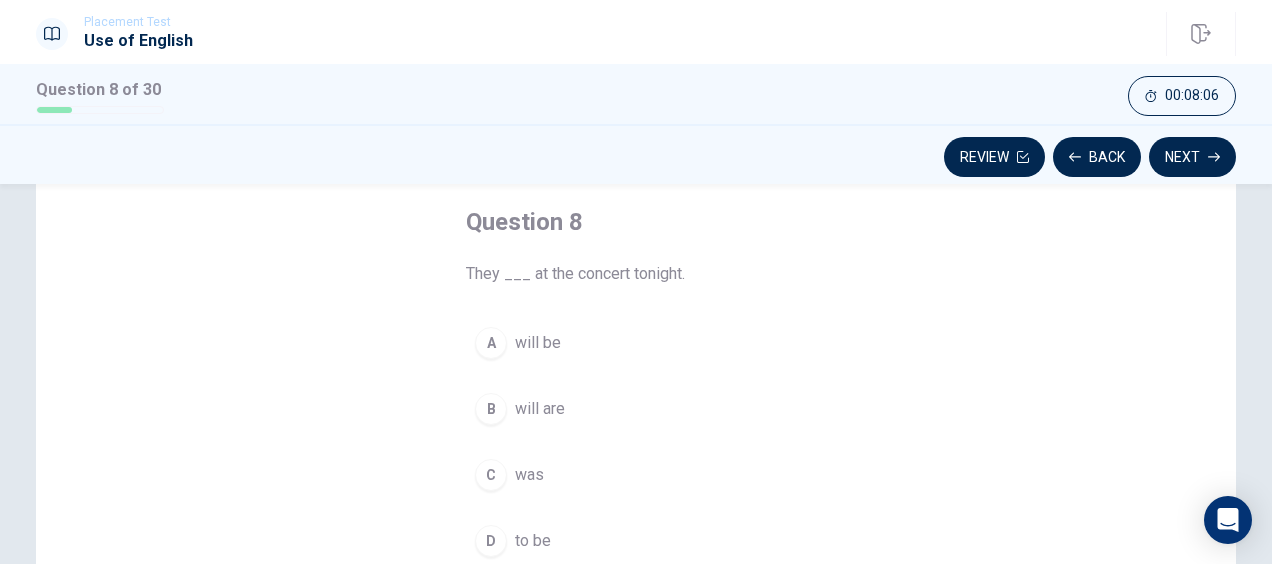 click on "will be" at bounding box center (538, 343) 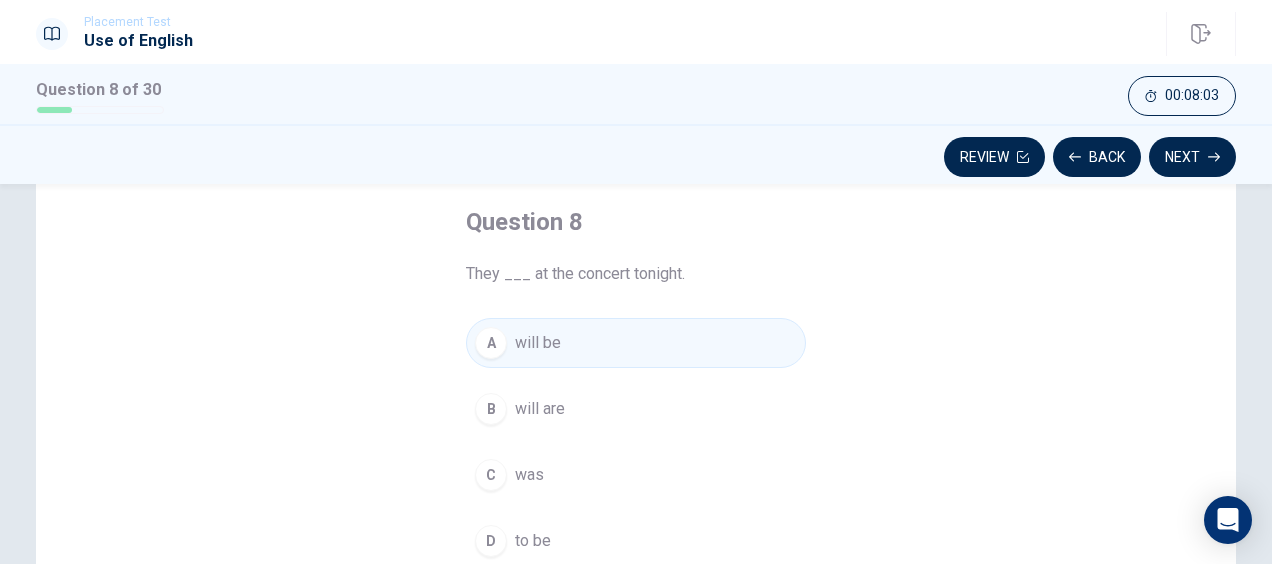 click on "Next" at bounding box center [1192, 157] 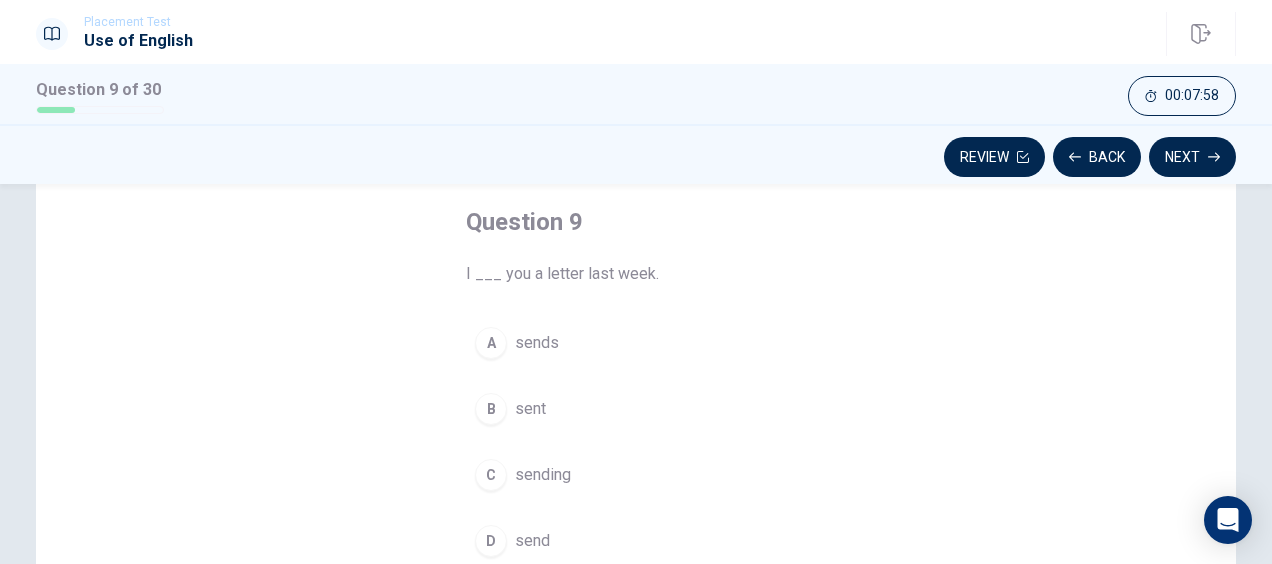 click on "sent" at bounding box center (530, 409) 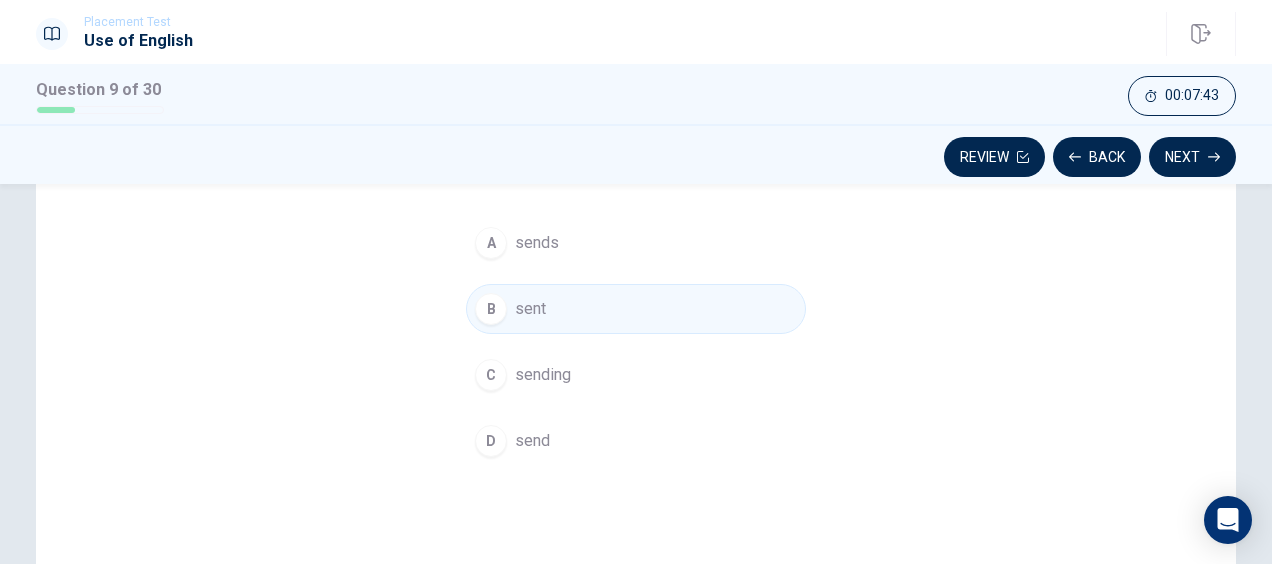 scroll, scrollTop: 0, scrollLeft: 0, axis: both 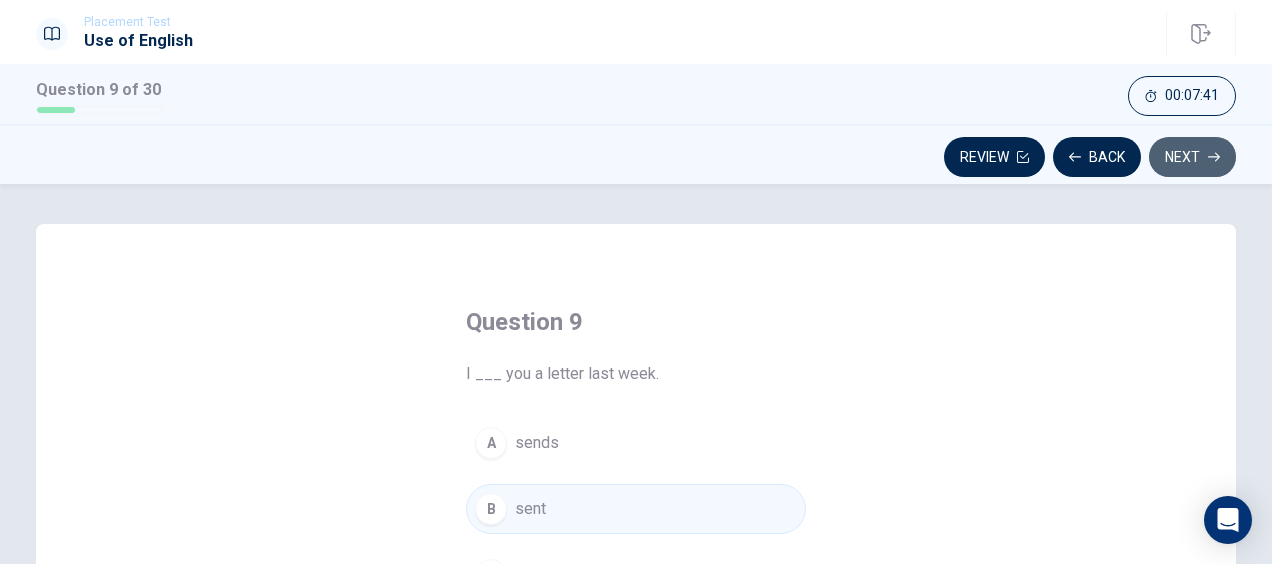 click on "Next" at bounding box center [1192, 157] 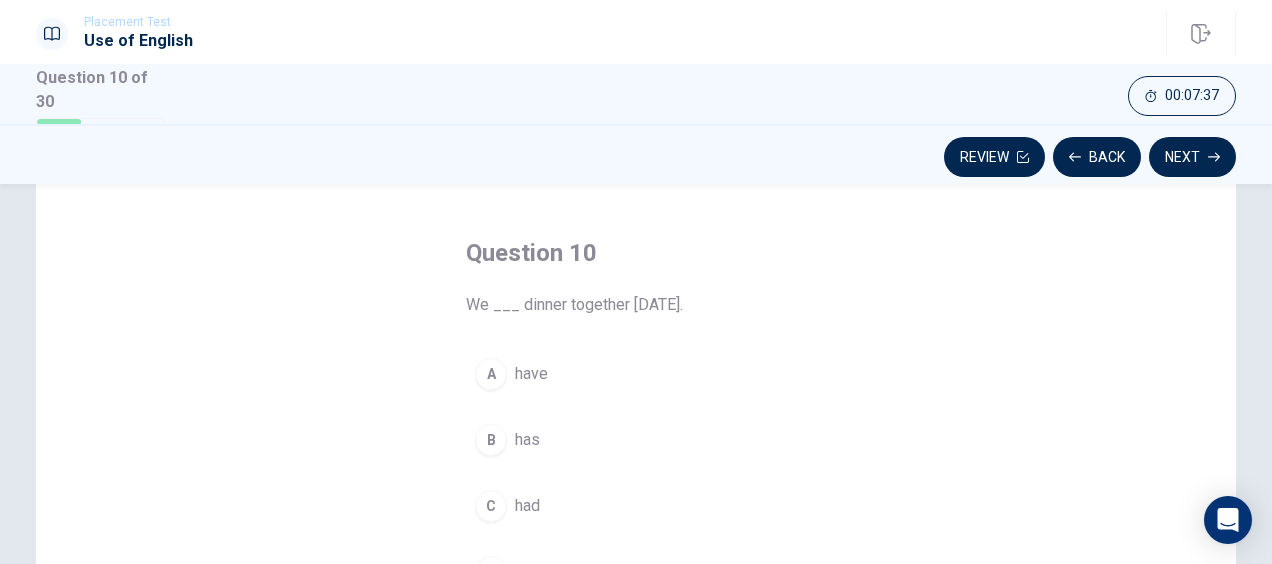 scroll, scrollTop: 100, scrollLeft: 0, axis: vertical 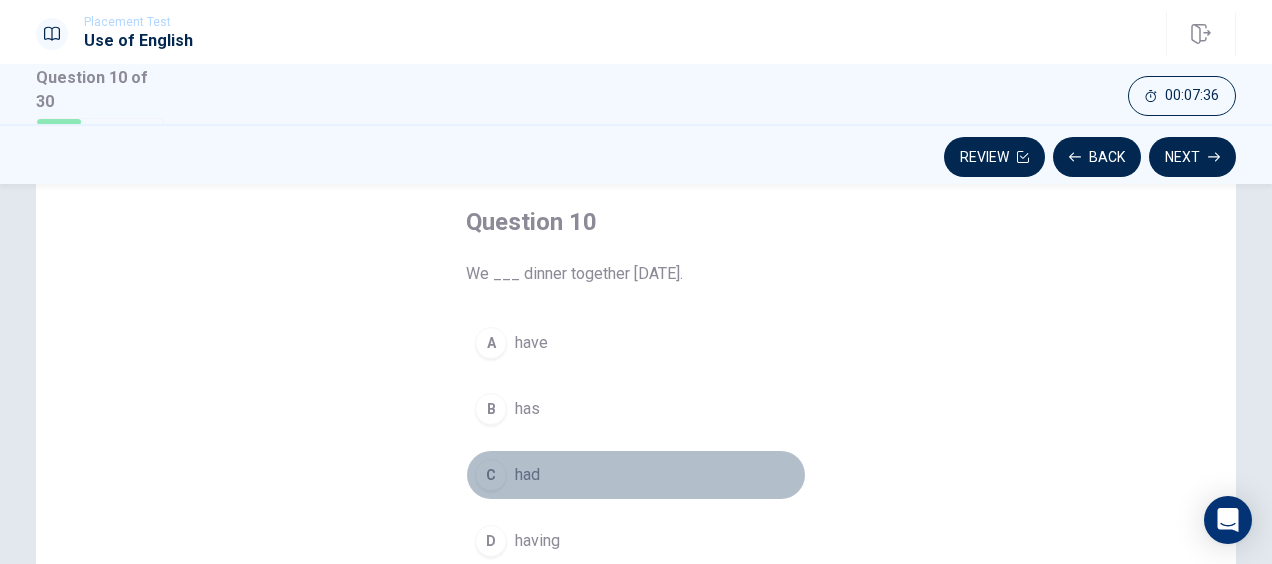 click on "had" at bounding box center (527, 475) 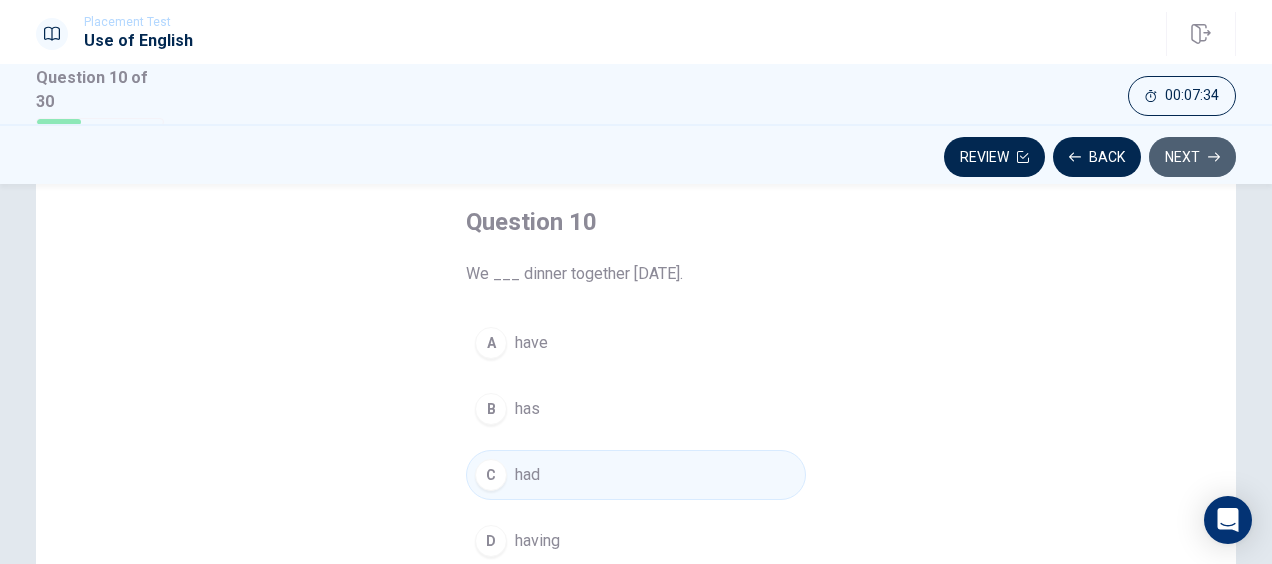 click on "Next" at bounding box center [1192, 157] 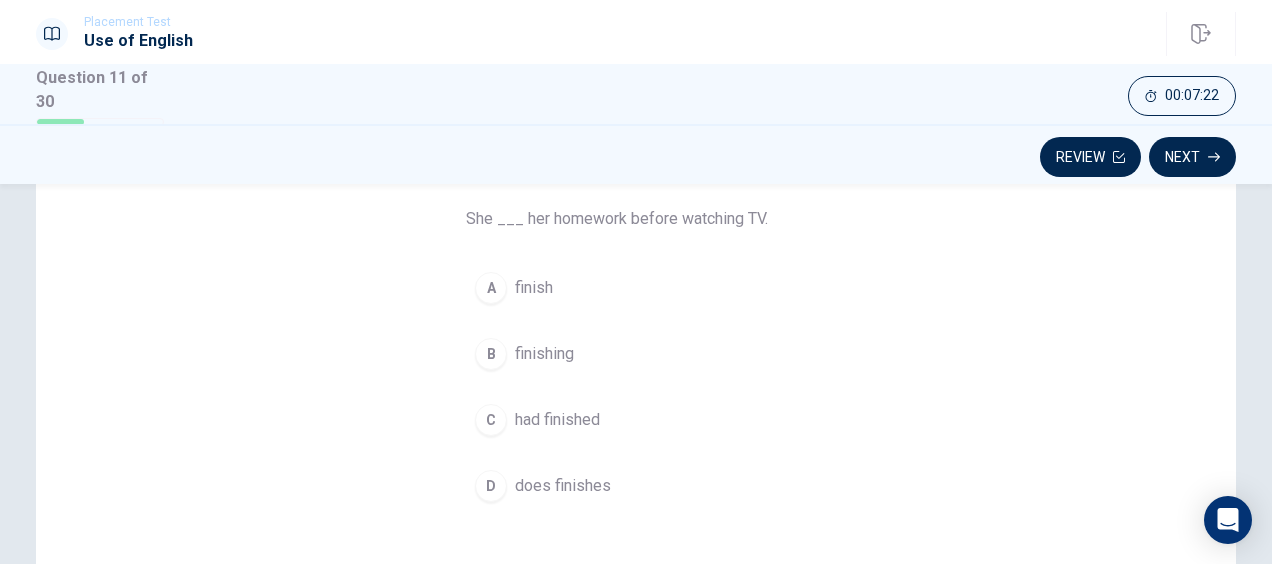 scroll, scrollTop: 200, scrollLeft: 0, axis: vertical 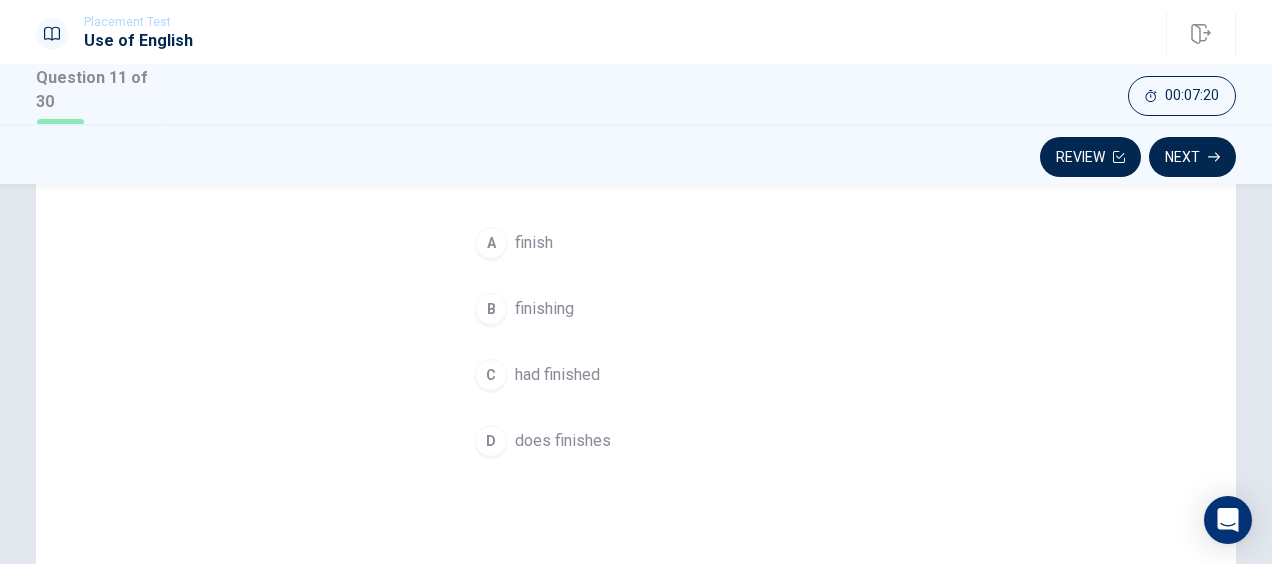 click on "had finished" at bounding box center (557, 375) 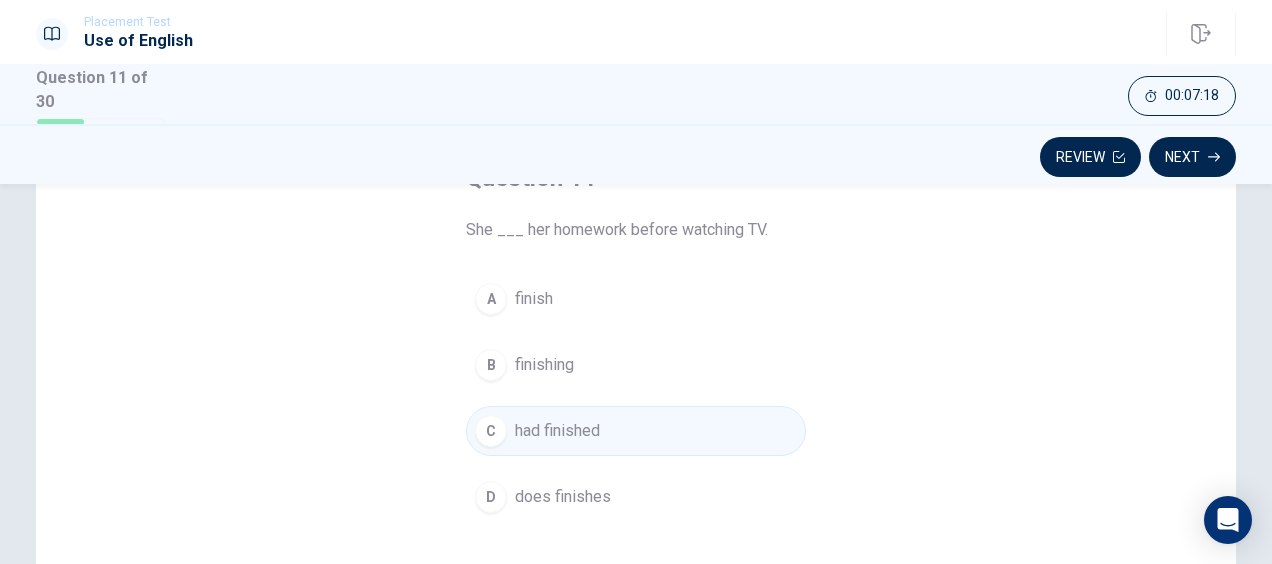 scroll, scrollTop: 100, scrollLeft: 0, axis: vertical 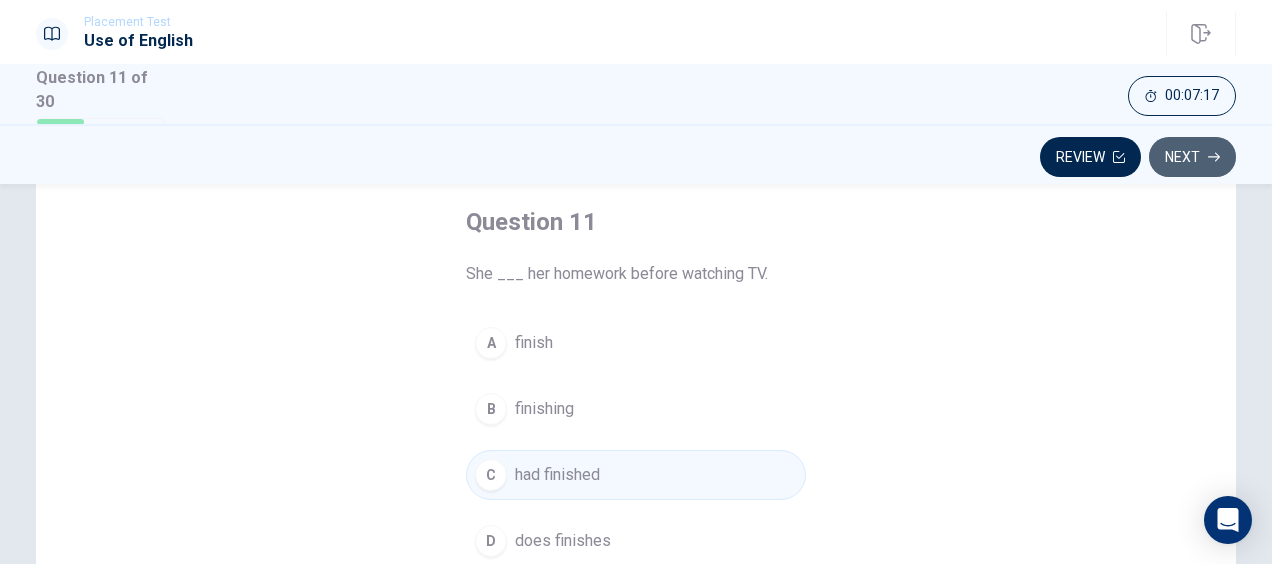 click on "Next" at bounding box center (1192, 157) 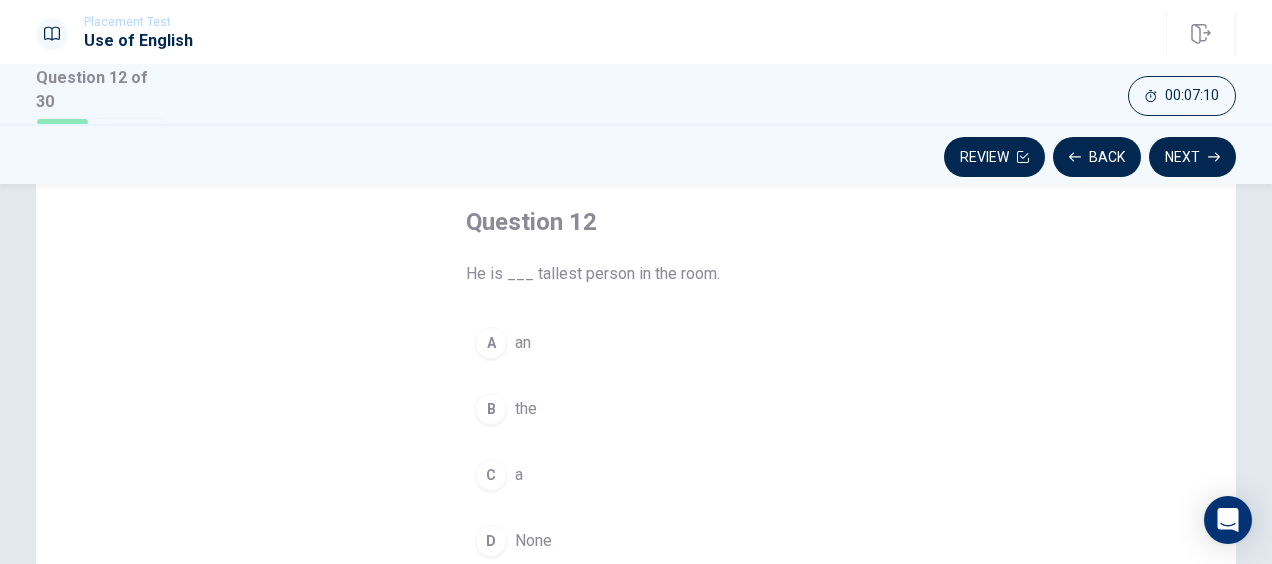 click on "B the" at bounding box center (636, 409) 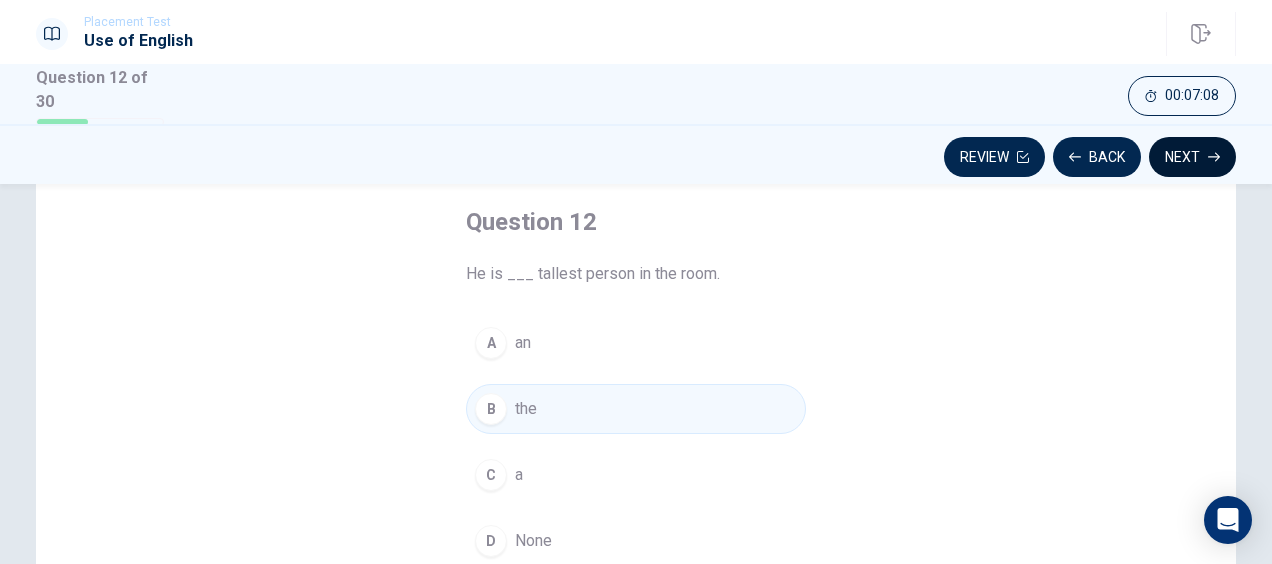 click 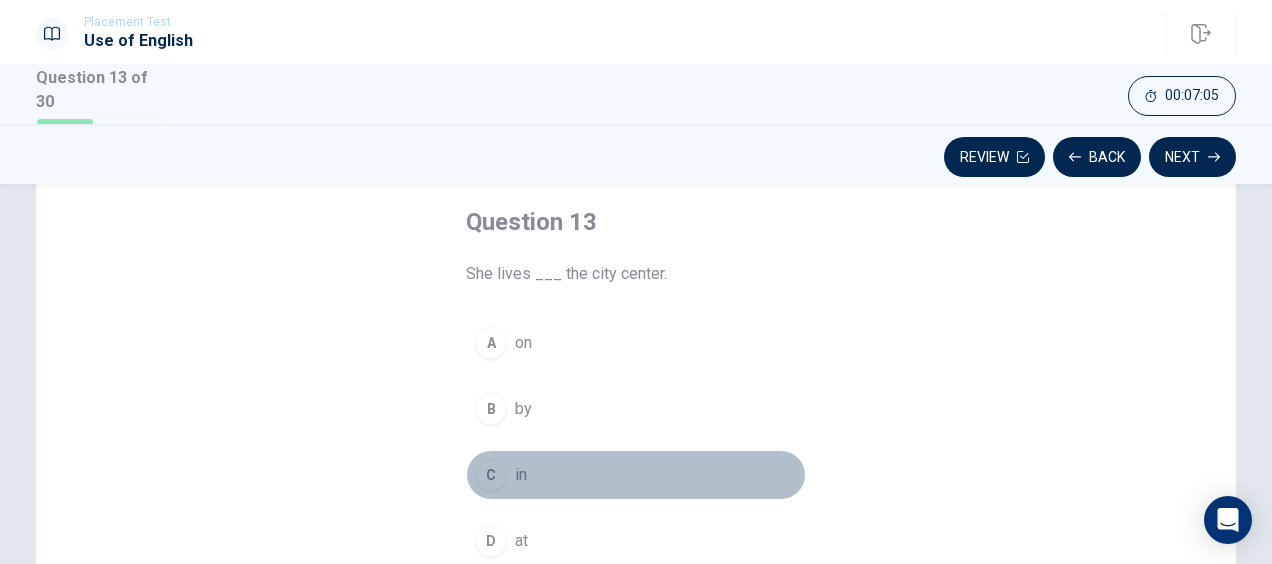 click on "C in" at bounding box center [636, 475] 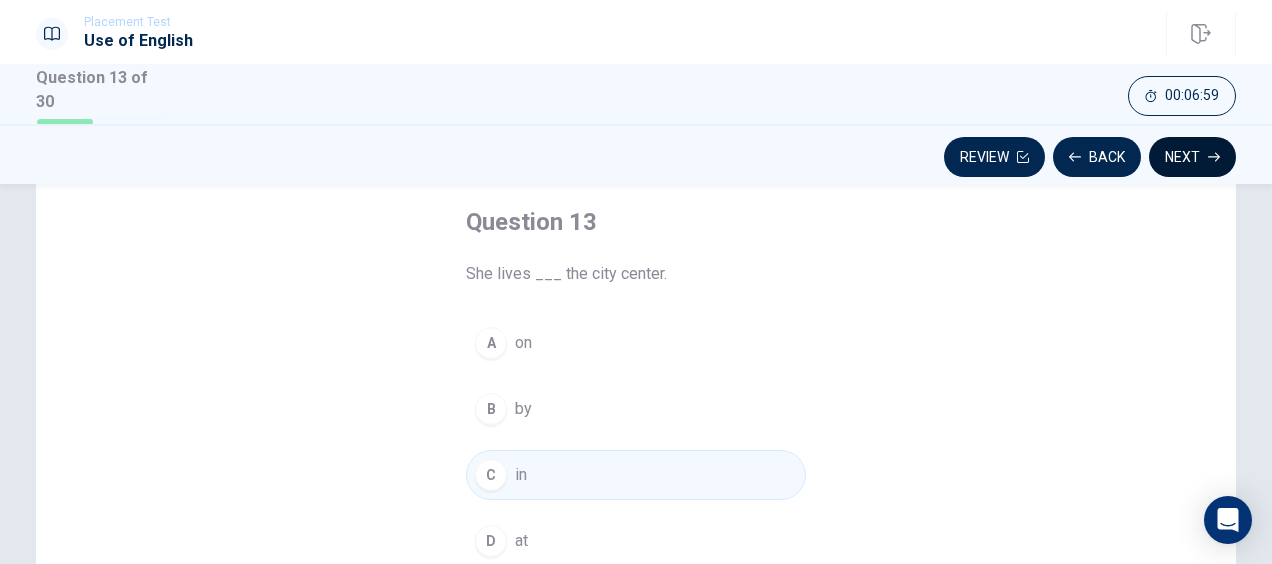 click on "Next" at bounding box center [1192, 157] 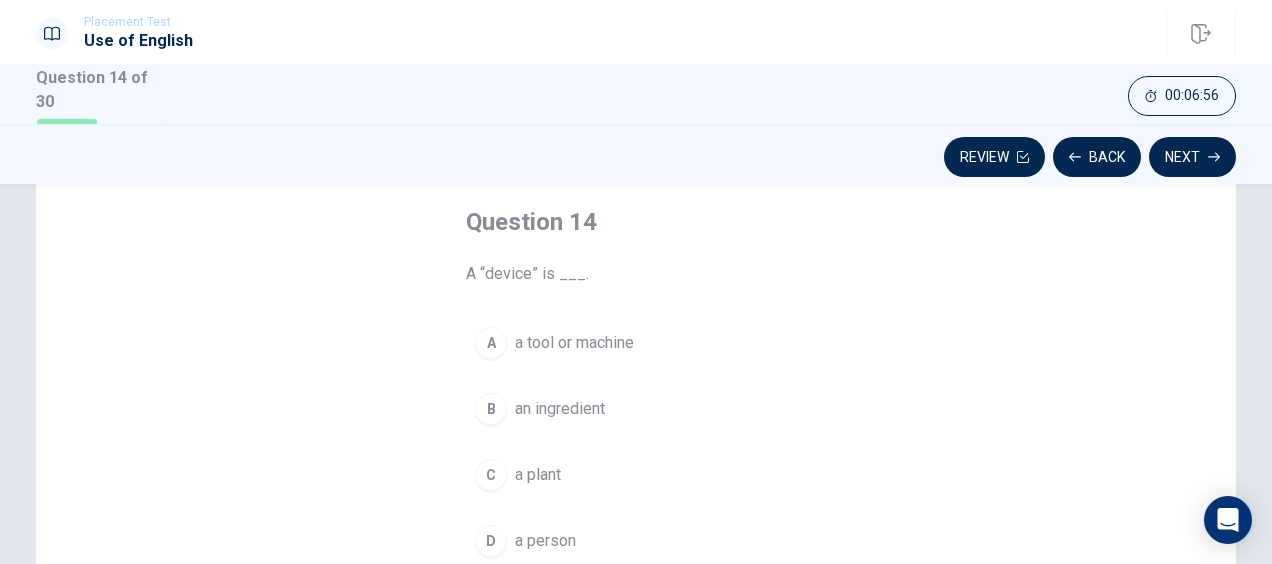 click on "a tool or machine" at bounding box center [574, 343] 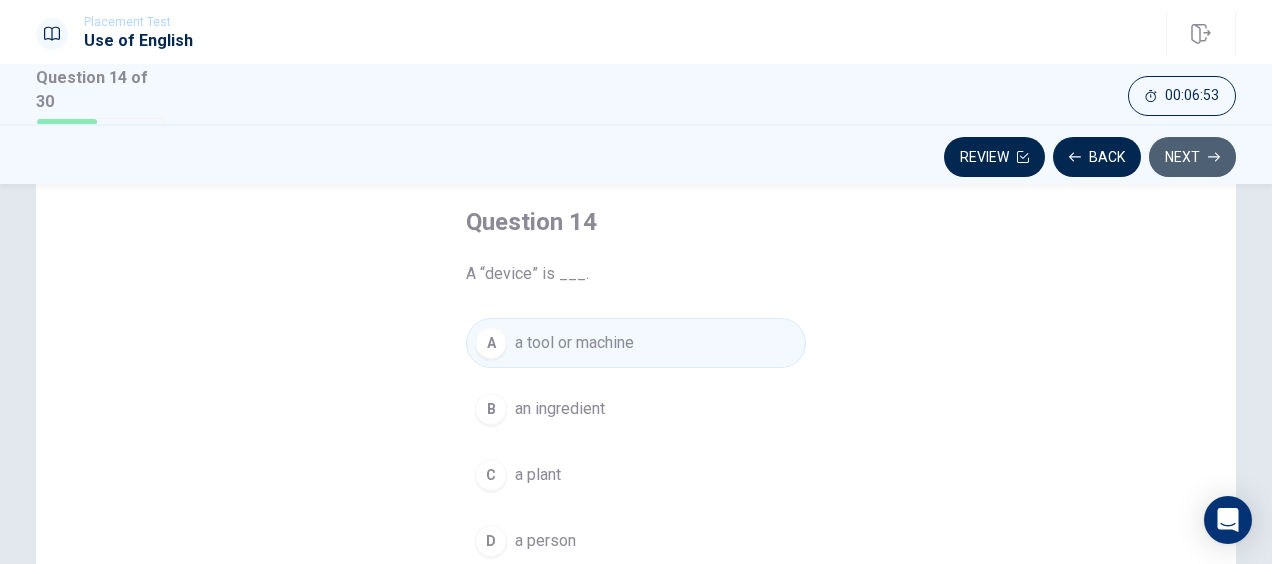click on "Next" at bounding box center [1192, 157] 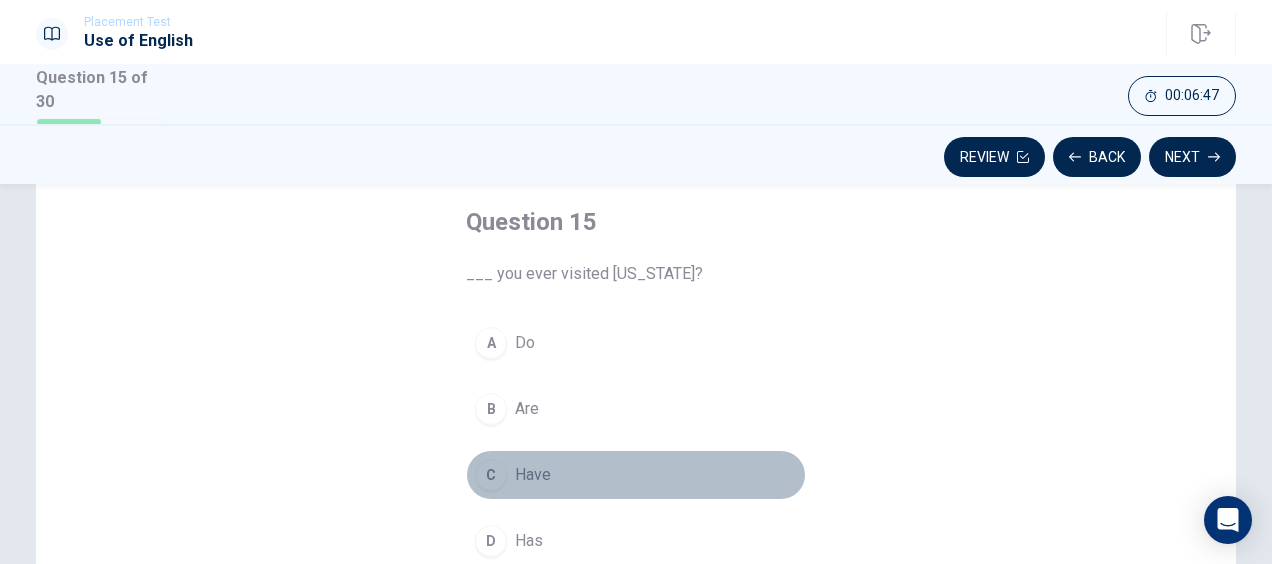 click on "Have" at bounding box center (533, 475) 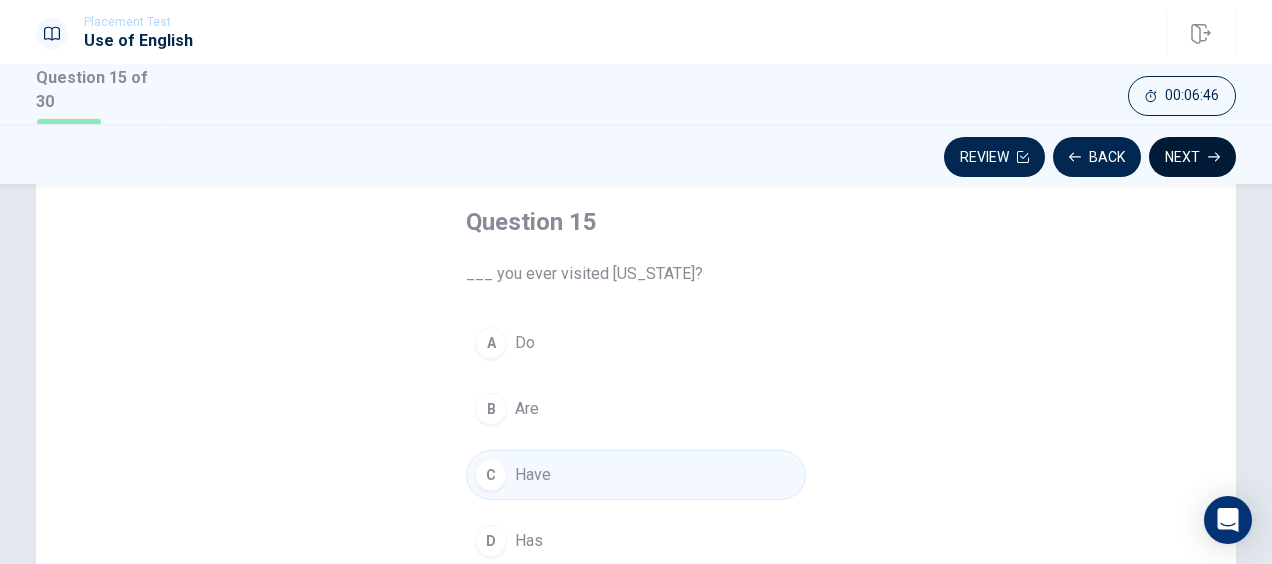 click on "Next" at bounding box center [1192, 157] 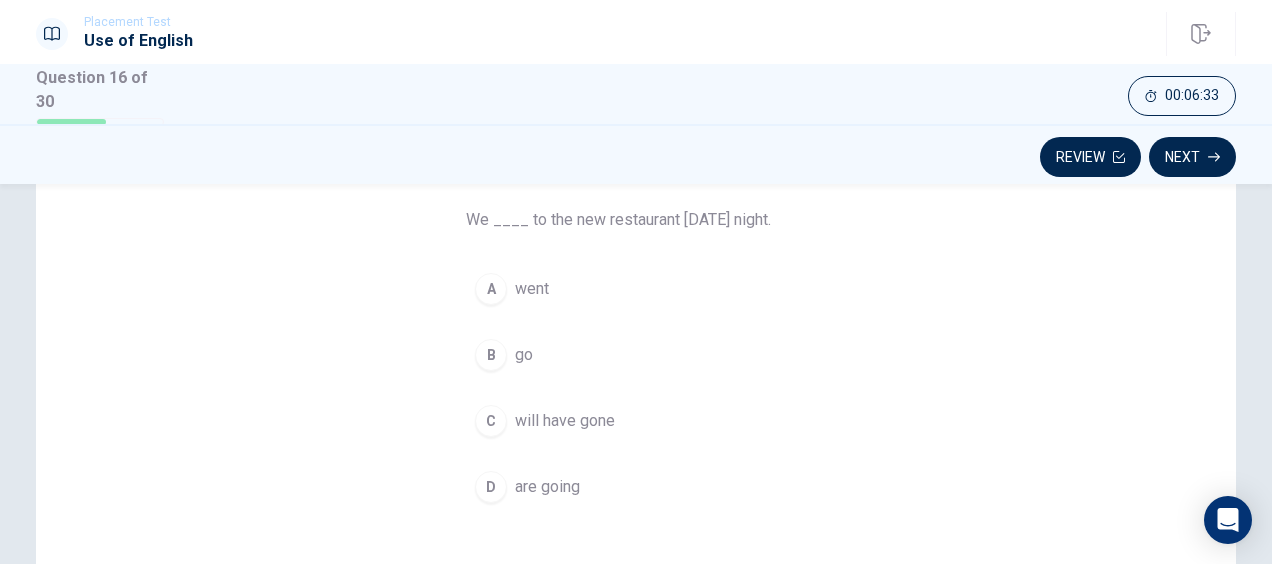 scroll, scrollTop: 200, scrollLeft: 0, axis: vertical 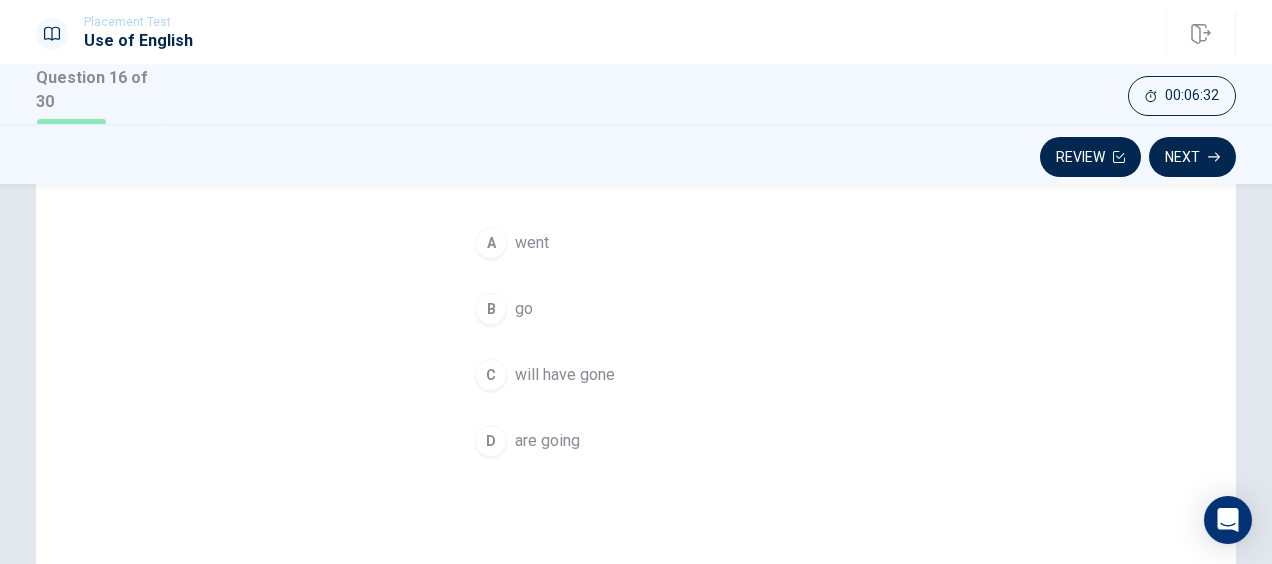 click on "D are going" at bounding box center (636, 441) 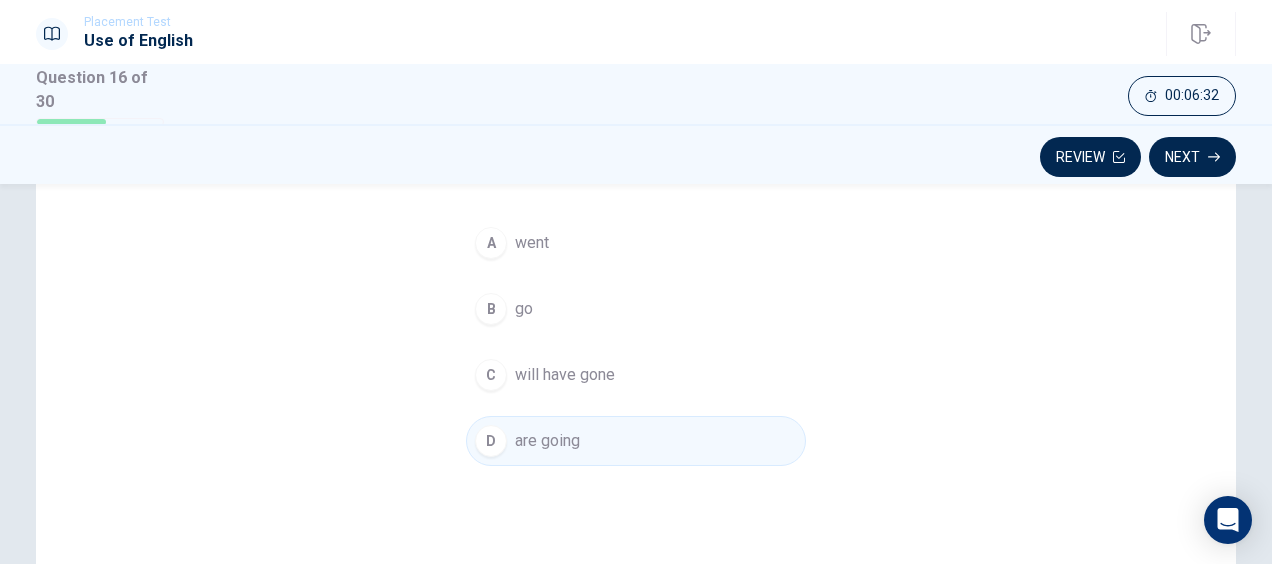 scroll, scrollTop: 100, scrollLeft: 0, axis: vertical 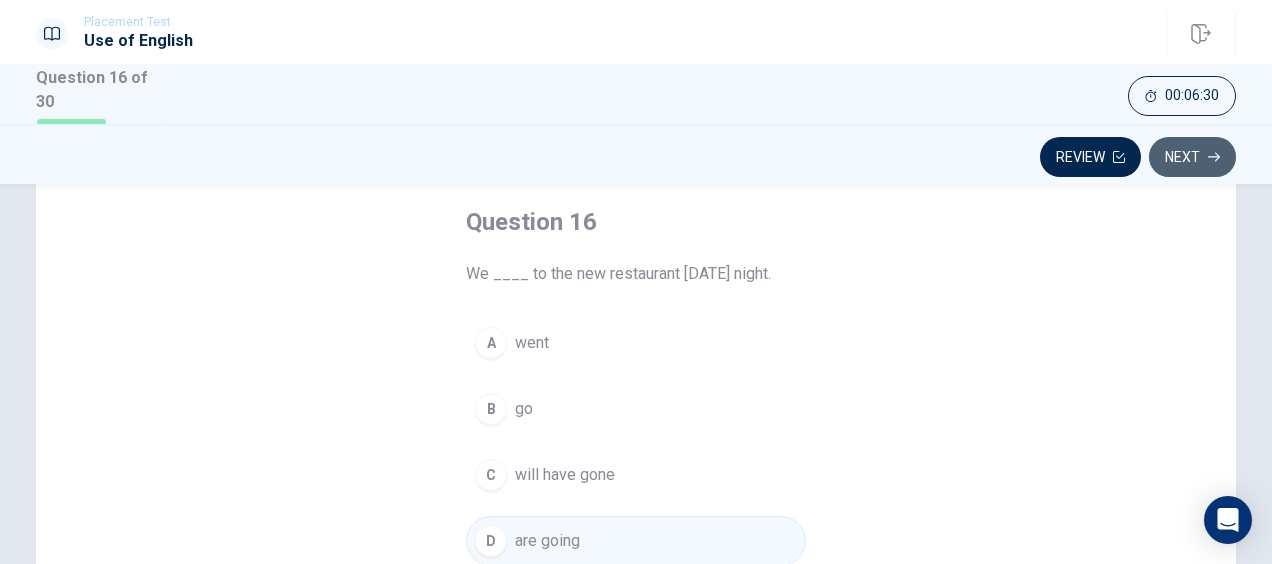 click on "Next" at bounding box center (1192, 157) 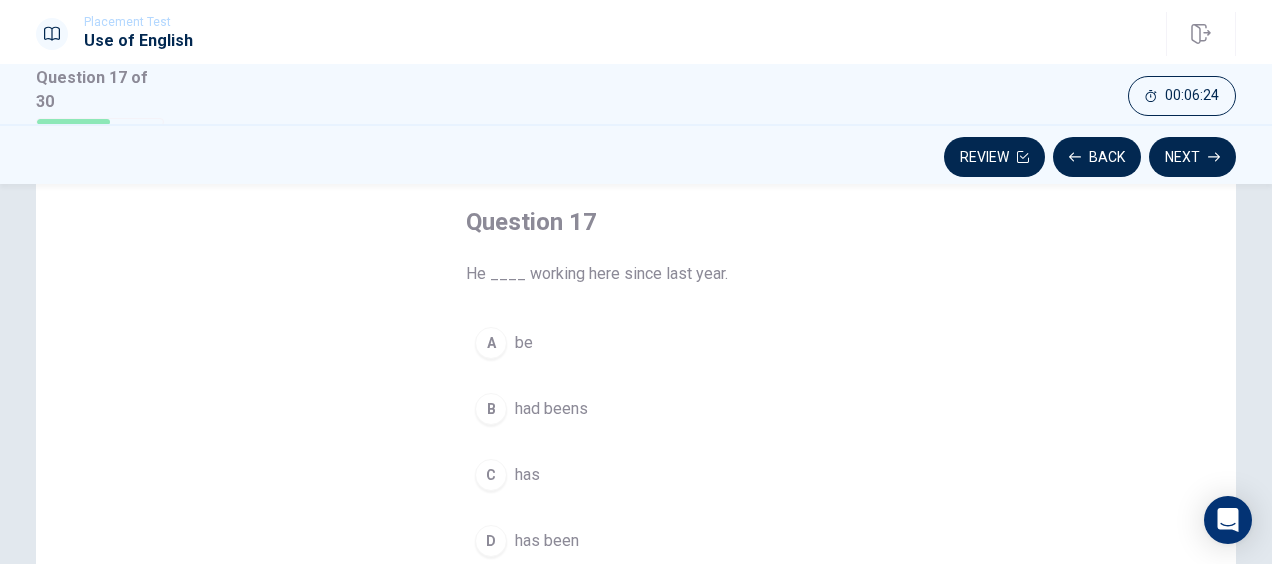 click on "has been" at bounding box center (547, 541) 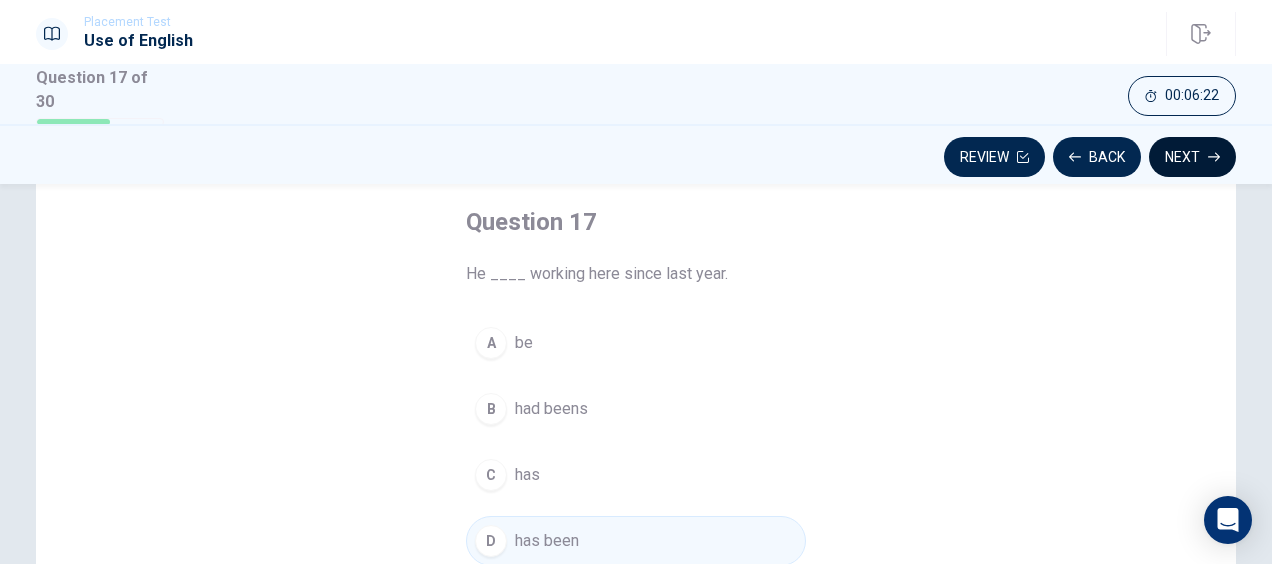 click on "Next" at bounding box center (1192, 157) 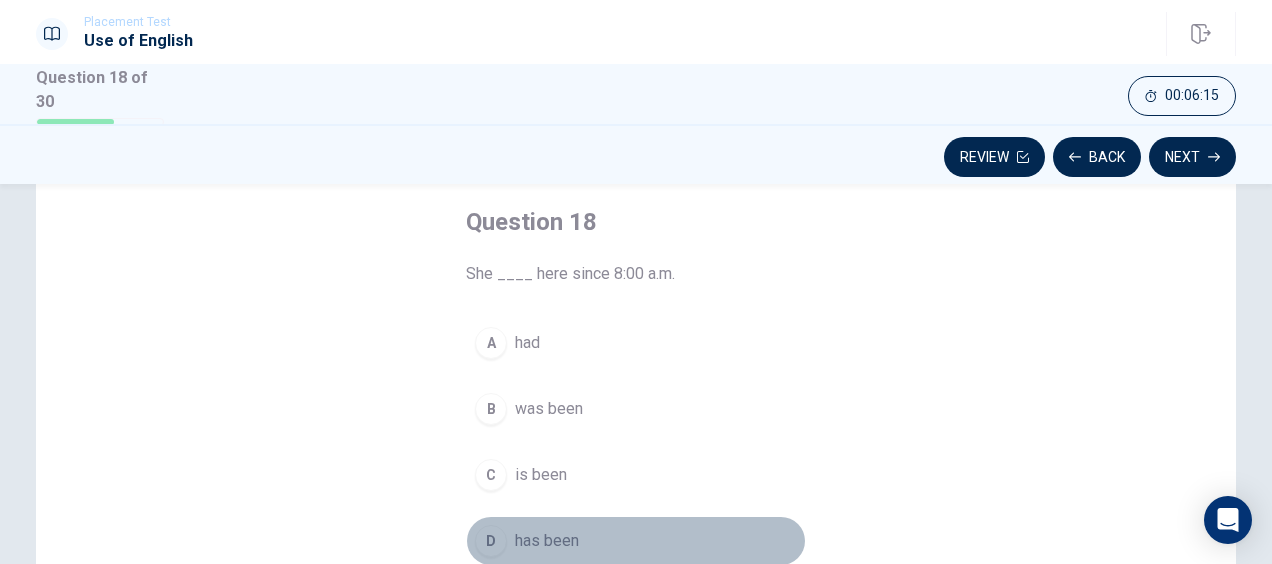 click on "has been" at bounding box center [547, 541] 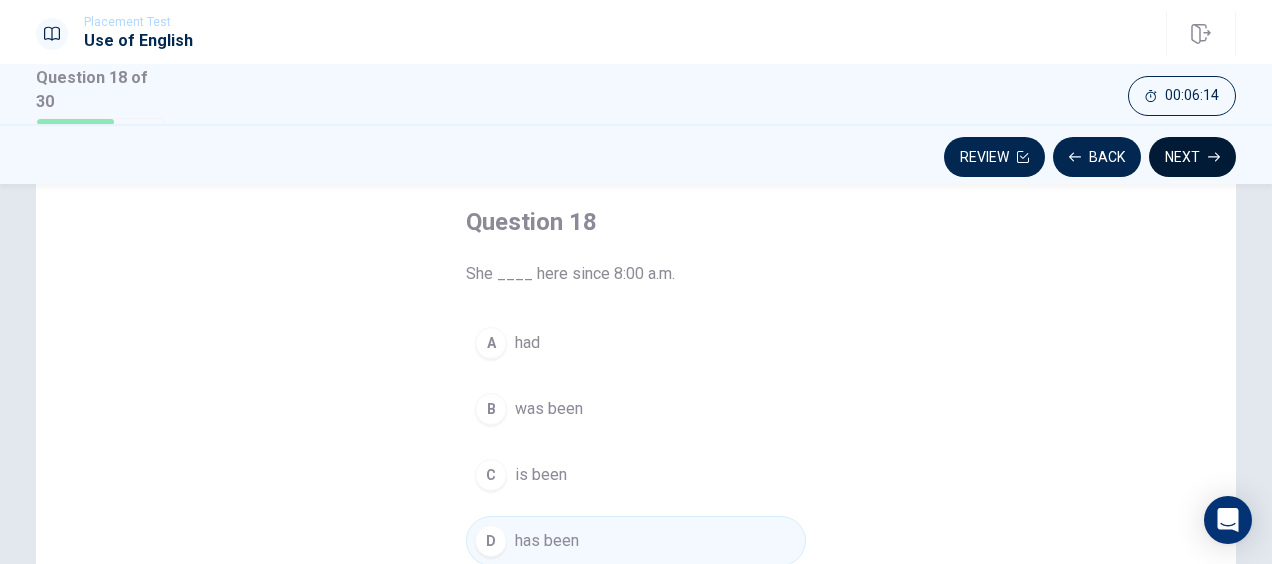 click on "Next" at bounding box center (1192, 157) 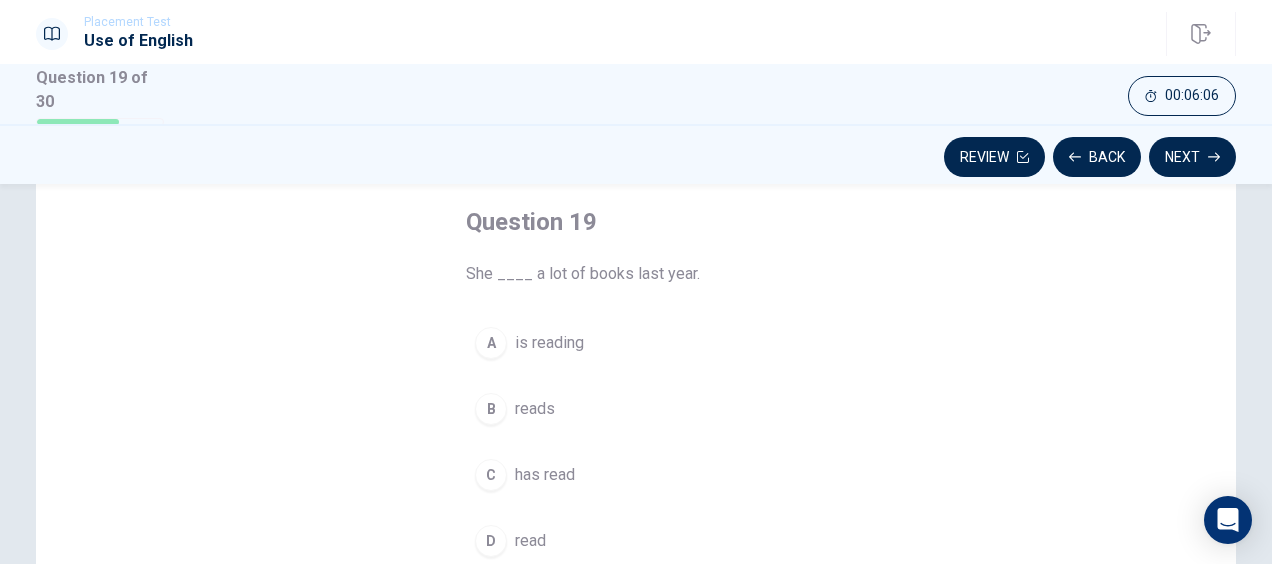click on "read" at bounding box center (530, 541) 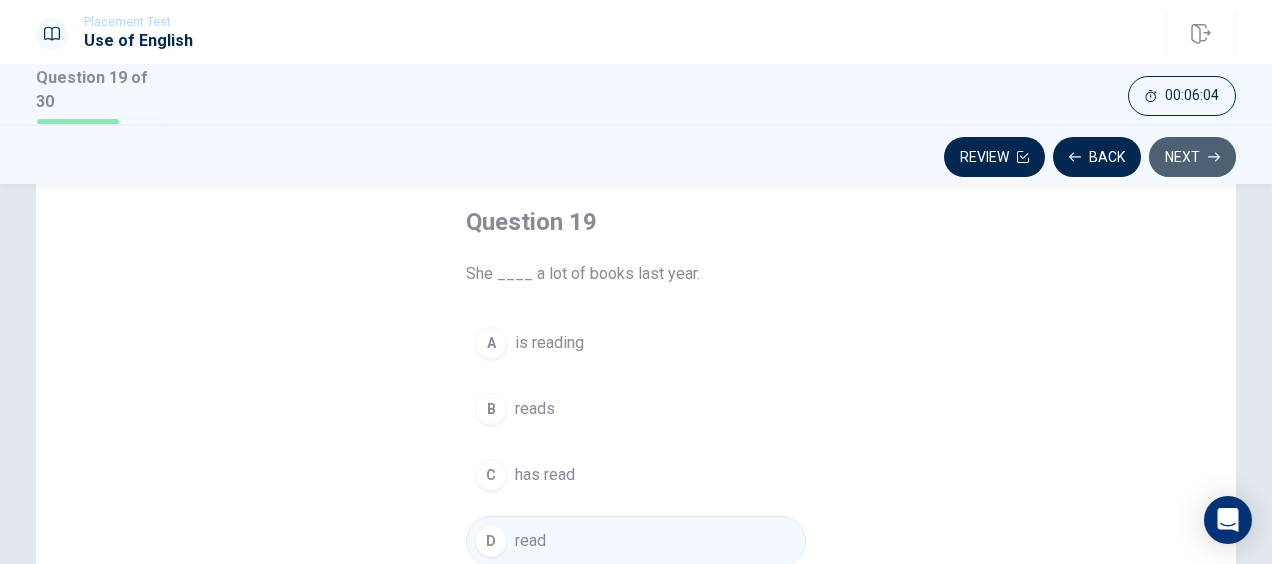 click 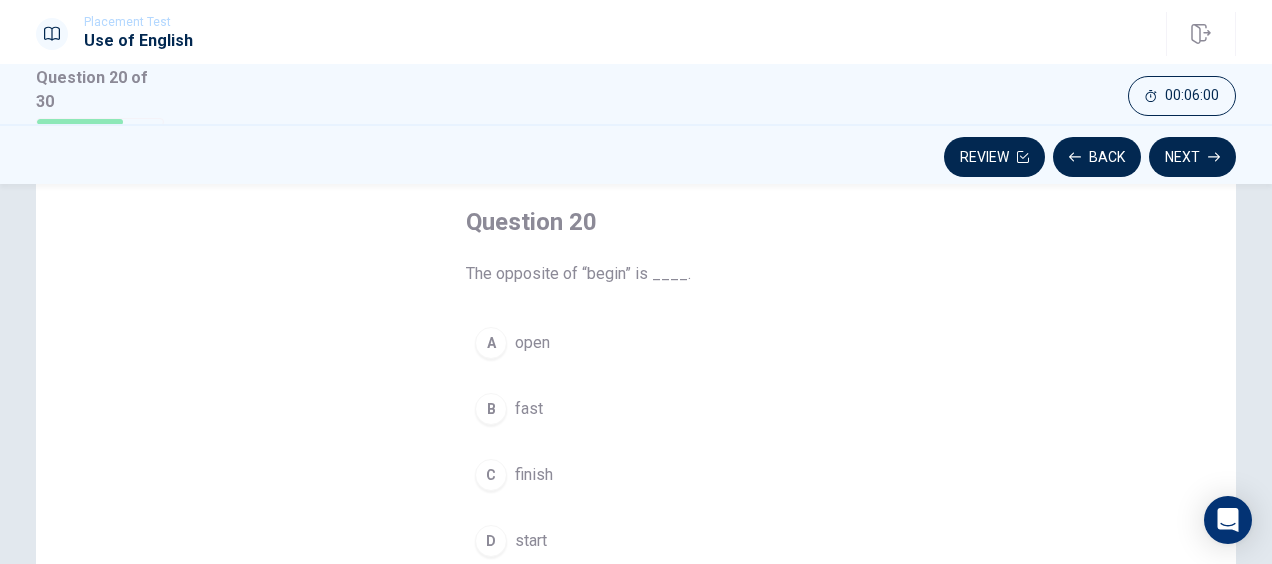 click on "finish" at bounding box center (534, 475) 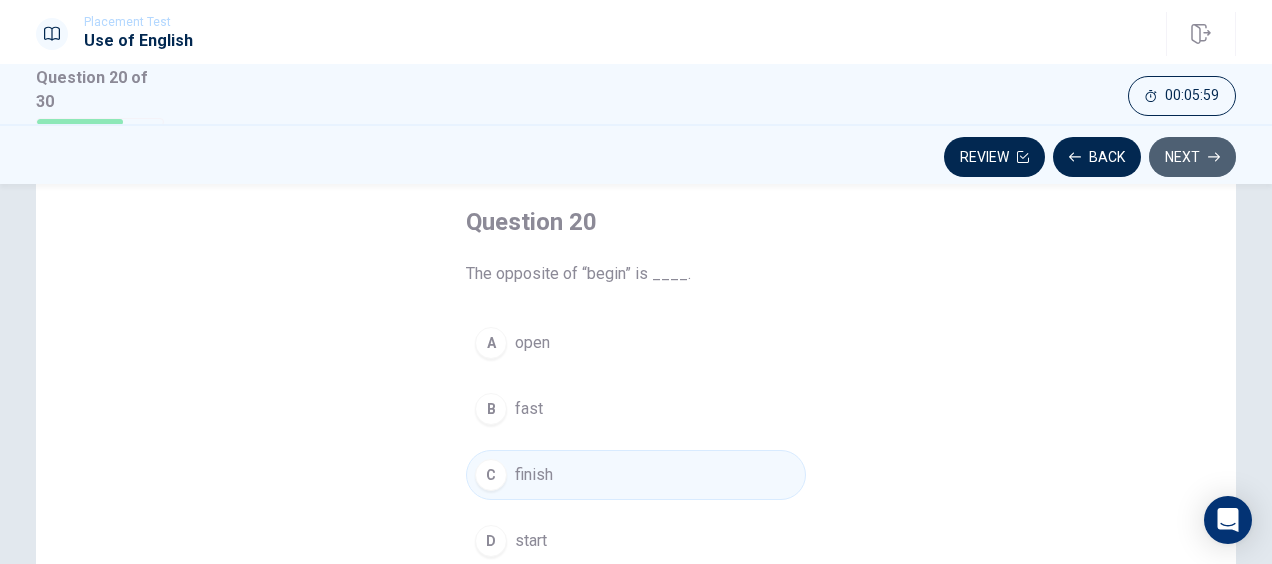 click on "Next" at bounding box center [1192, 157] 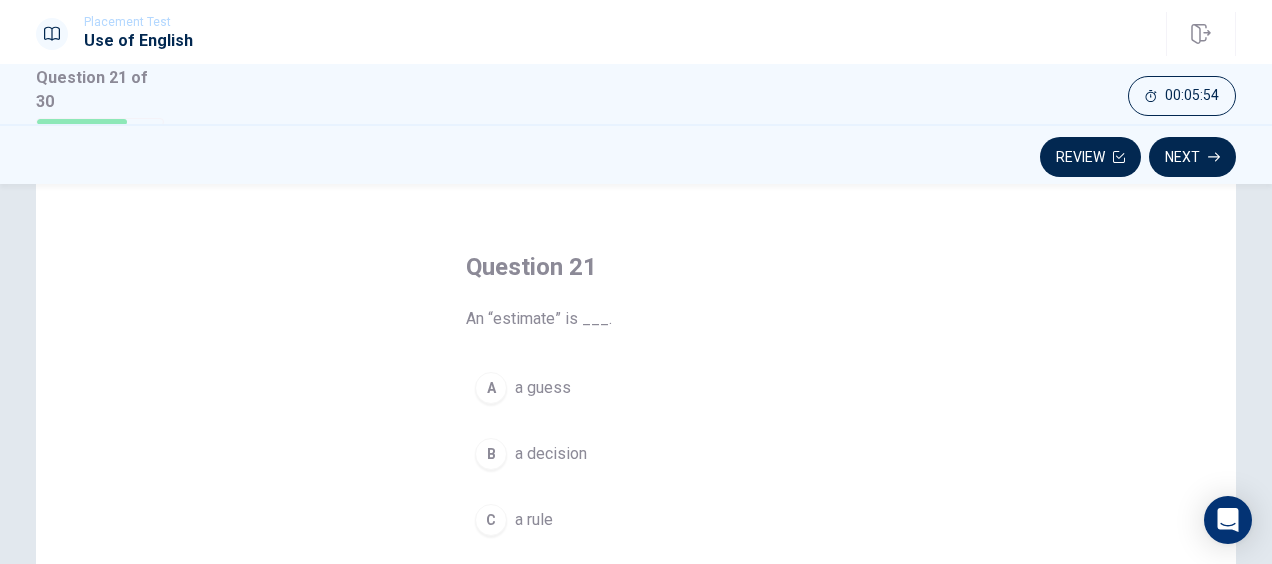 scroll, scrollTop: 100, scrollLeft: 0, axis: vertical 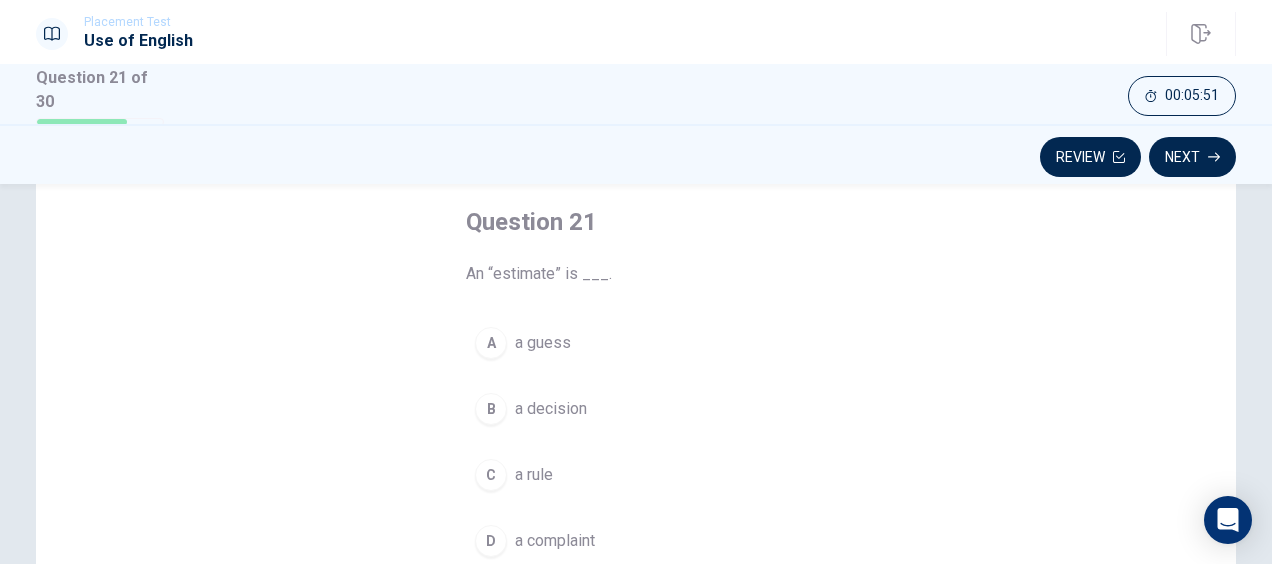 click on "a guess" at bounding box center (543, 343) 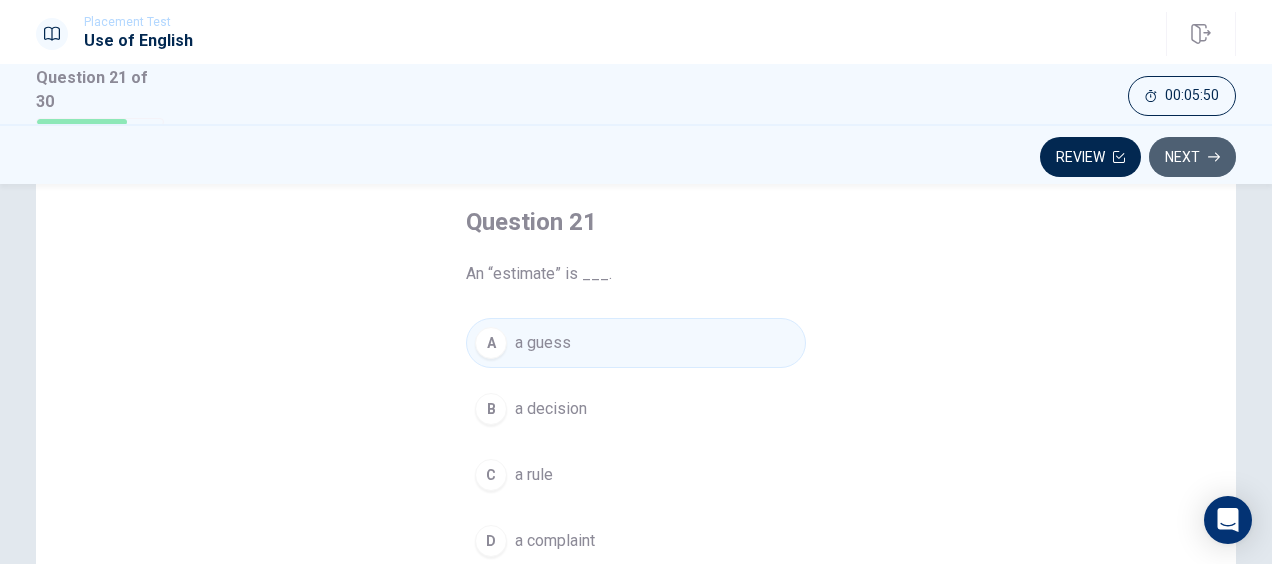 click 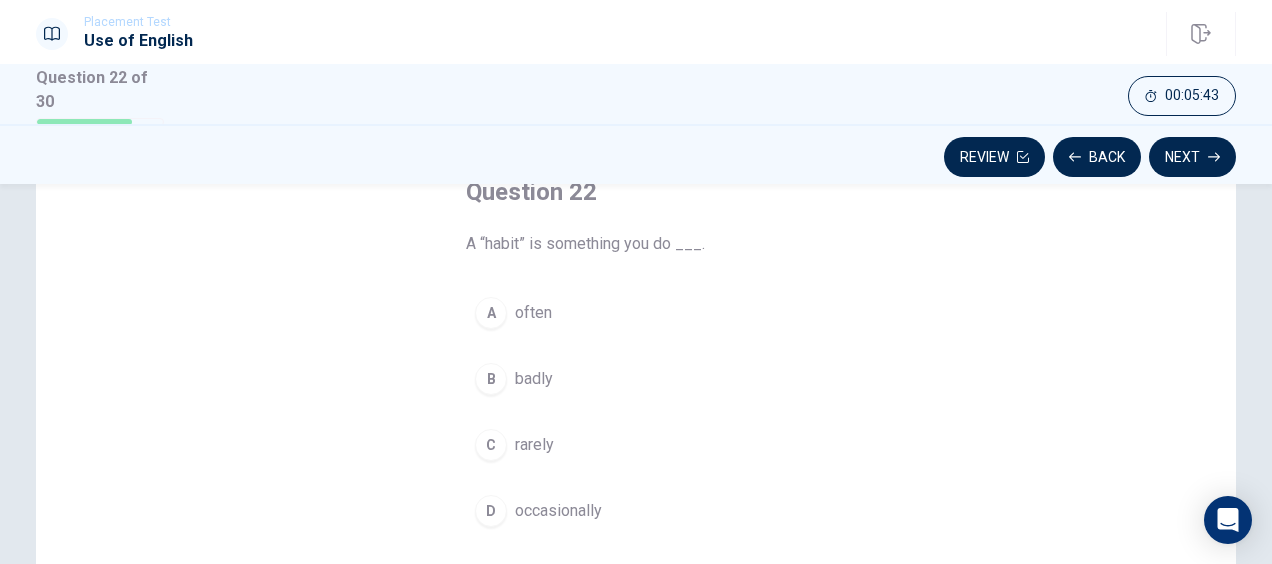 scroll, scrollTop: 100, scrollLeft: 0, axis: vertical 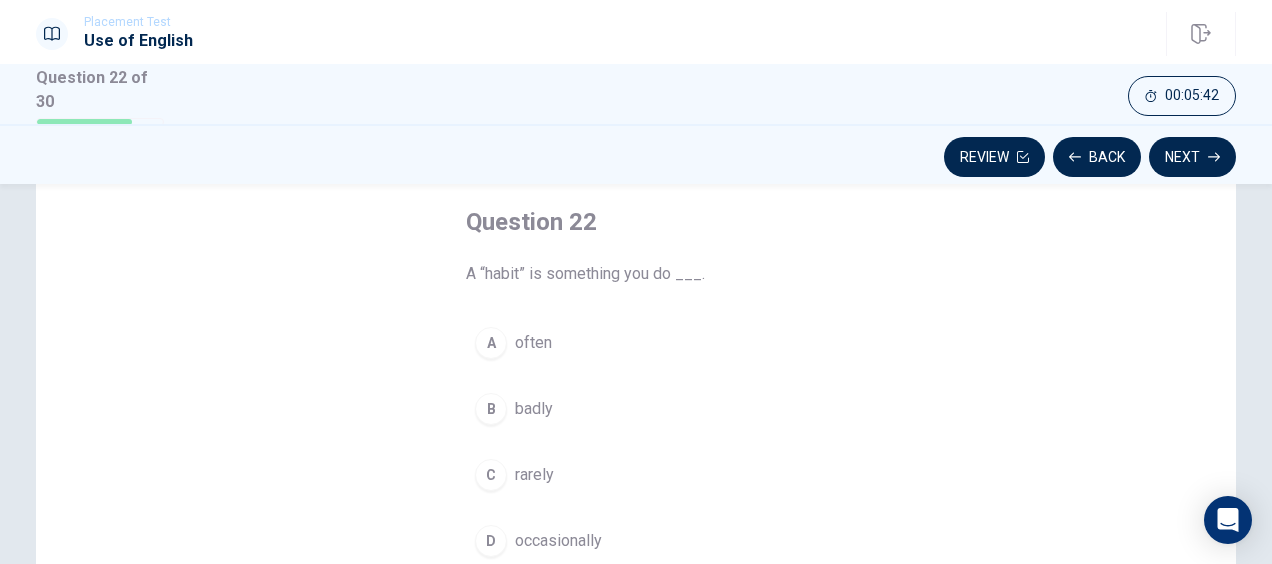 click on "often" at bounding box center [533, 343] 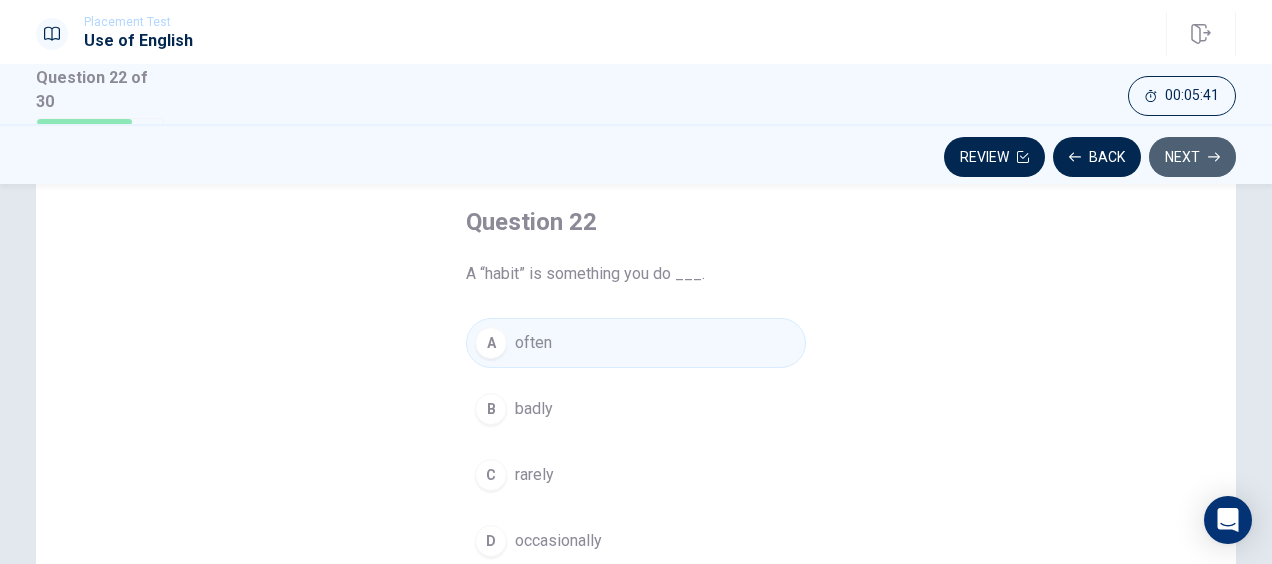 click on "Next" at bounding box center (1192, 157) 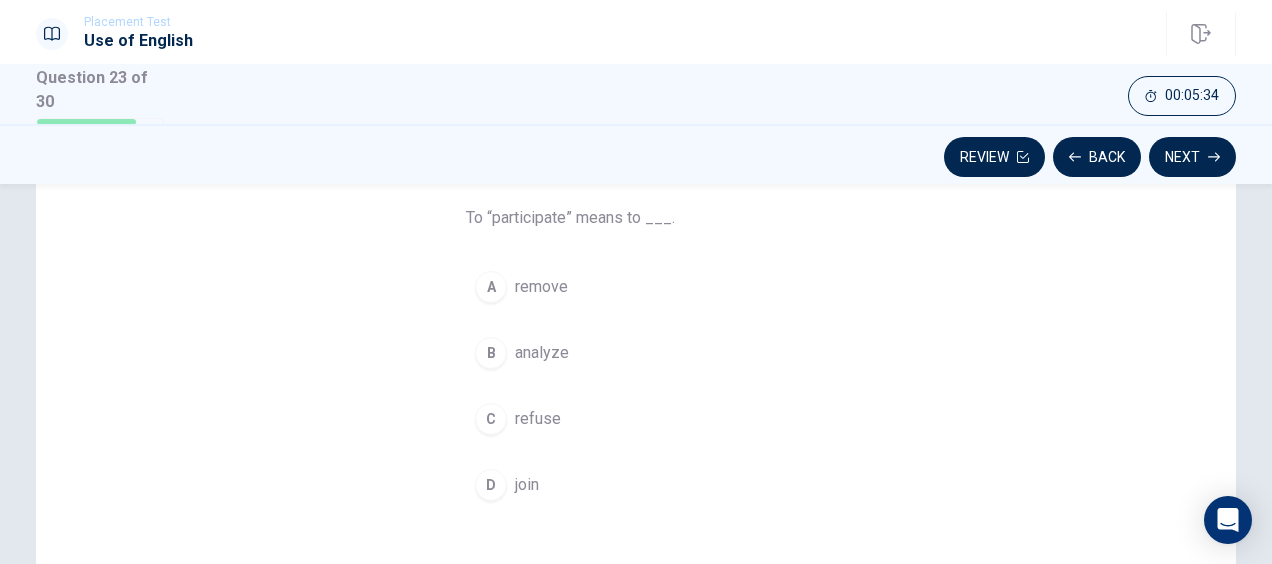scroll, scrollTop: 200, scrollLeft: 0, axis: vertical 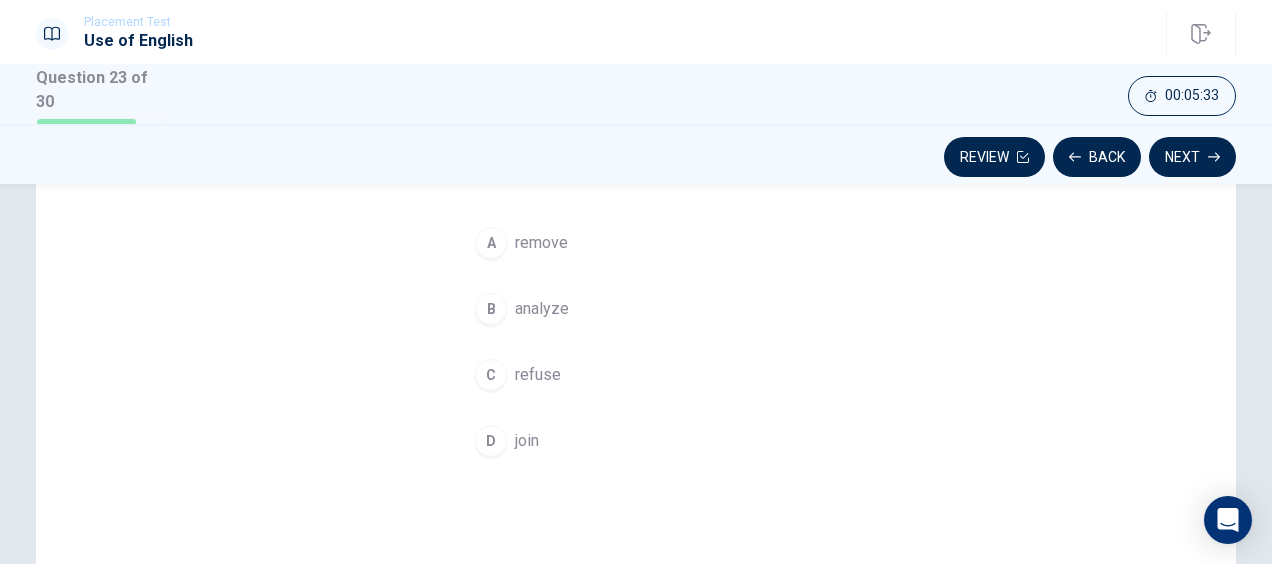 click on "join" at bounding box center [527, 441] 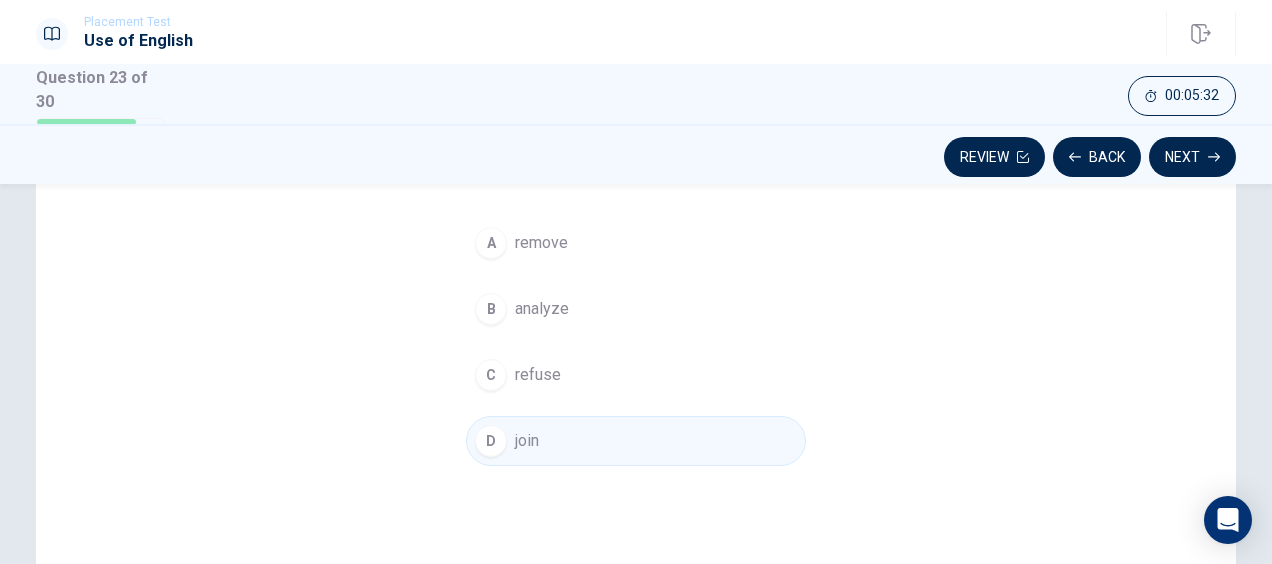 scroll, scrollTop: 100, scrollLeft: 0, axis: vertical 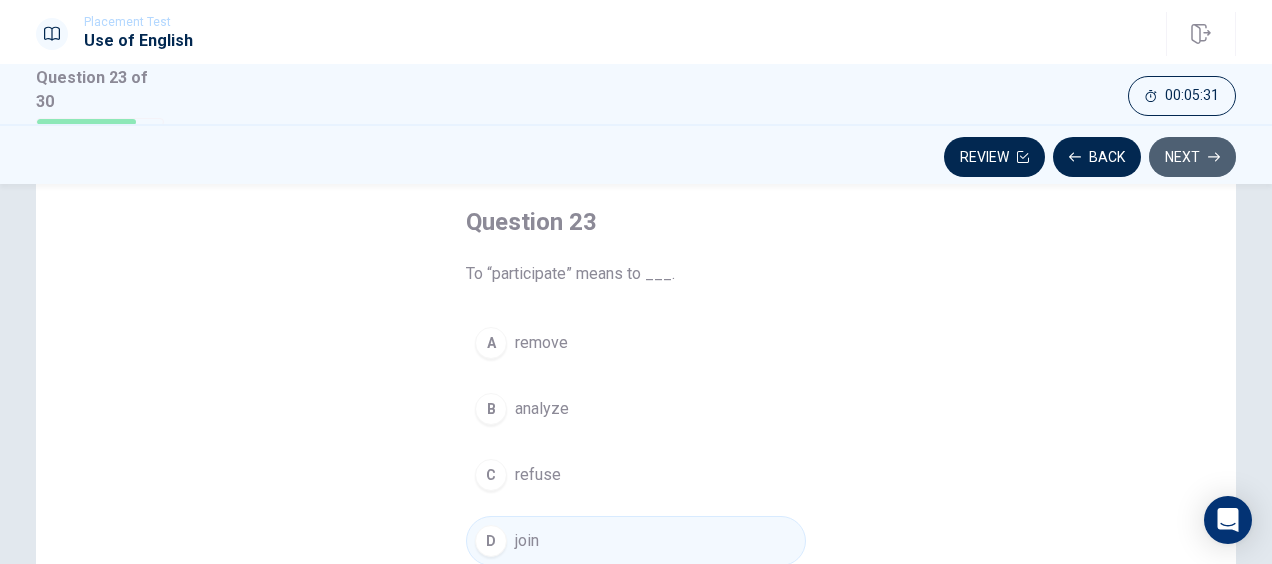 click on "Next" at bounding box center [1192, 157] 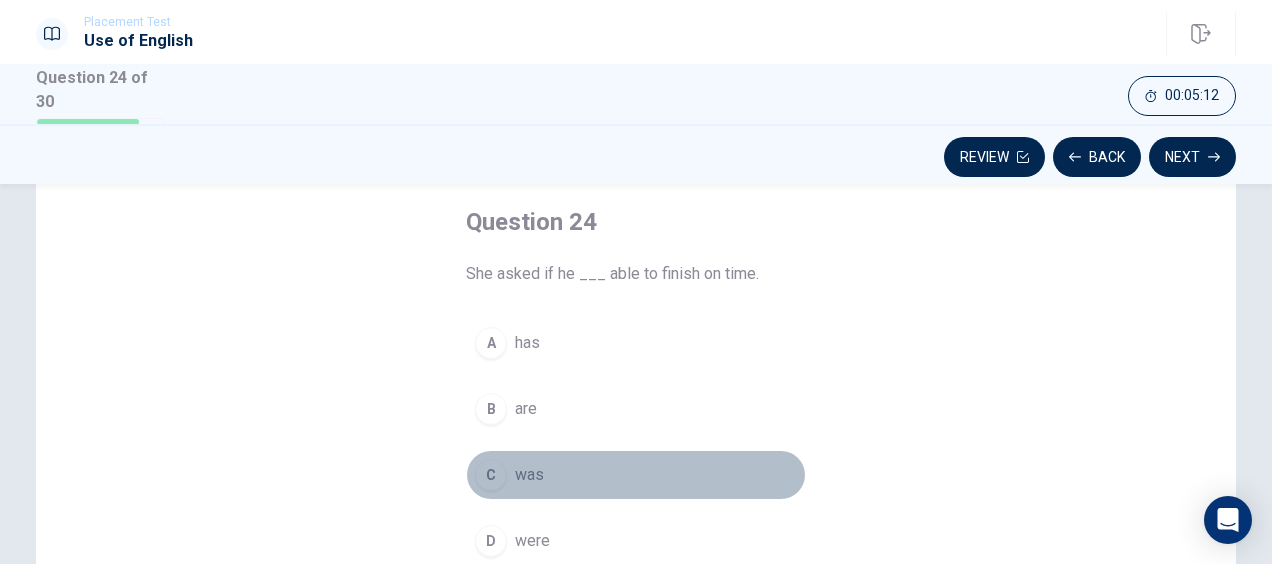 click on "C was" at bounding box center [636, 475] 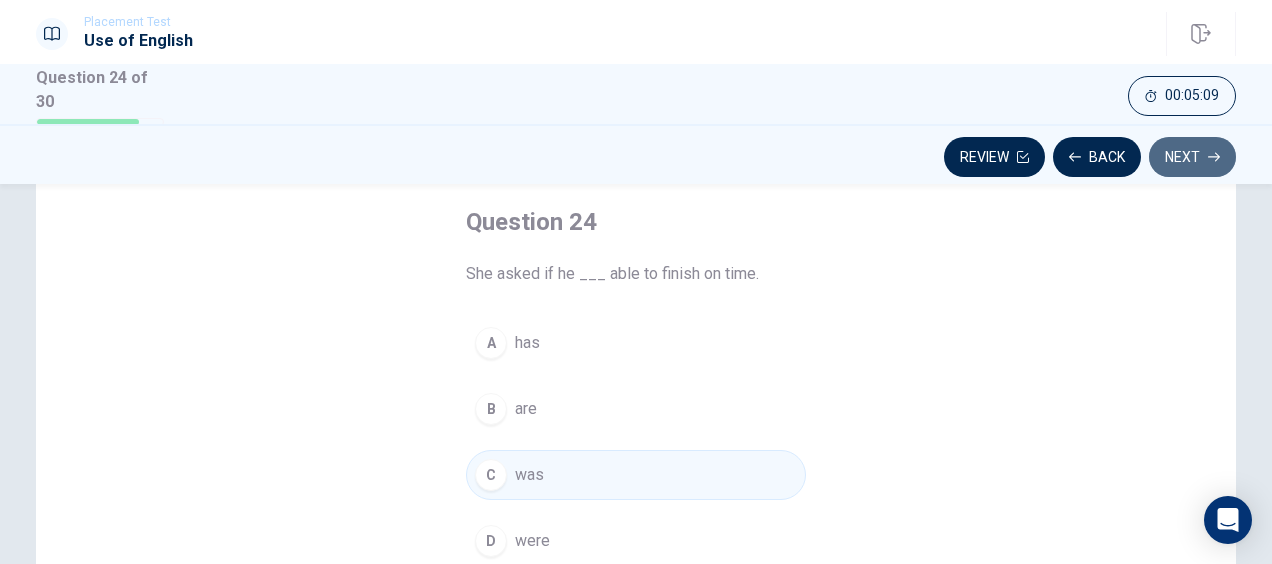 click on "Next" at bounding box center (1192, 157) 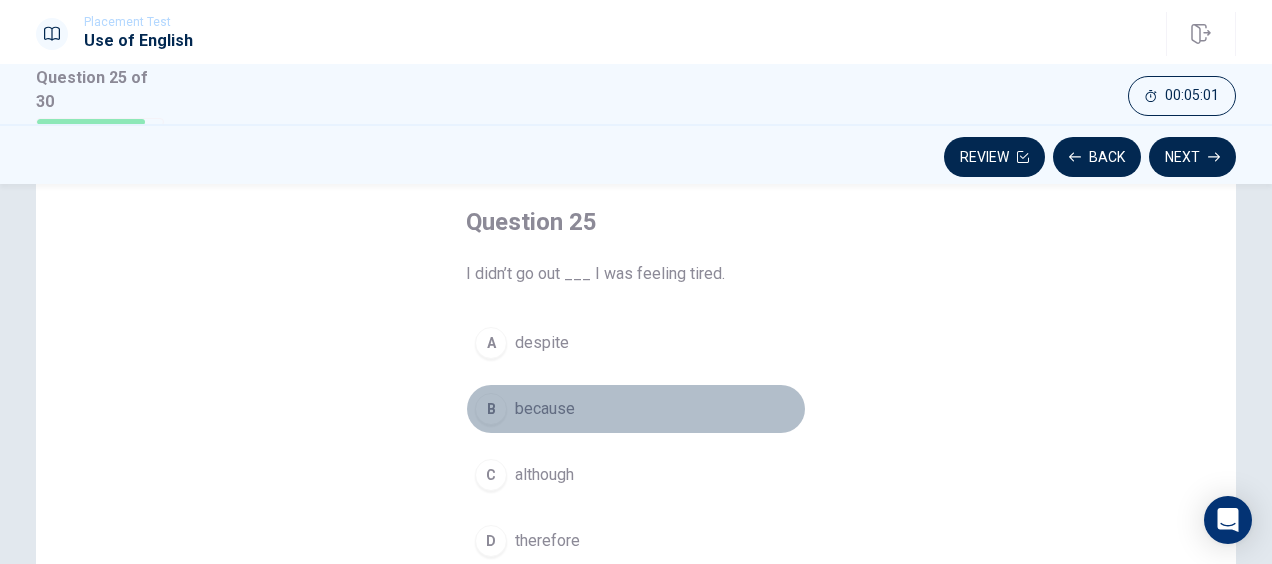 click on "B because" at bounding box center [636, 409] 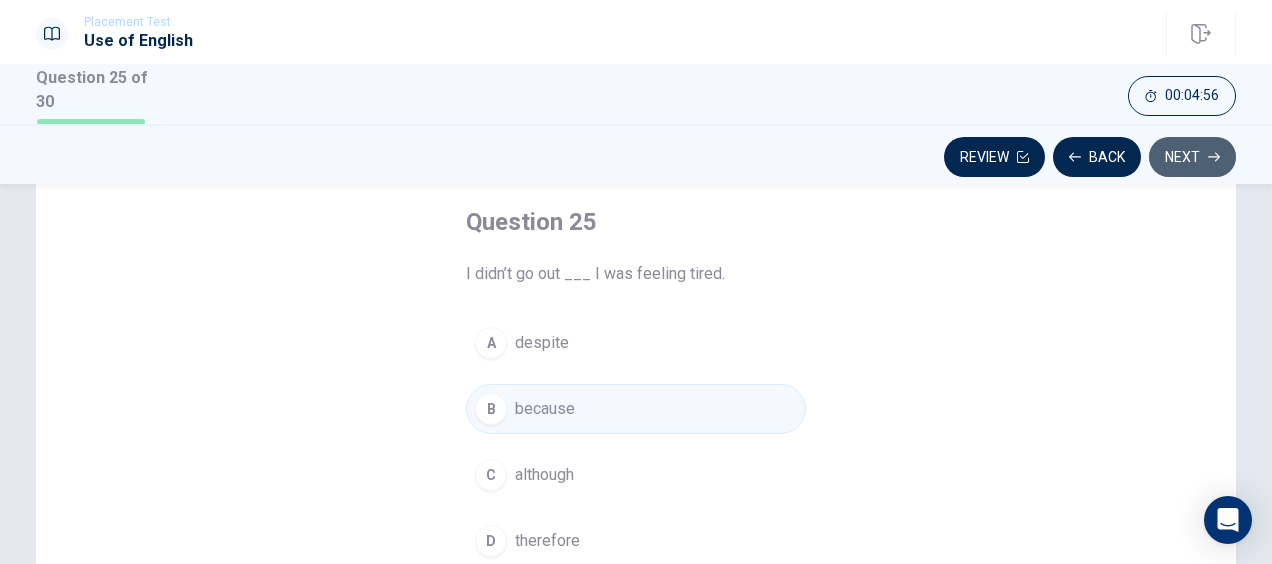click on "Next" at bounding box center [1192, 157] 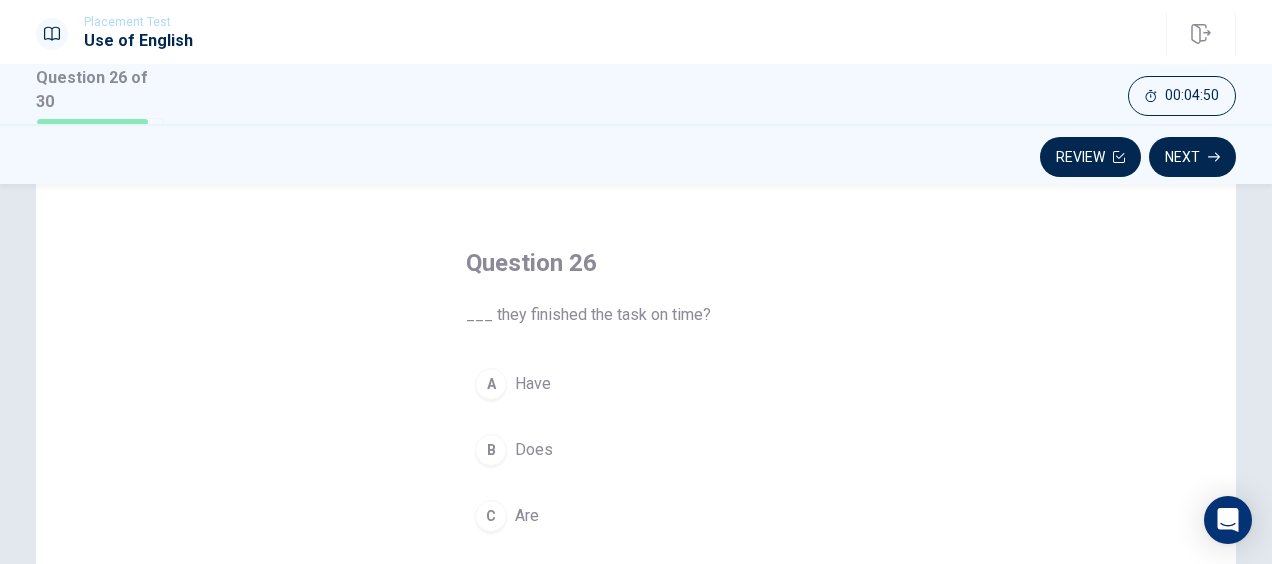scroll, scrollTop: 100, scrollLeft: 0, axis: vertical 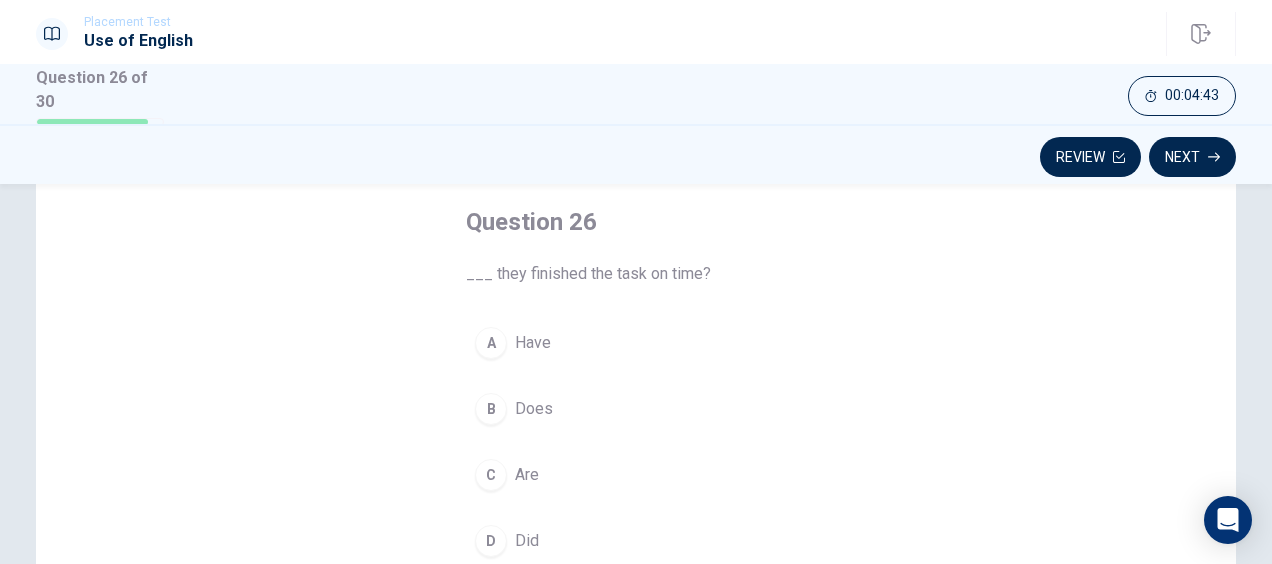 click on "Have" at bounding box center (533, 343) 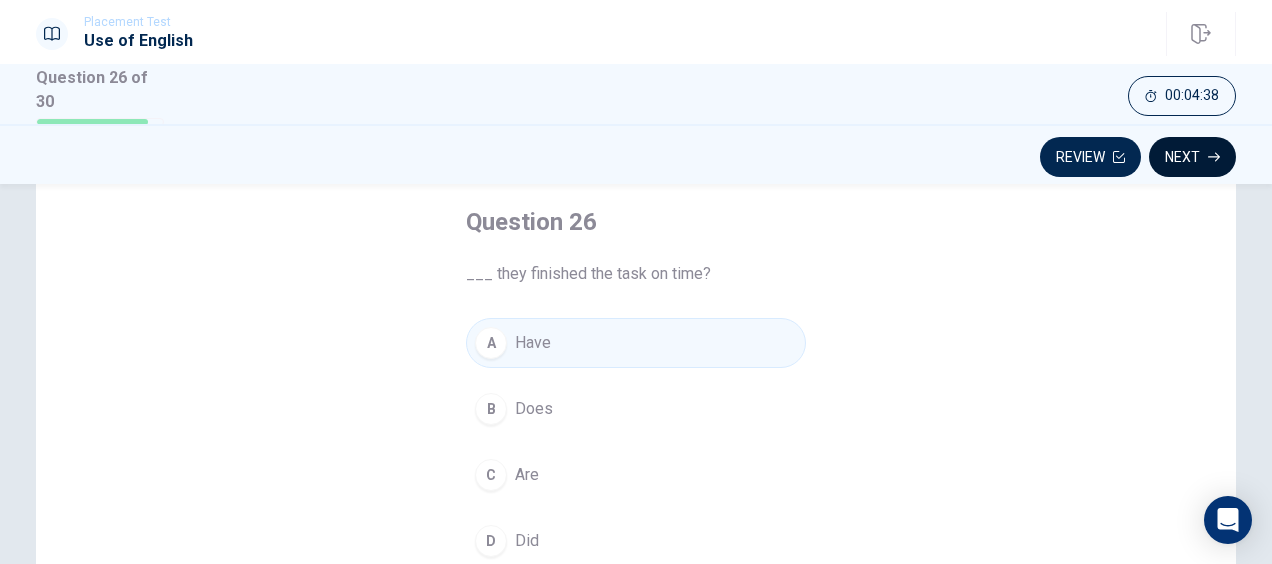 click on "Next" at bounding box center [1192, 157] 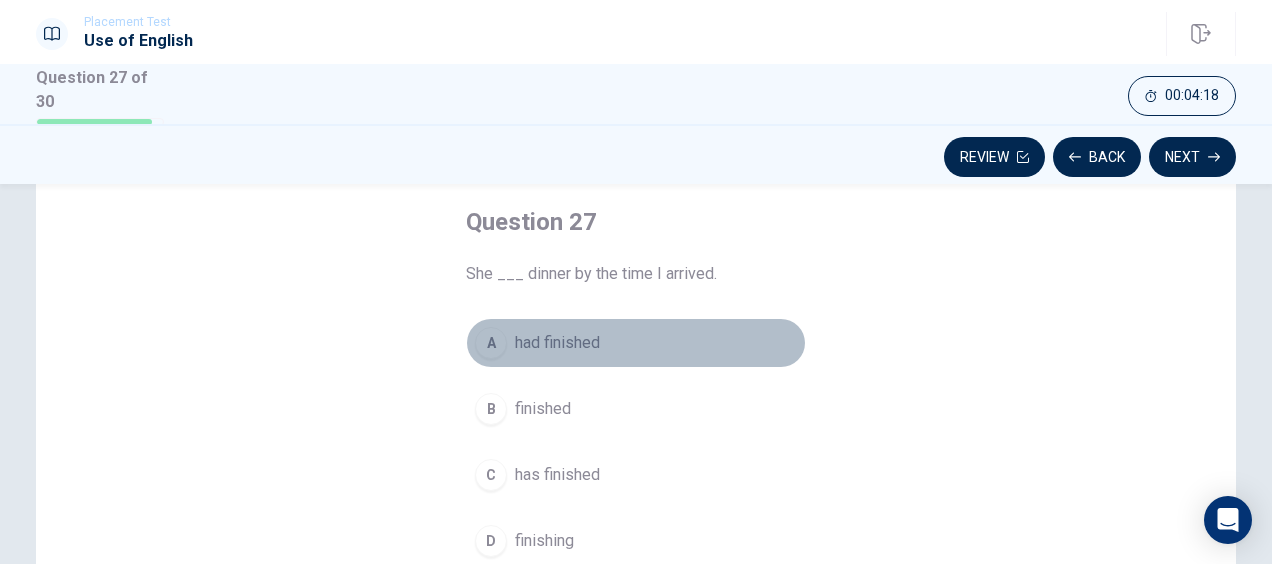click on "had finished" at bounding box center (557, 343) 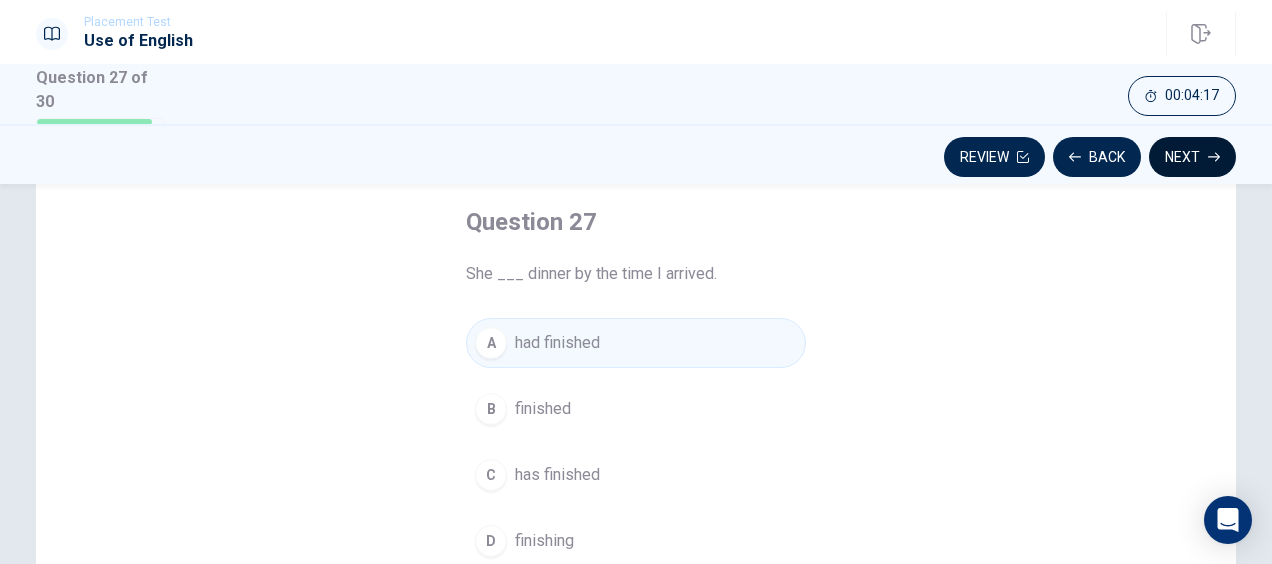 click on "Next" at bounding box center [1192, 157] 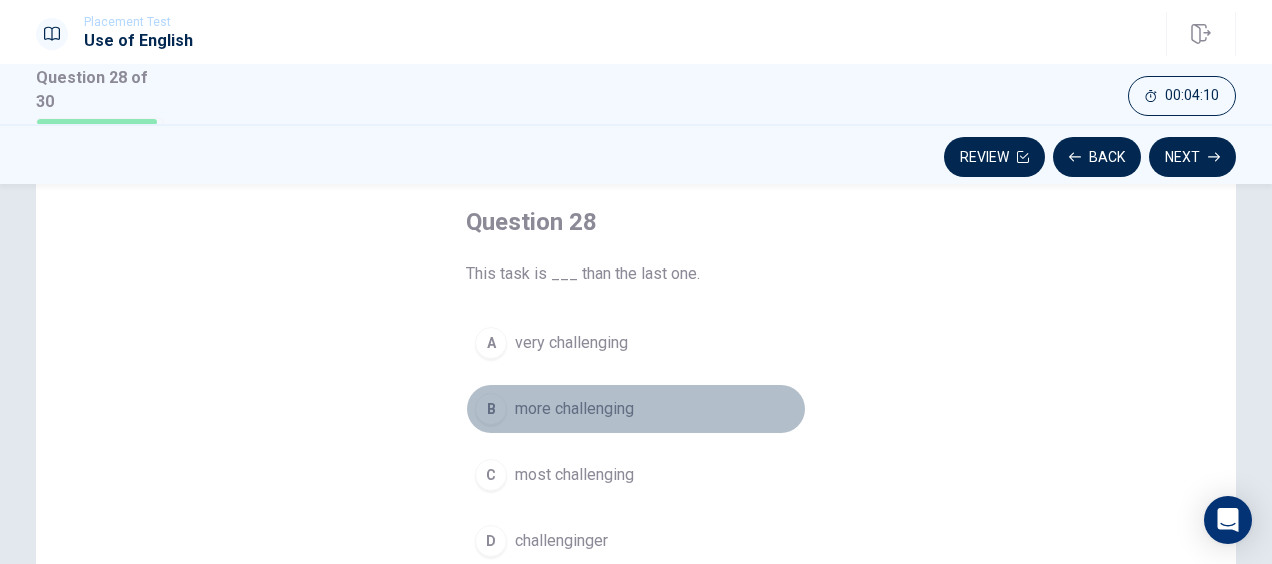 click on "more challenging" at bounding box center (574, 409) 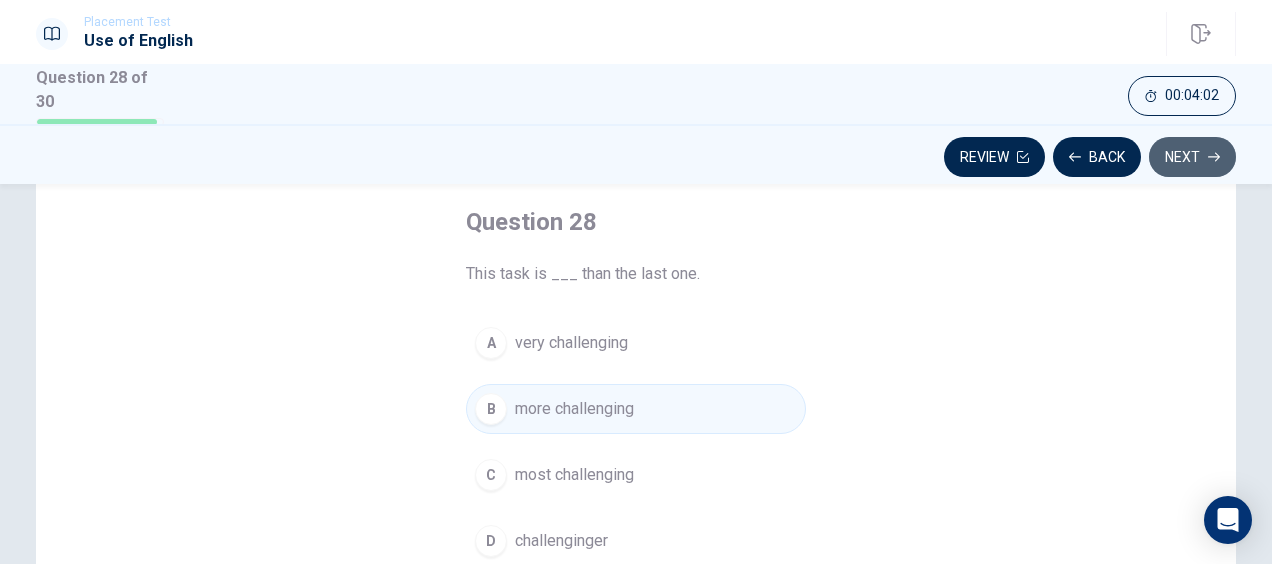 click on "Next" at bounding box center [1192, 157] 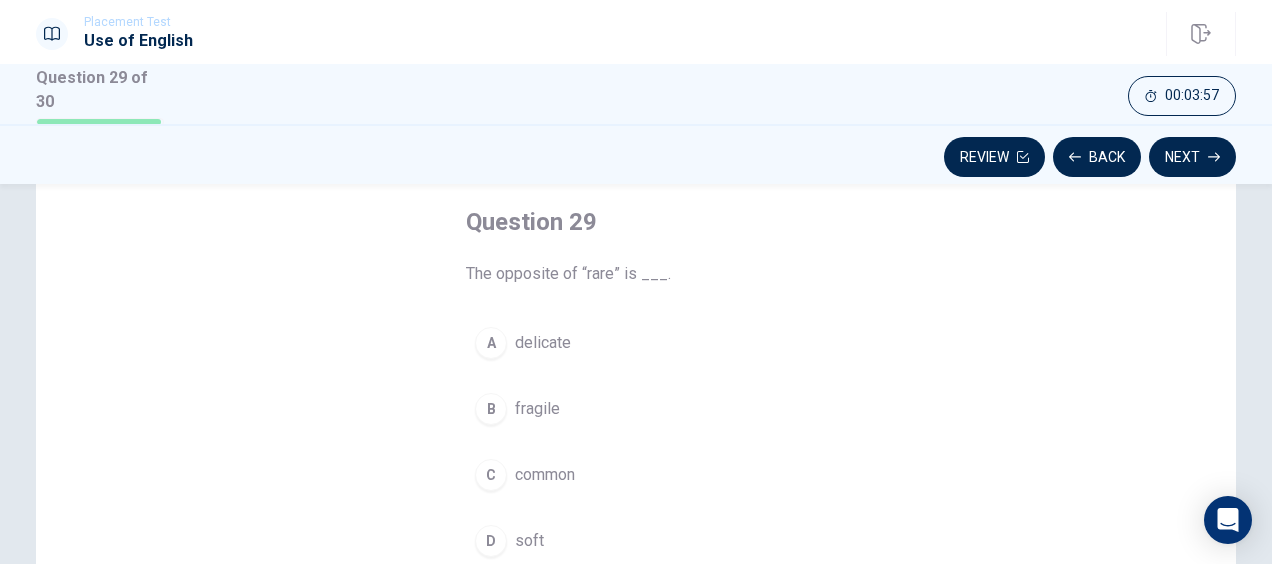 click on "common" at bounding box center [545, 475] 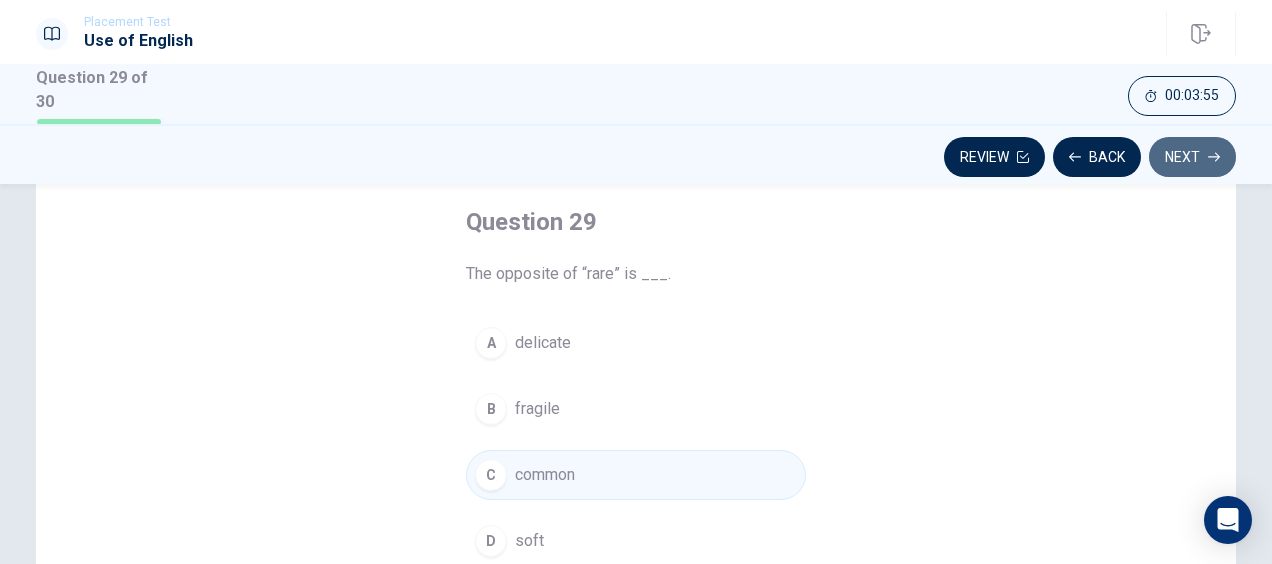 click on "Next" at bounding box center (1192, 157) 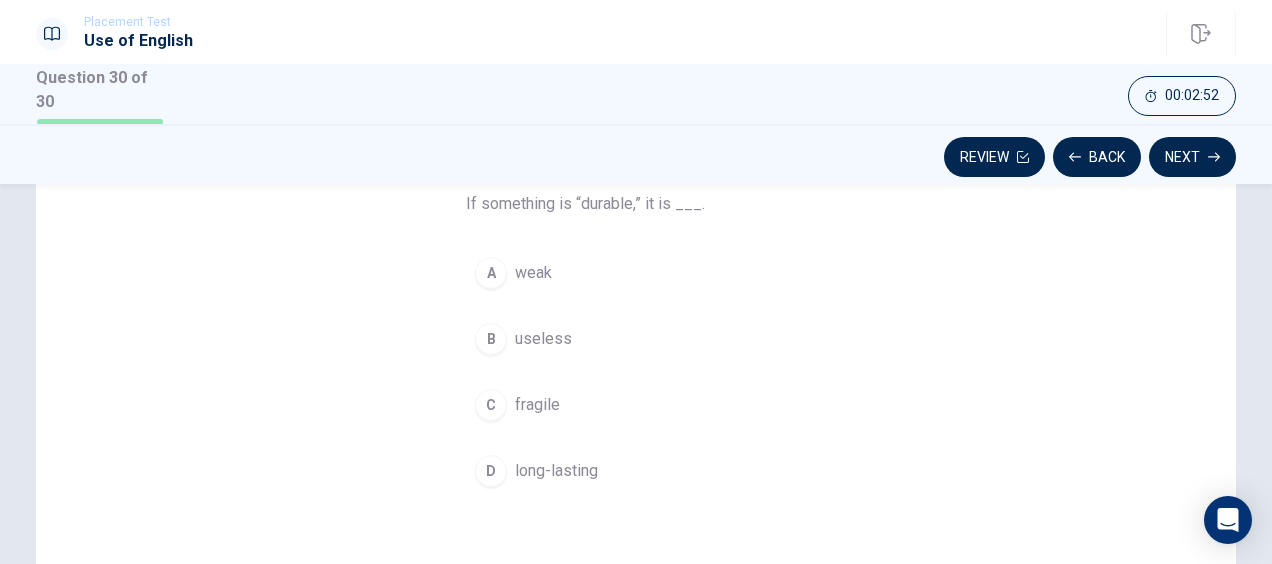 scroll, scrollTop: 200, scrollLeft: 0, axis: vertical 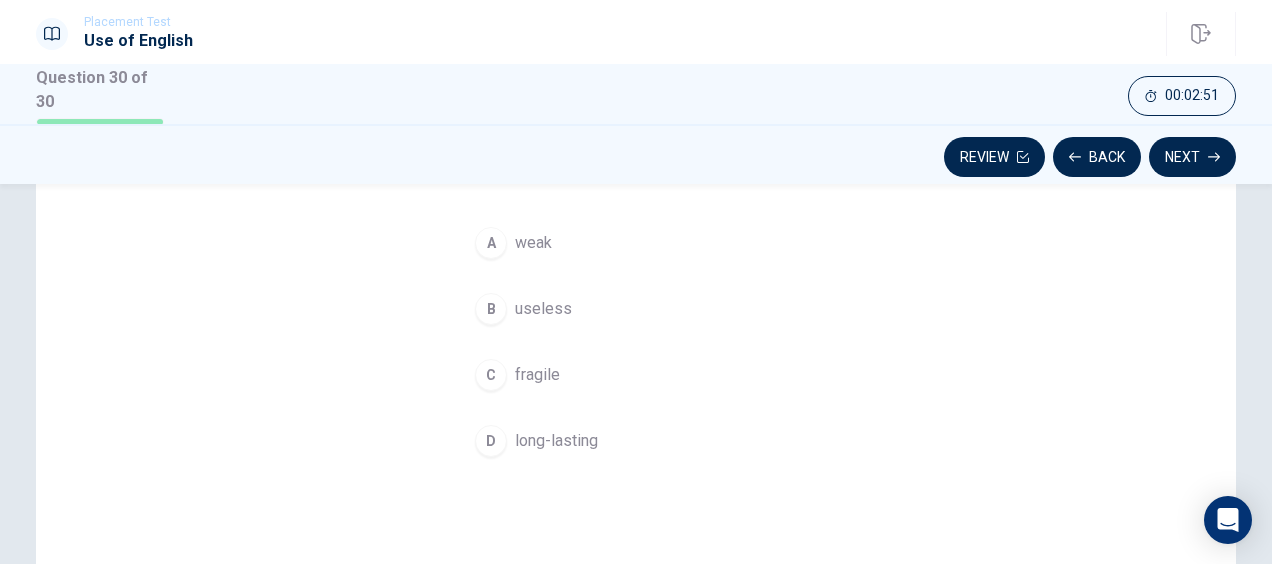 click on "long-lasting" at bounding box center [556, 441] 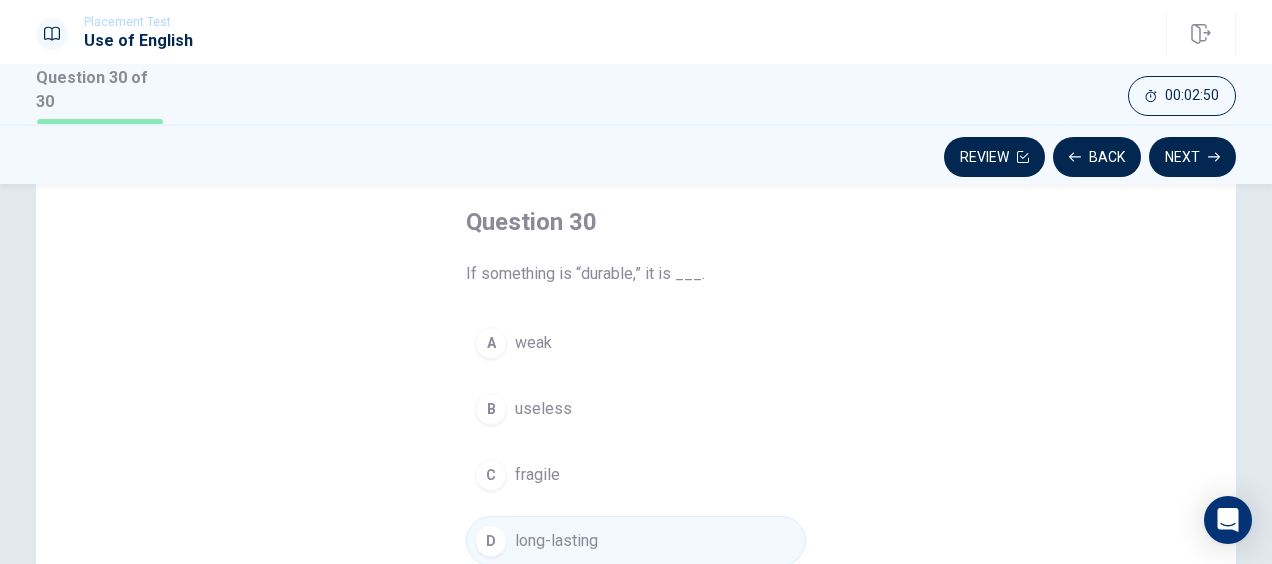 scroll, scrollTop: 0, scrollLeft: 0, axis: both 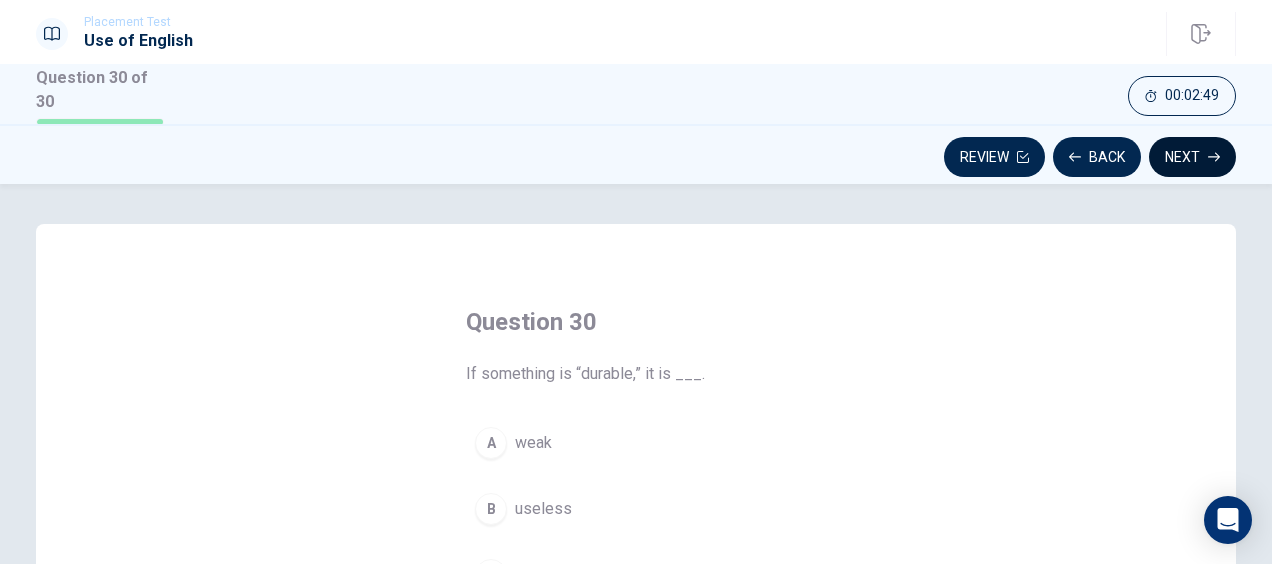 click on "Next" at bounding box center [1192, 157] 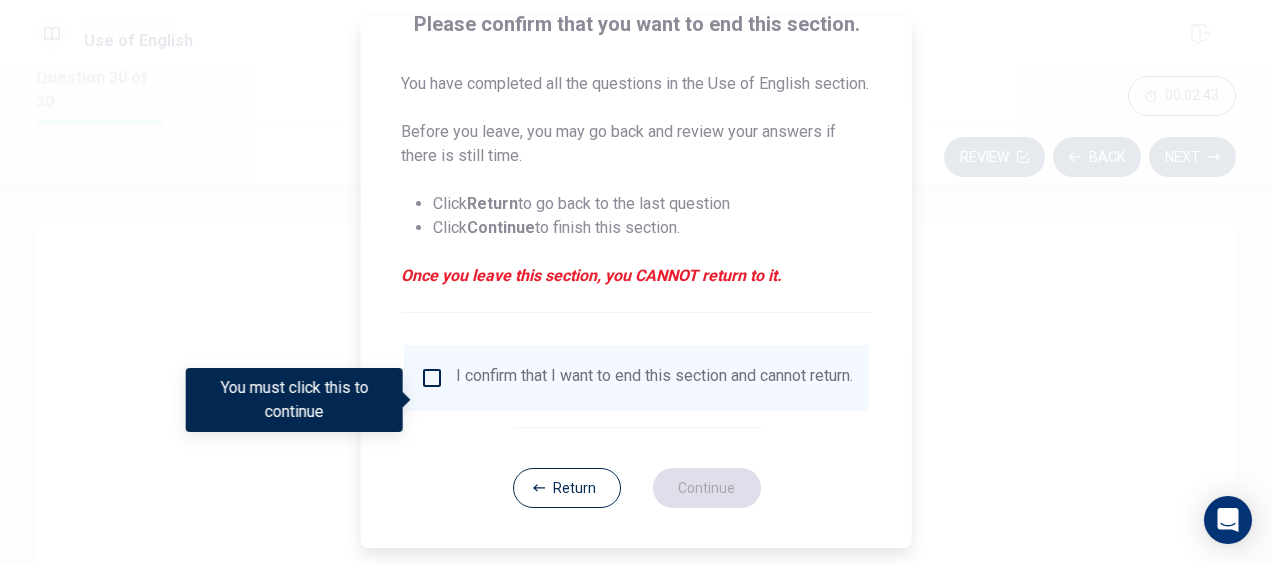 scroll, scrollTop: 200, scrollLeft: 0, axis: vertical 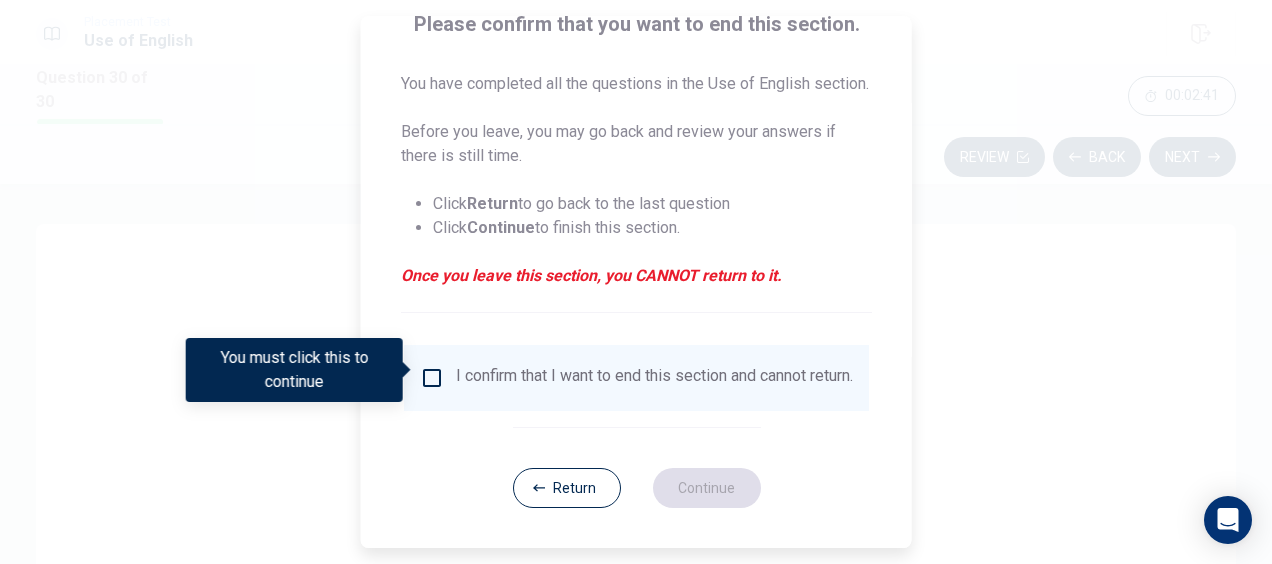 click at bounding box center (432, 378) 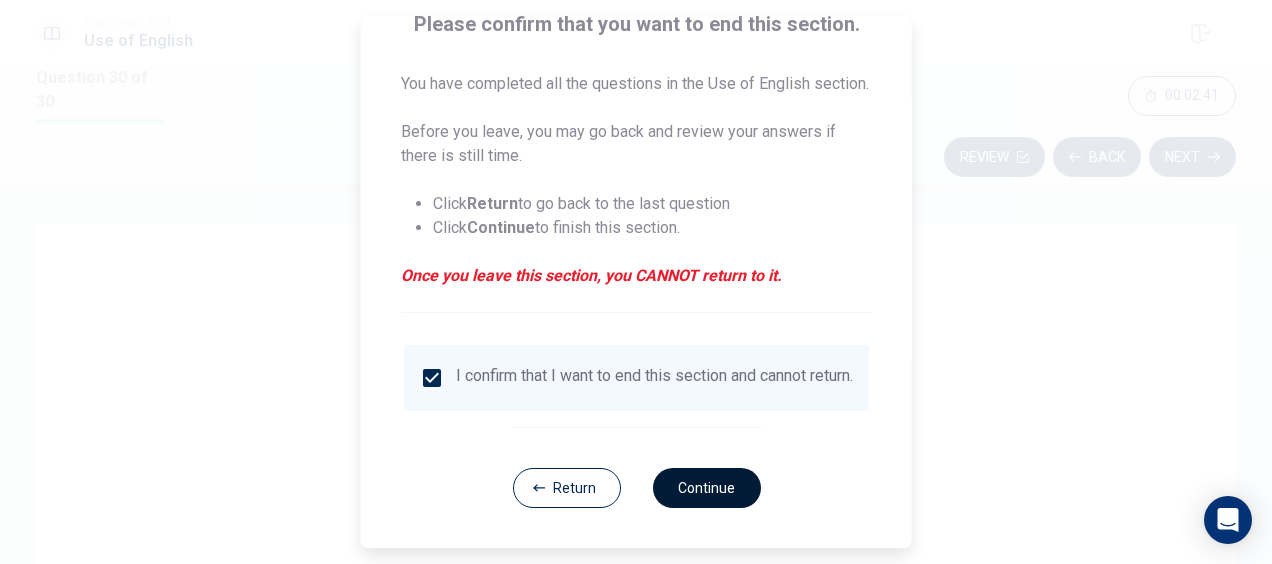 click on "Continue" at bounding box center (706, 488) 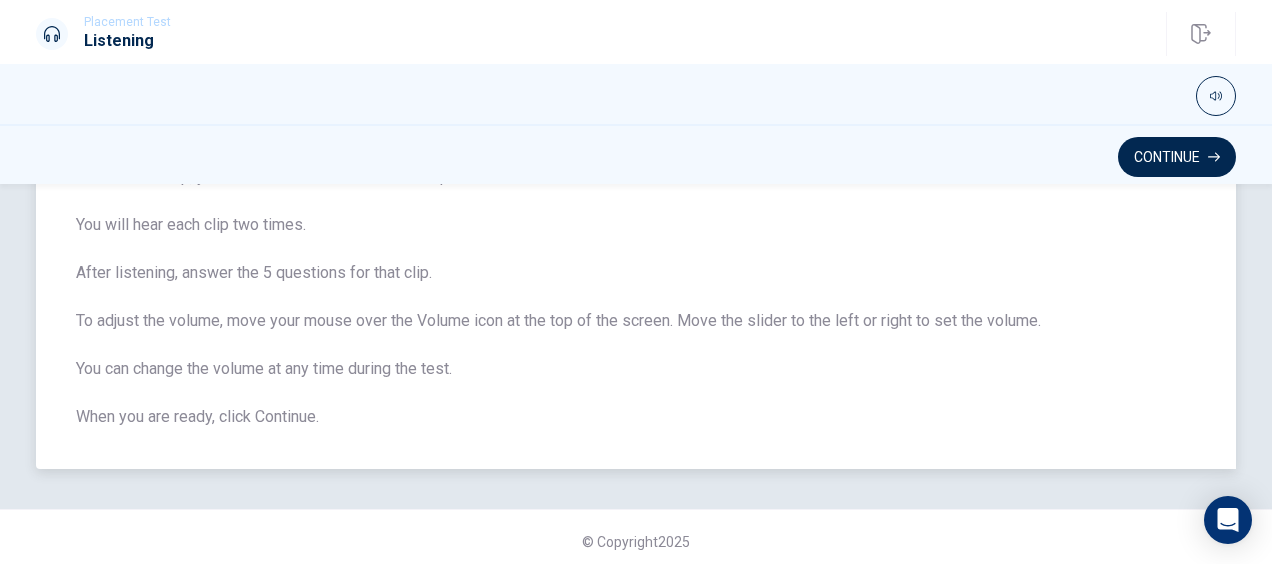 scroll, scrollTop: 228, scrollLeft: 0, axis: vertical 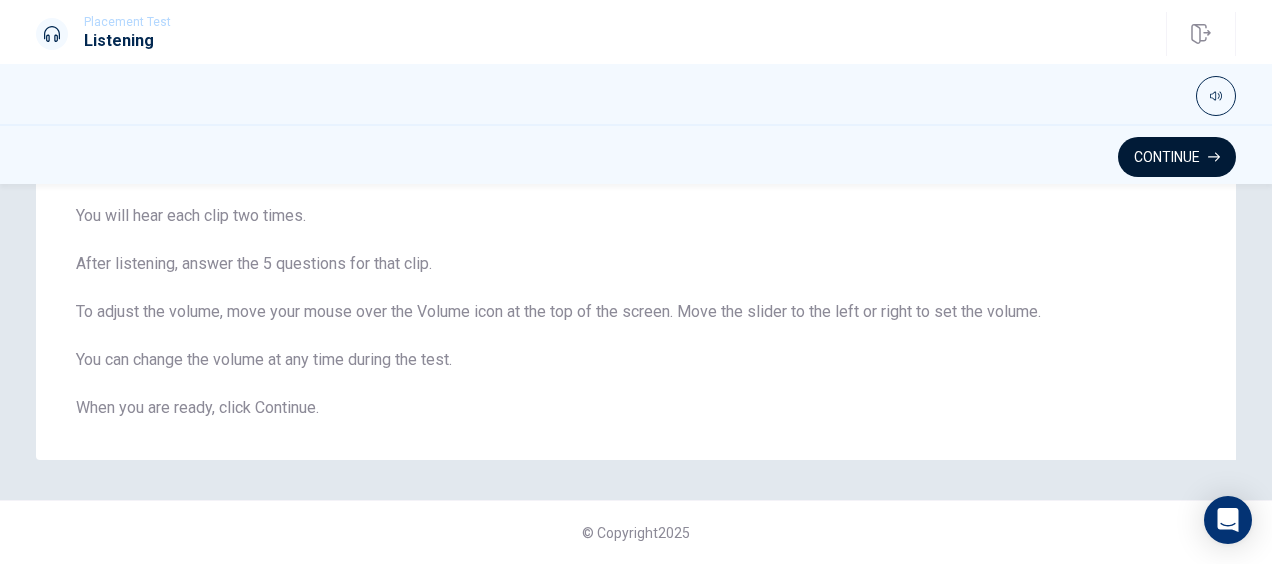 click on "Continue" at bounding box center (1177, 157) 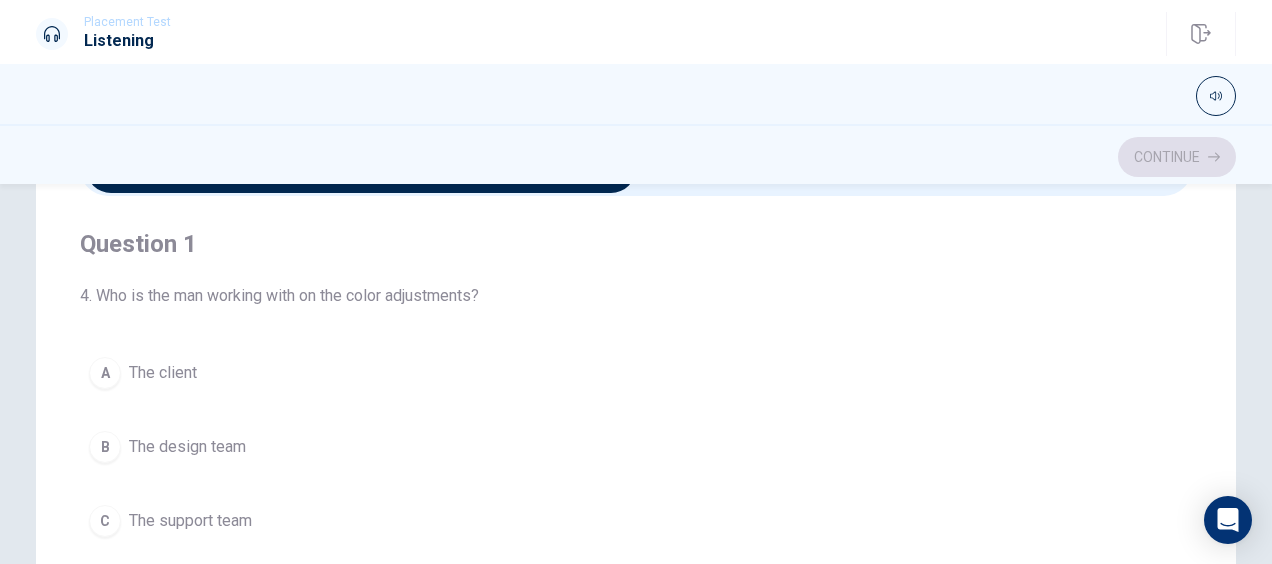 scroll, scrollTop: 28, scrollLeft: 0, axis: vertical 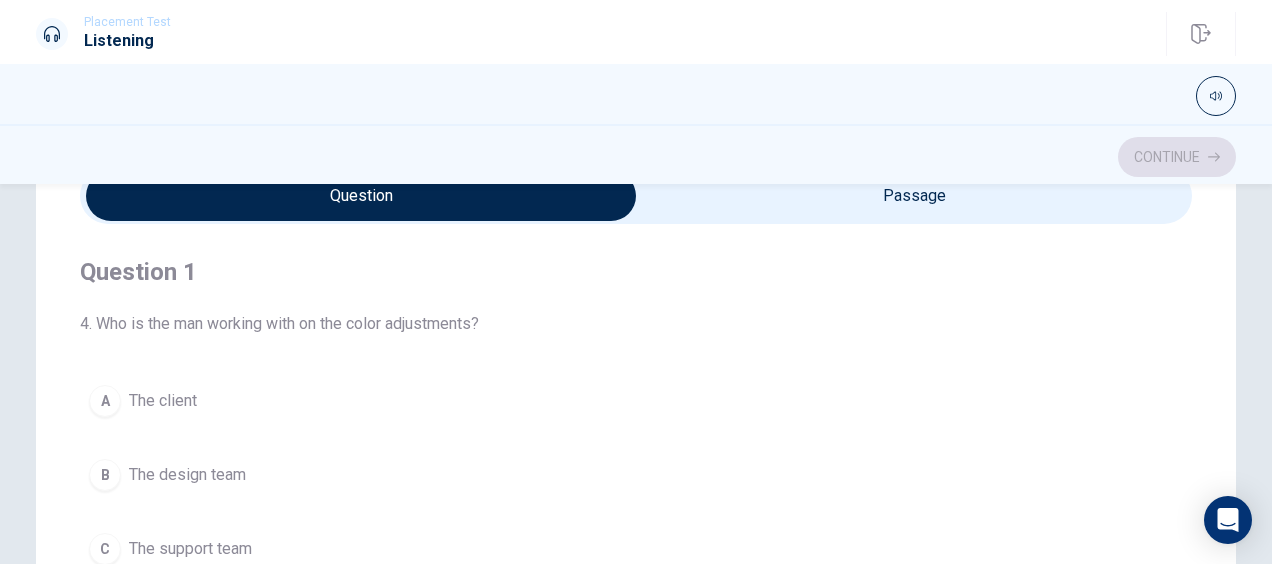 click on "The design team" at bounding box center [187, 475] 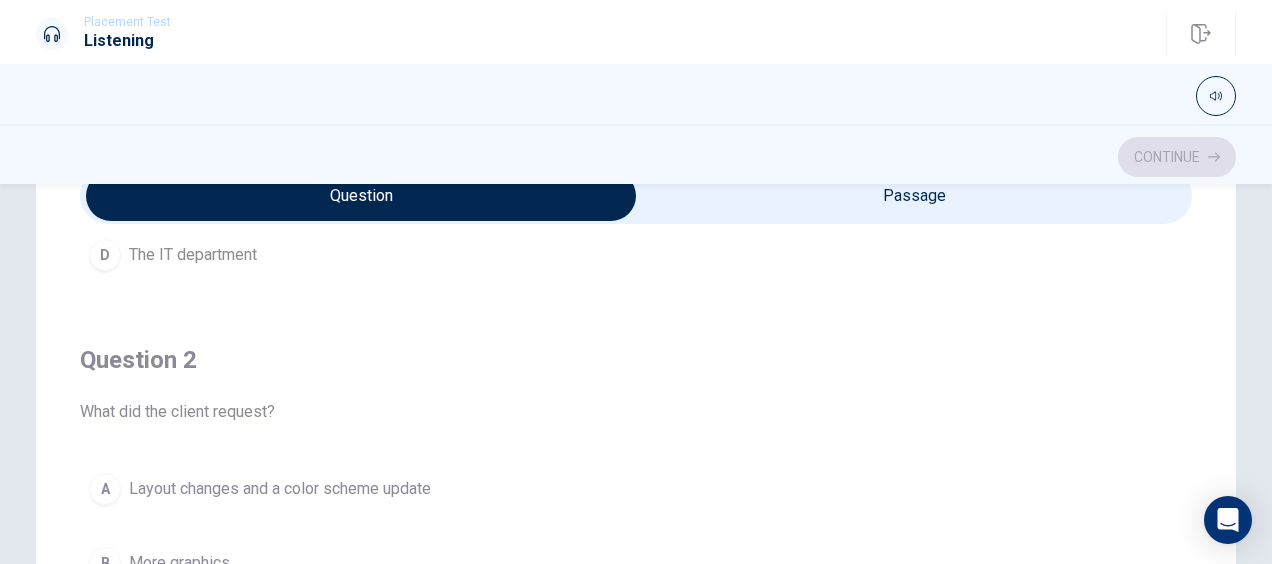 scroll, scrollTop: 400, scrollLeft: 0, axis: vertical 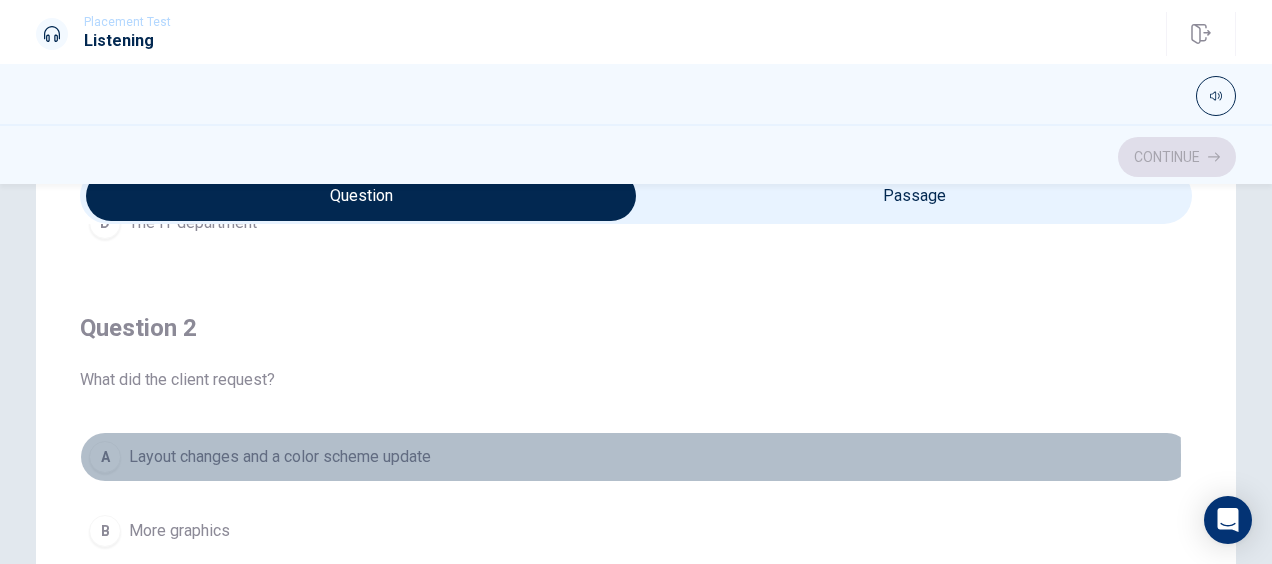 click on "Layout changes and a color scheme update" at bounding box center [280, 457] 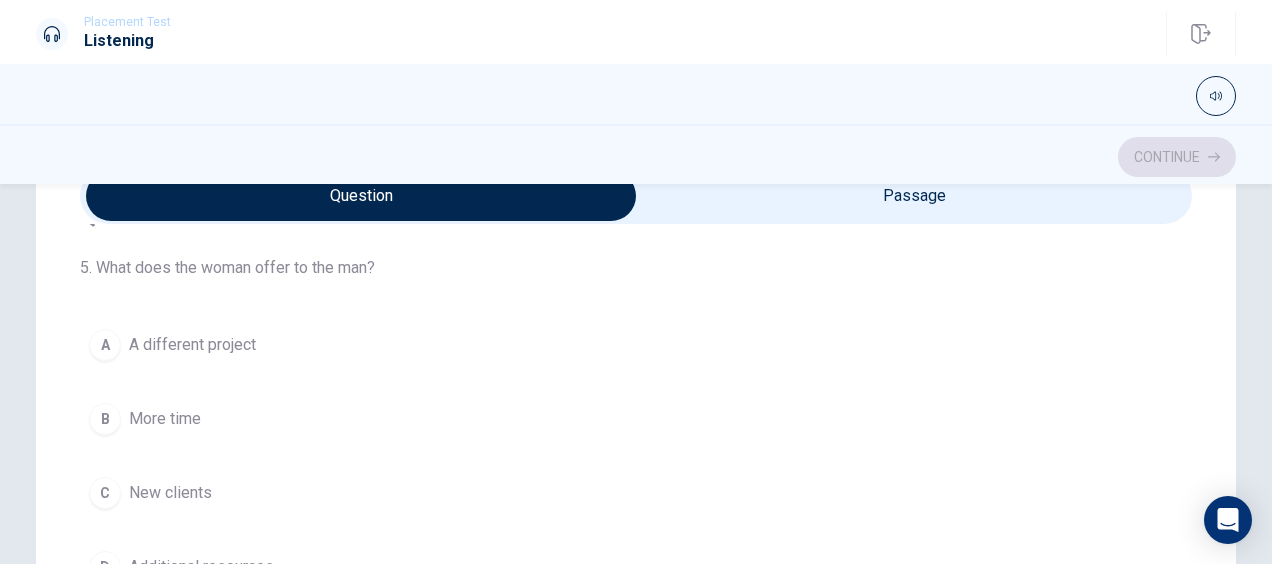 scroll, scrollTop: 1000, scrollLeft: 0, axis: vertical 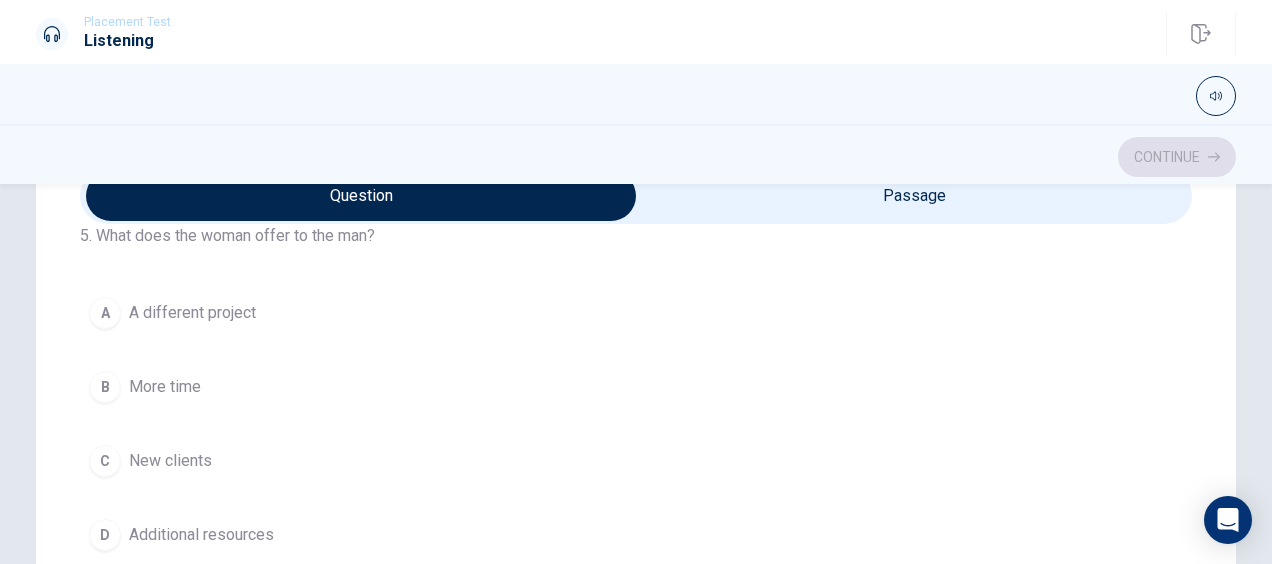 click on "Additional resources" at bounding box center [201, 535] 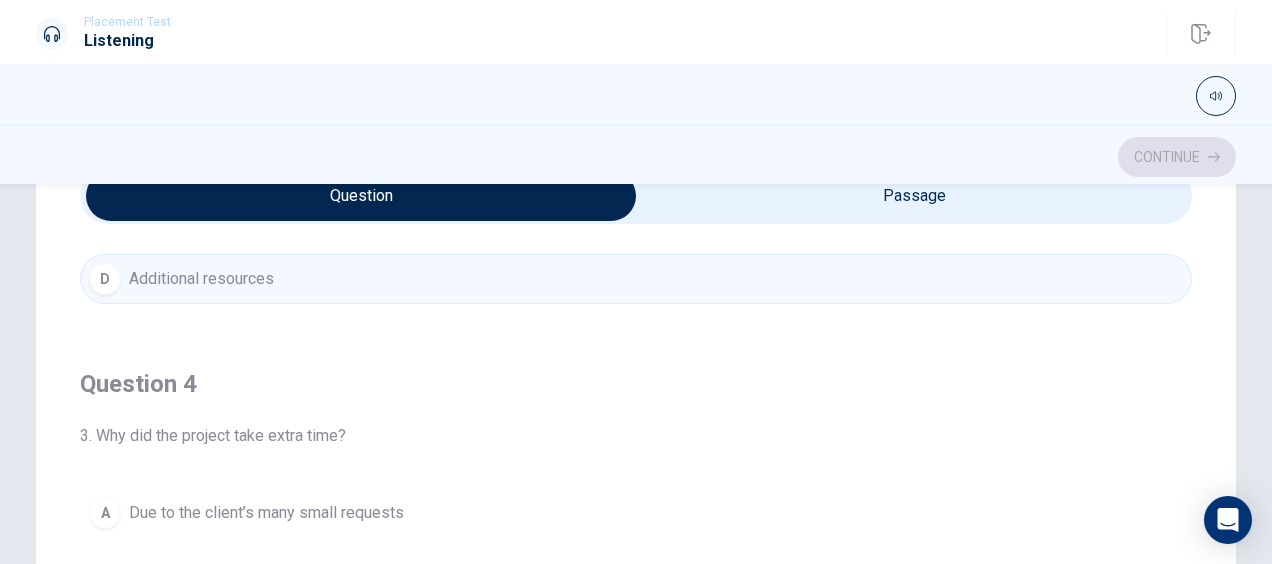 scroll, scrollTop: 1300, scrollLeft: 0, axis: vertical 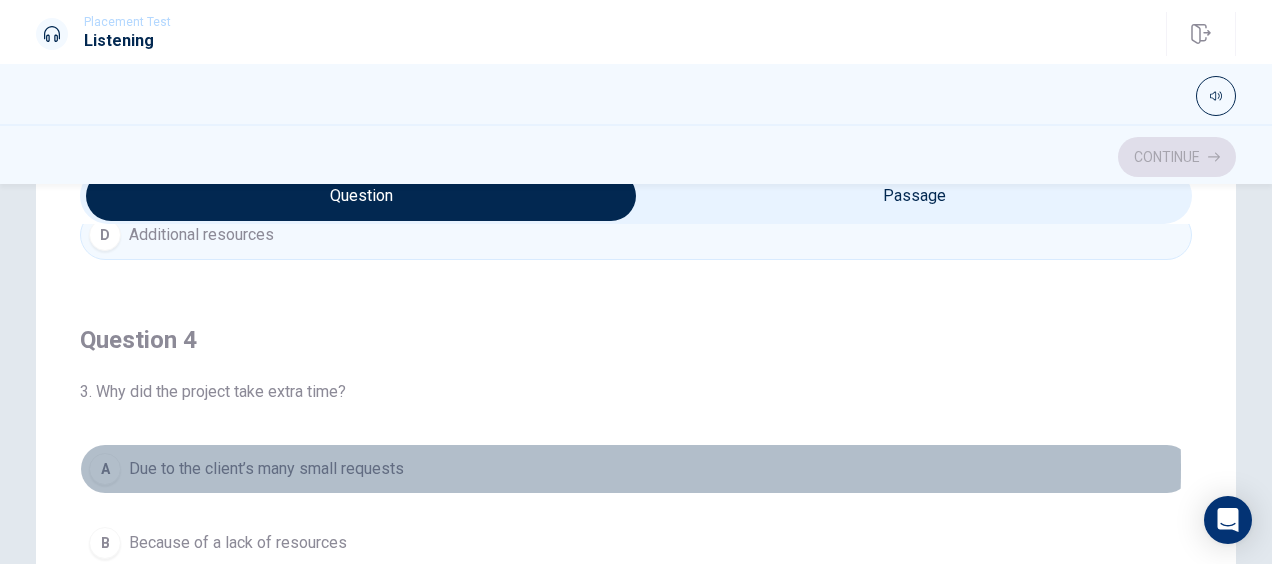 click on "Due to the client’s many small requests" at bounding box center [266, 469] 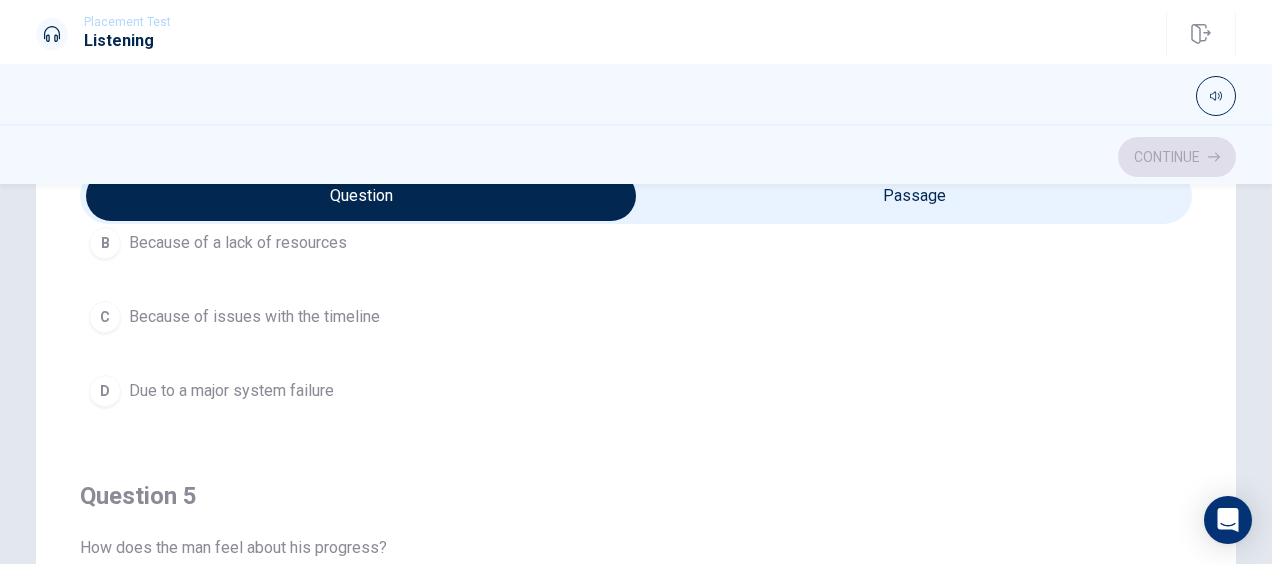scroll, scrollTop: 1606, scrollLeft: 0, axis: vertical 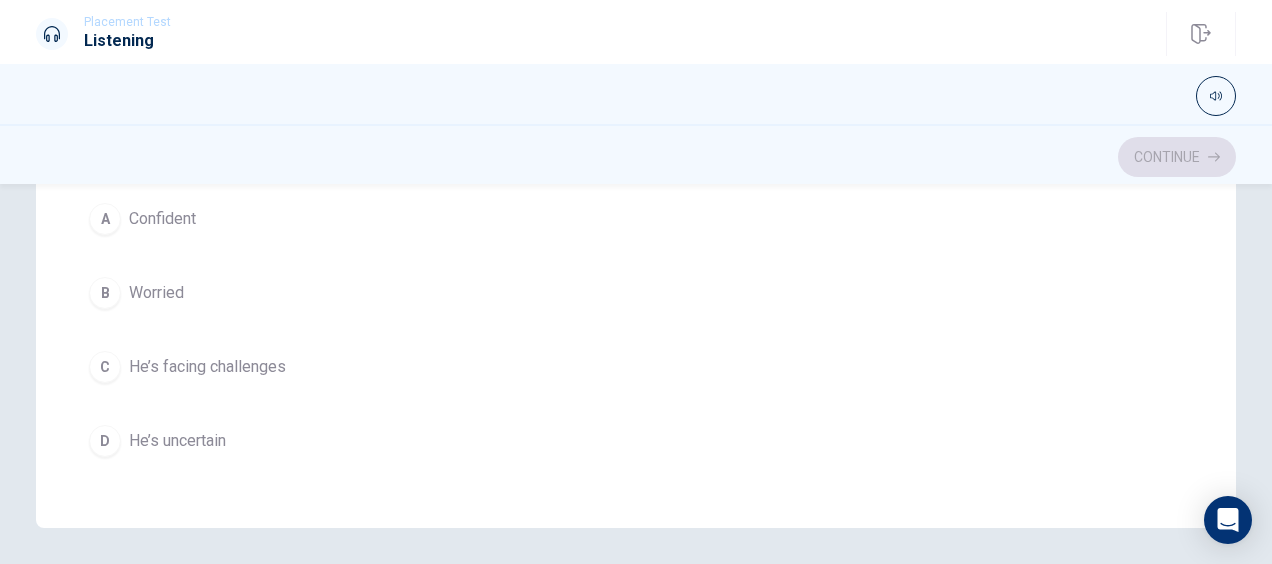 click on "He’s facing challenges" at bounding box center (207, 367) 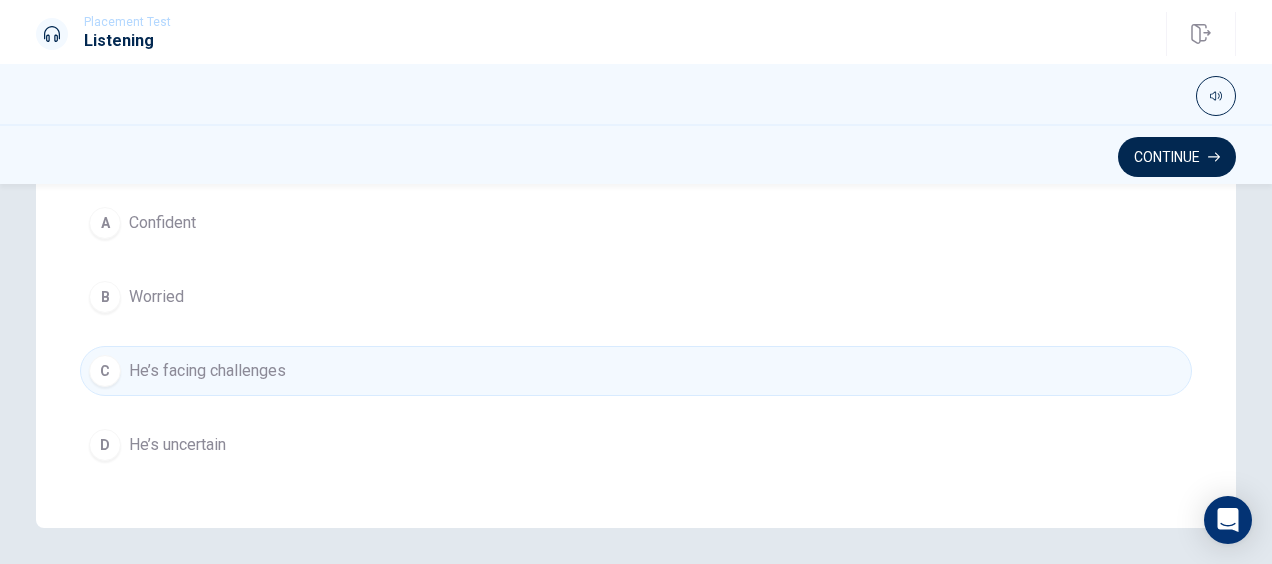 scroll, scrollTop: 1606, scrollLeft: 0, axis: vertical 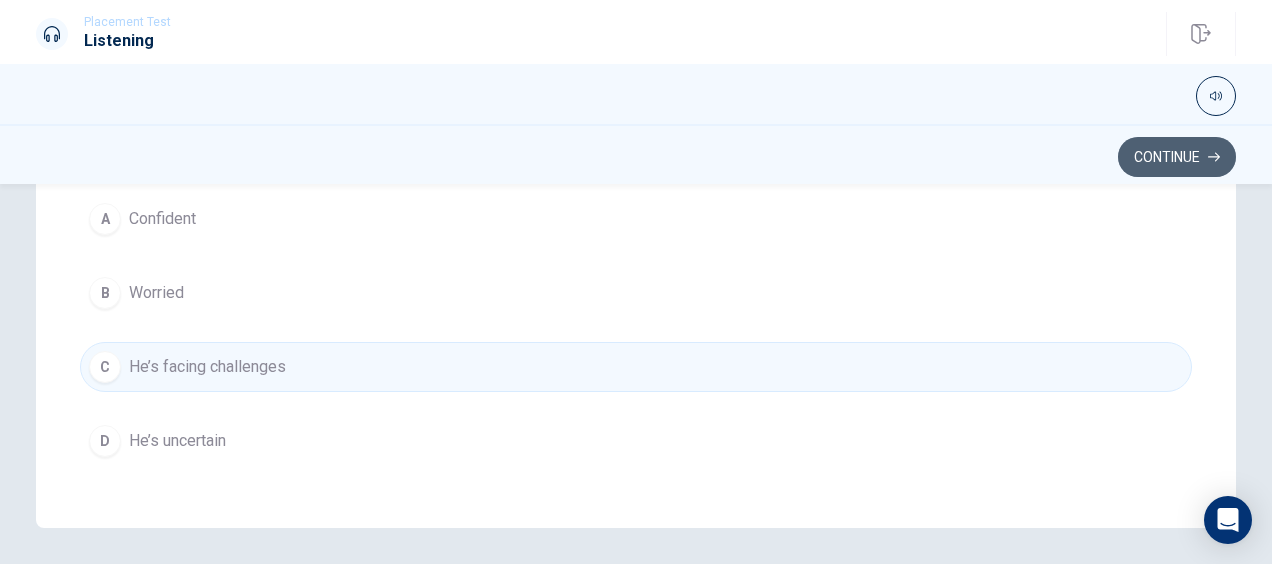click on "Continue" at bounding box center (1177, 157) 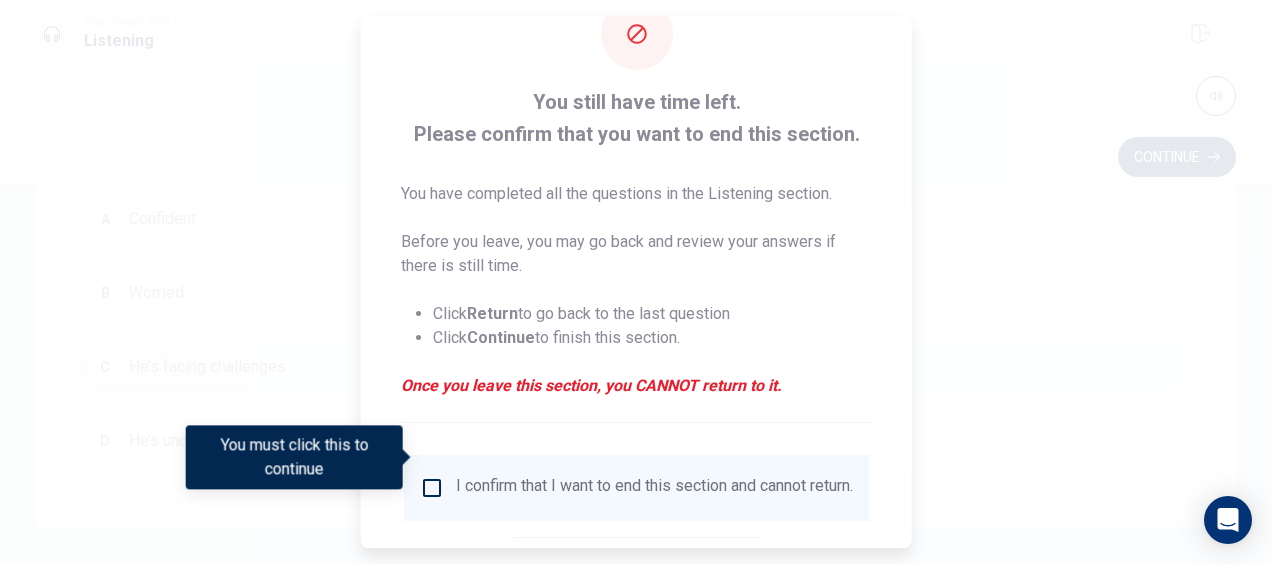 scroll, scrollTop: 182, scrollLeft: 0, axis: vertical 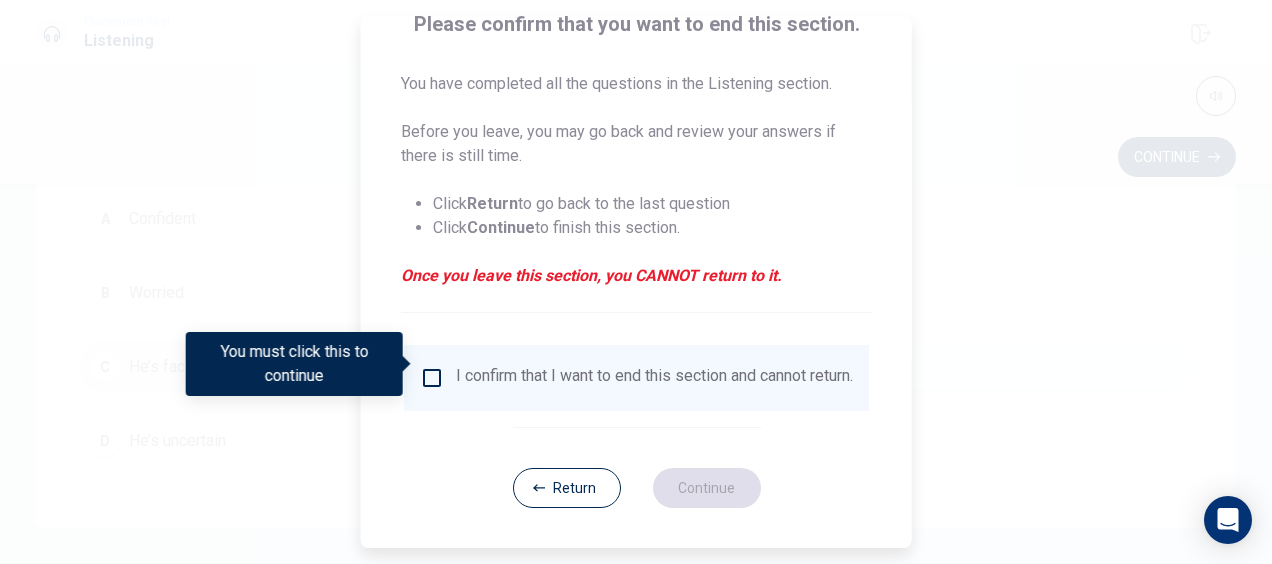 click on "I confirm that I want to end this section and cannot return." at bounding box center [636, 378] 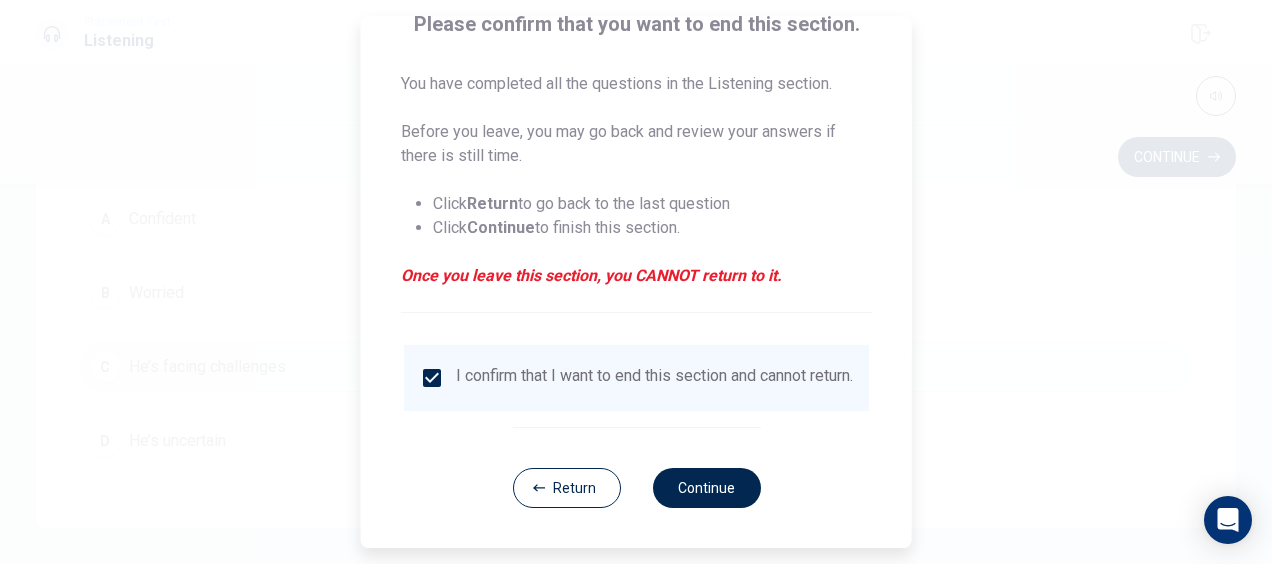 click on "Return Continue" at bounding box center (636, 487) 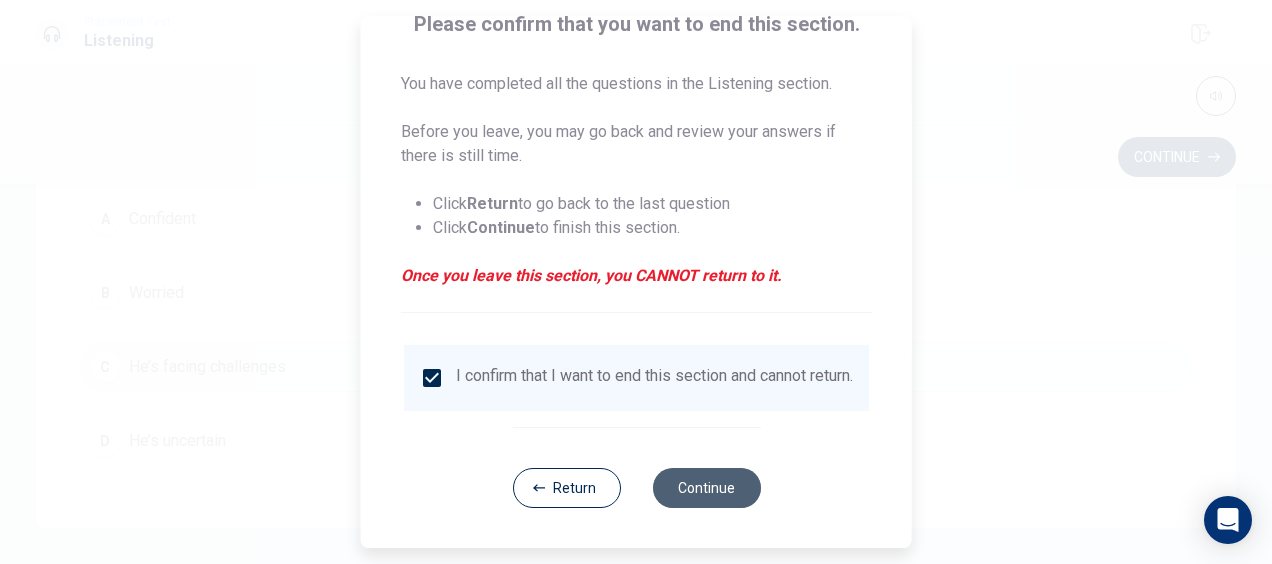 click on "Continue" at bounding box center [706, 488] 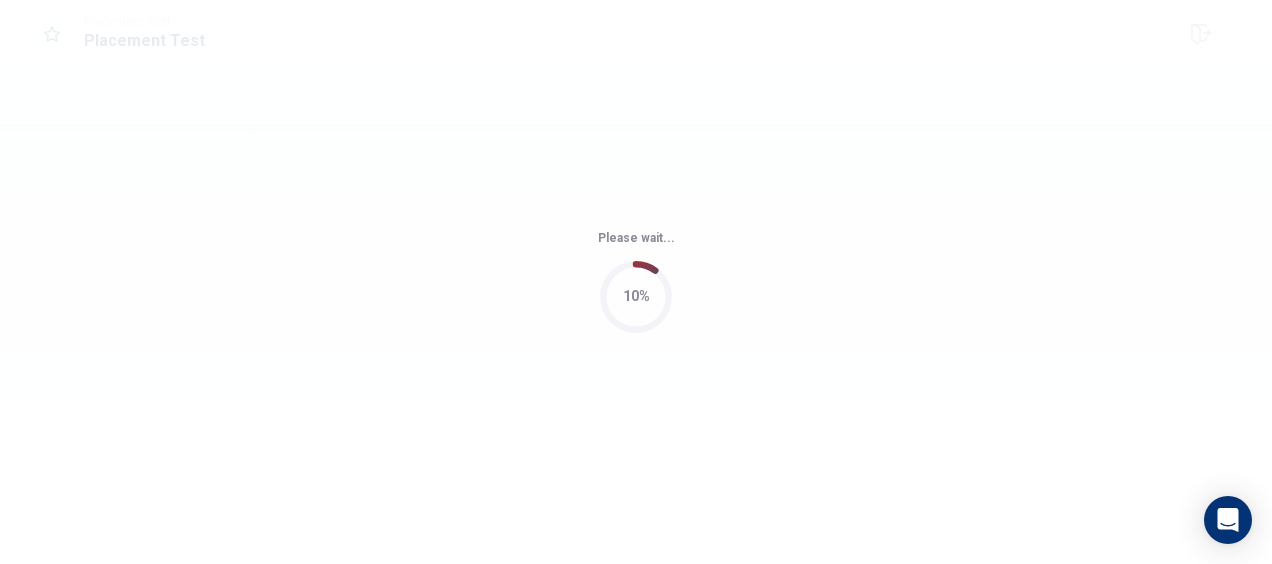 scroll, scrollTop: 0, scrollLeft: 0, axis: both 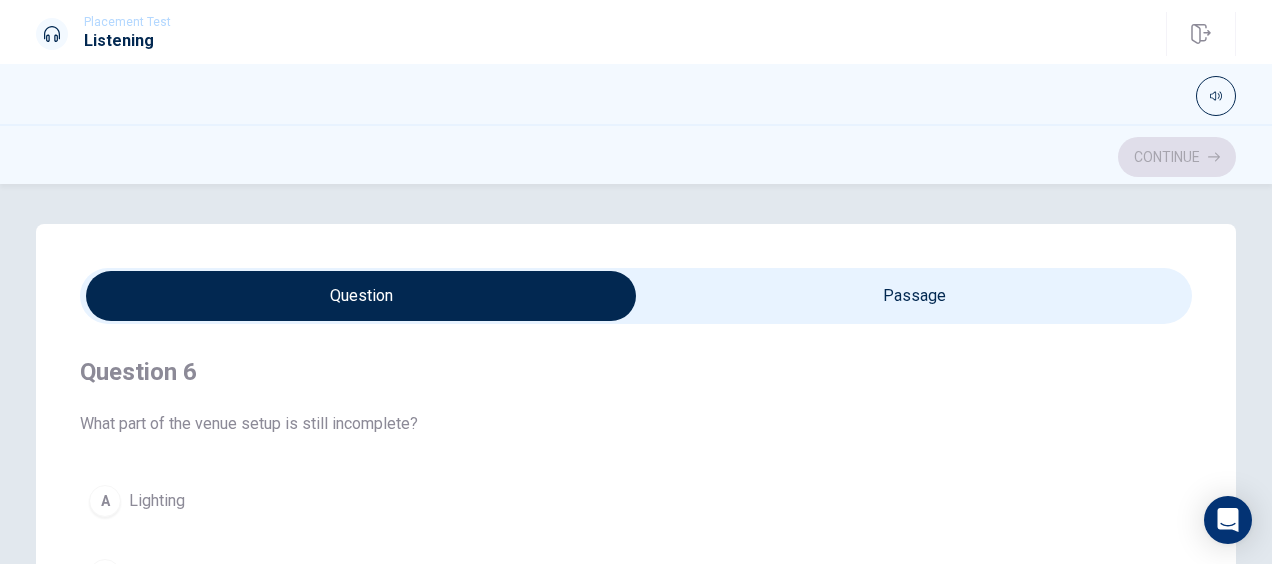 drag, startPoint x: 192, startPoint y: 422, endPoint x: 234, endPoint y: 434, distance: 43.68066 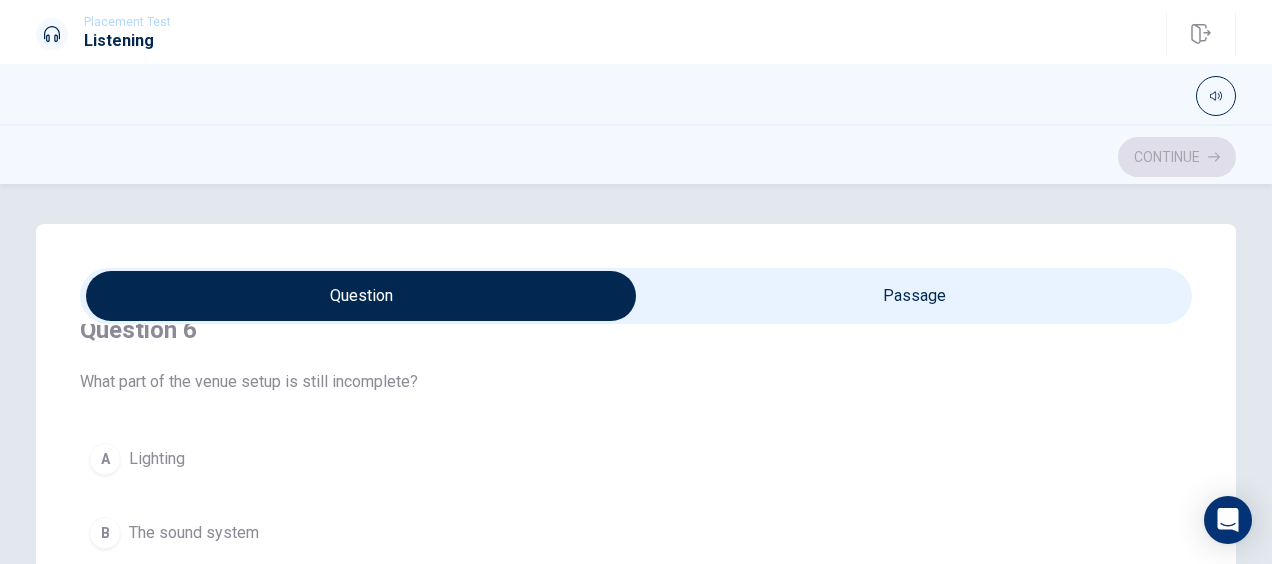scroll, scrollTop: 0, scrollLeft: 0, axis: both 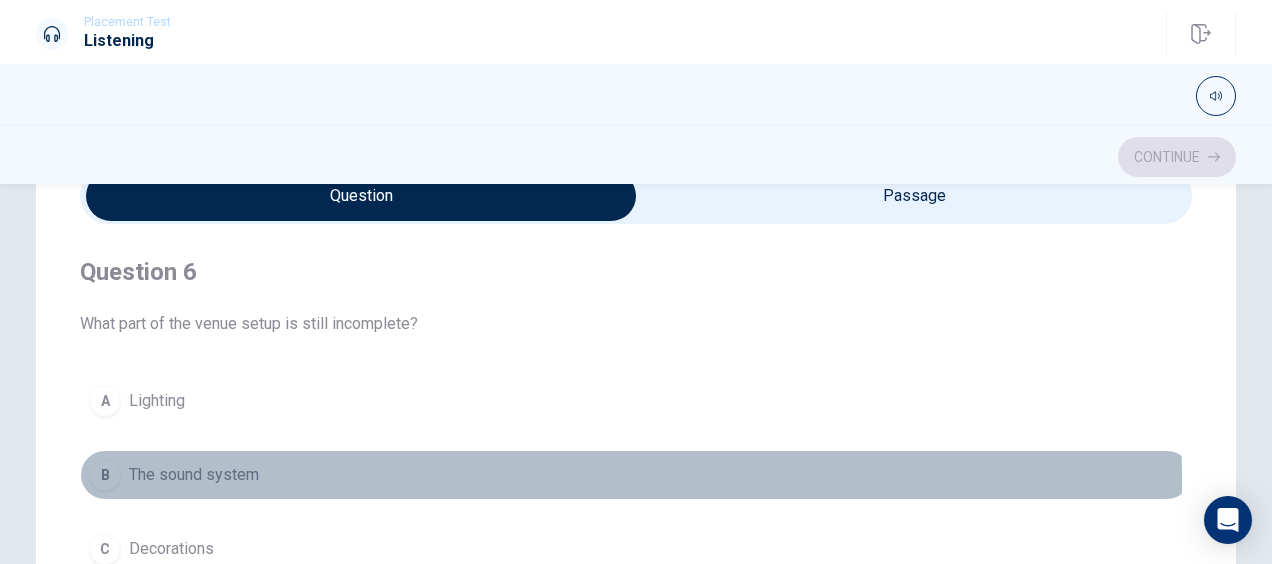 click on "The sound system" at bounding box center (194, 475) 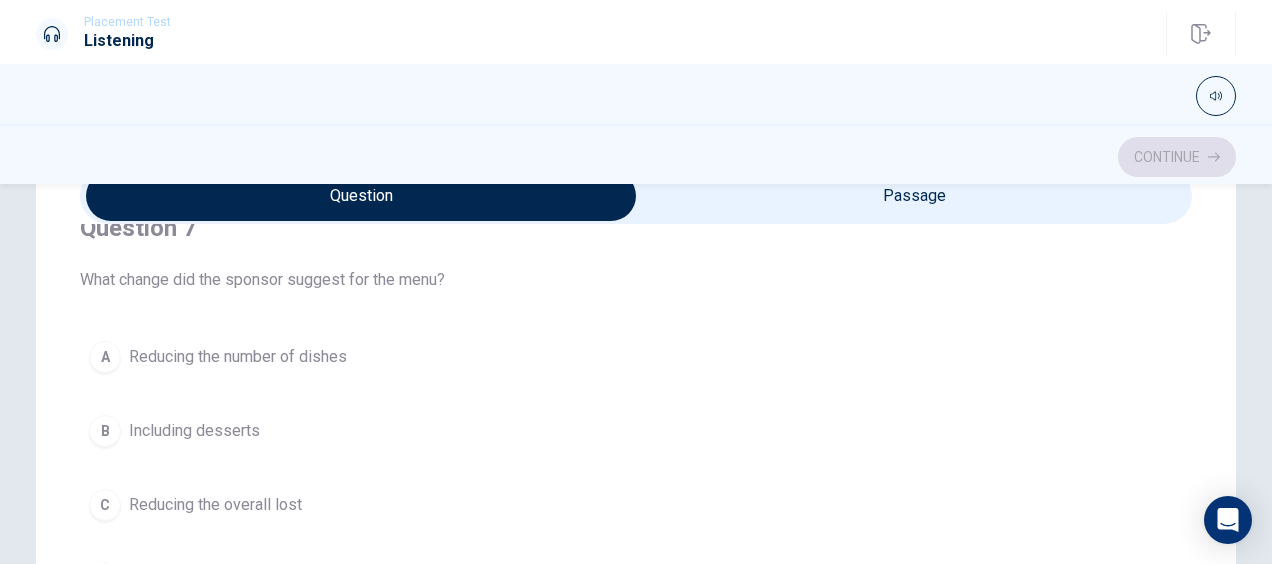 scroll, scrollTop: 600, scrollLeft: 0, axis: vertical 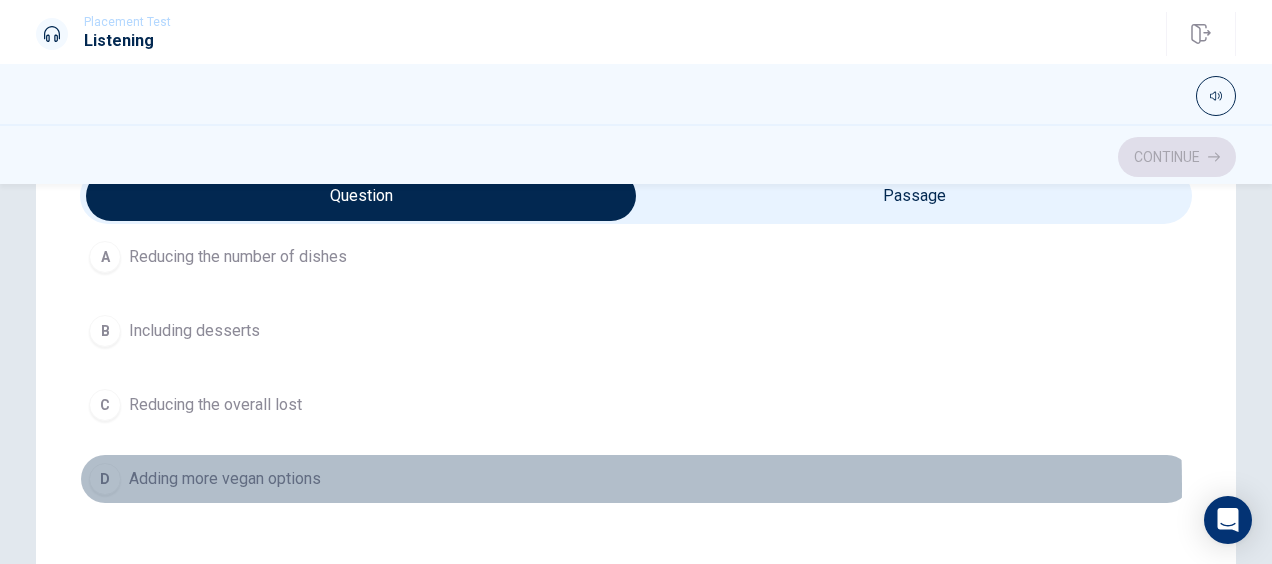 click on "Adding more vegan options" at bounding box center (225, 479) 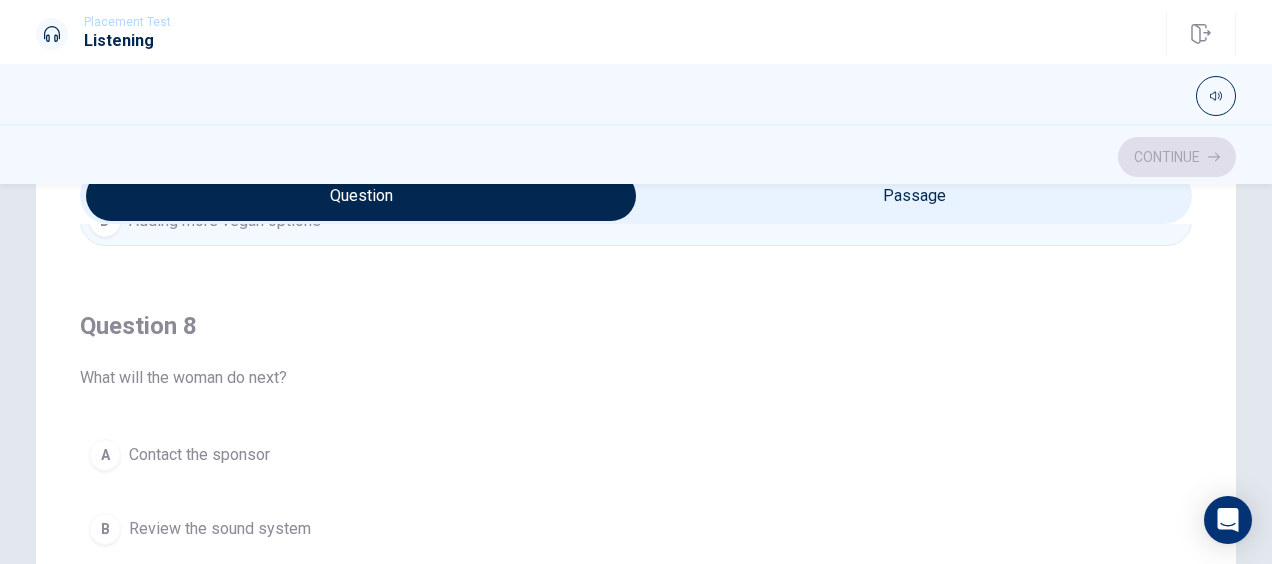 scroll, scrollTop: 1000, scrollLeft: 0, axis: vertical 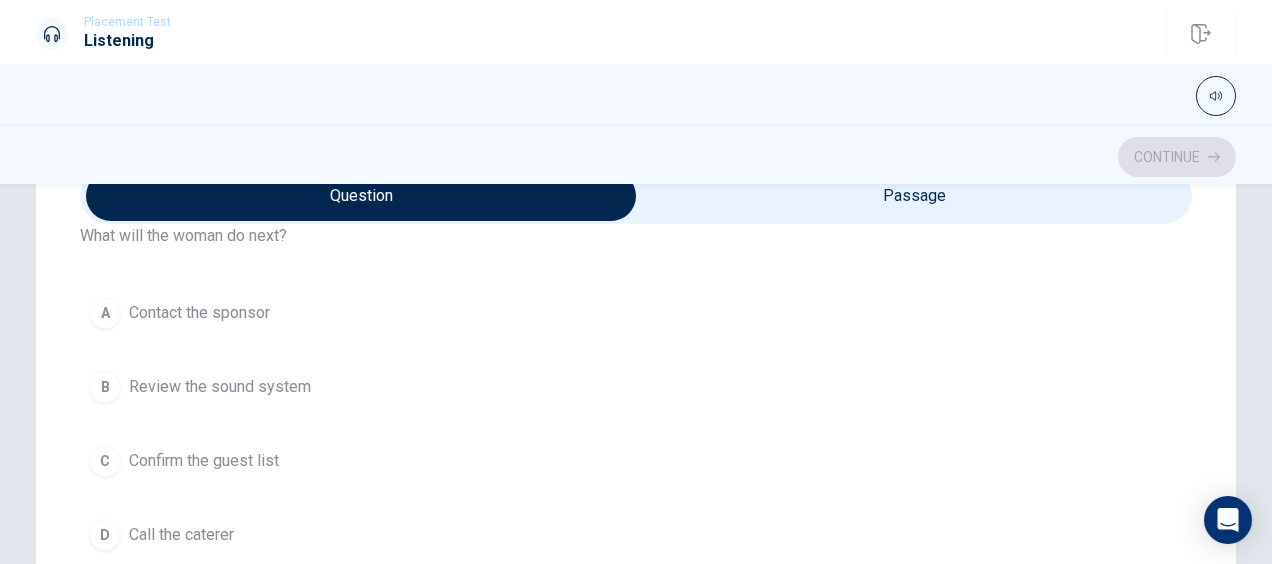 click on "Contact the sponsor" at bounding box center [199, 313] 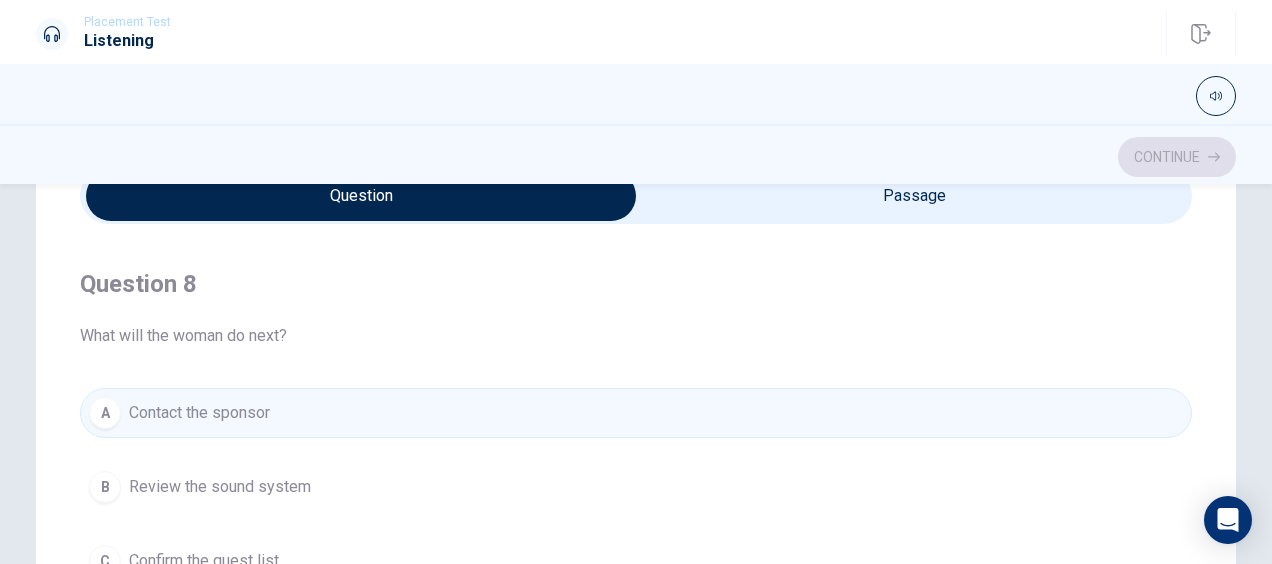 scroll, scrollTop: 1000, scrollLeft: 0, axis: vertical 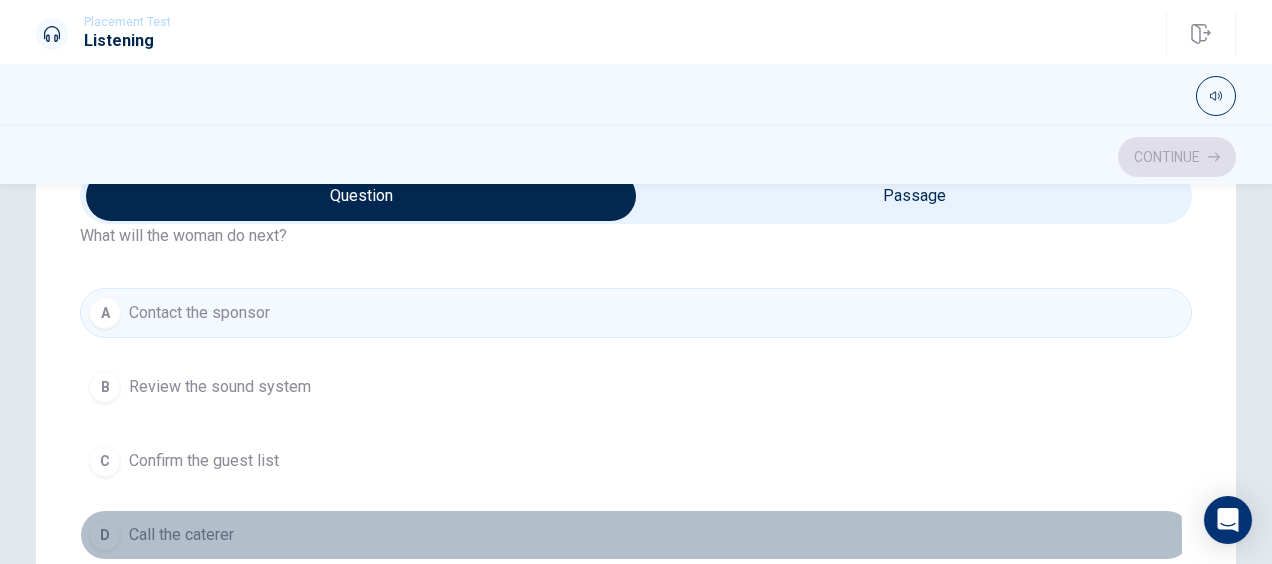 click on "Call the caterer" at bounding box center (181, 535) 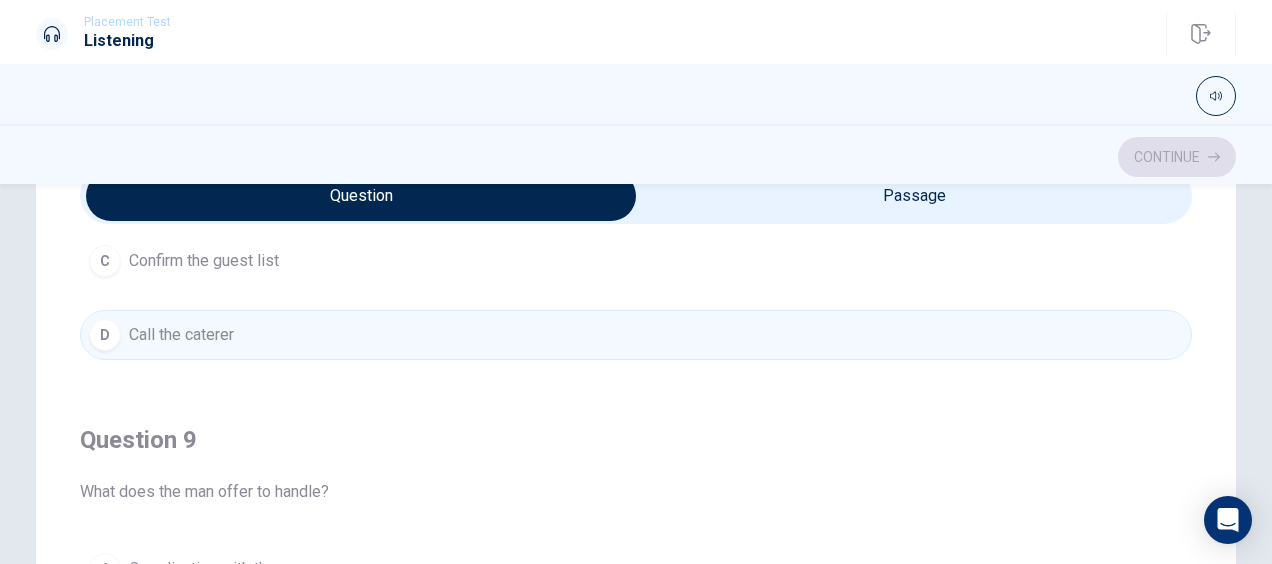 scroll, scrollTop: 1300, scrollLeft: 0, axis: vertical 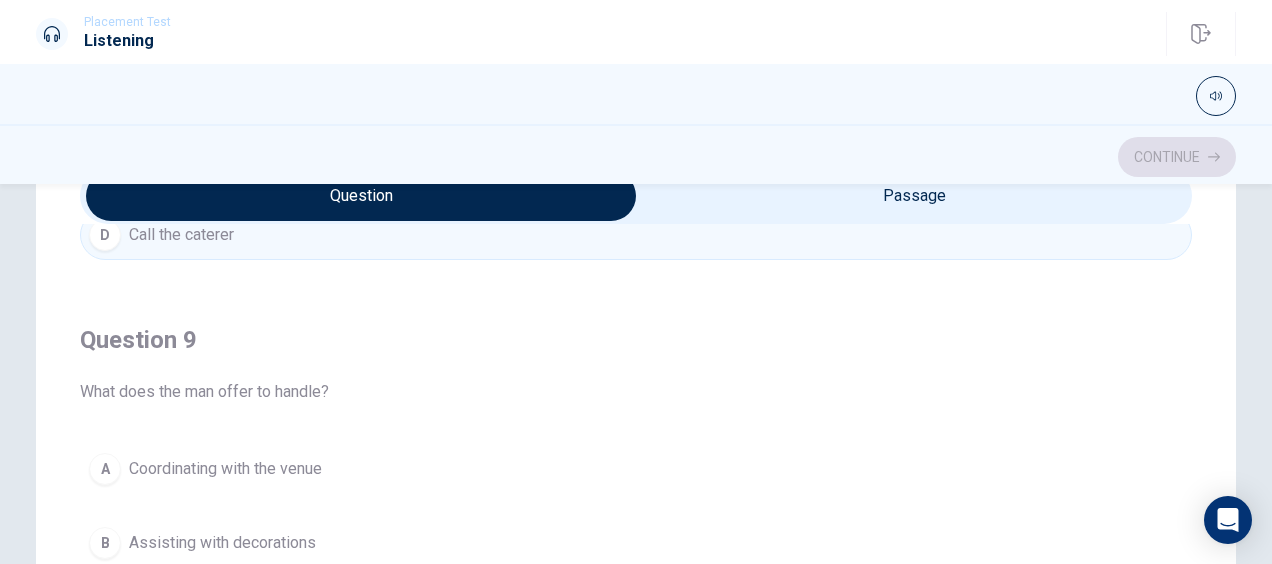 click on "Coordinating with the venue" at bounding box center (225, 469) 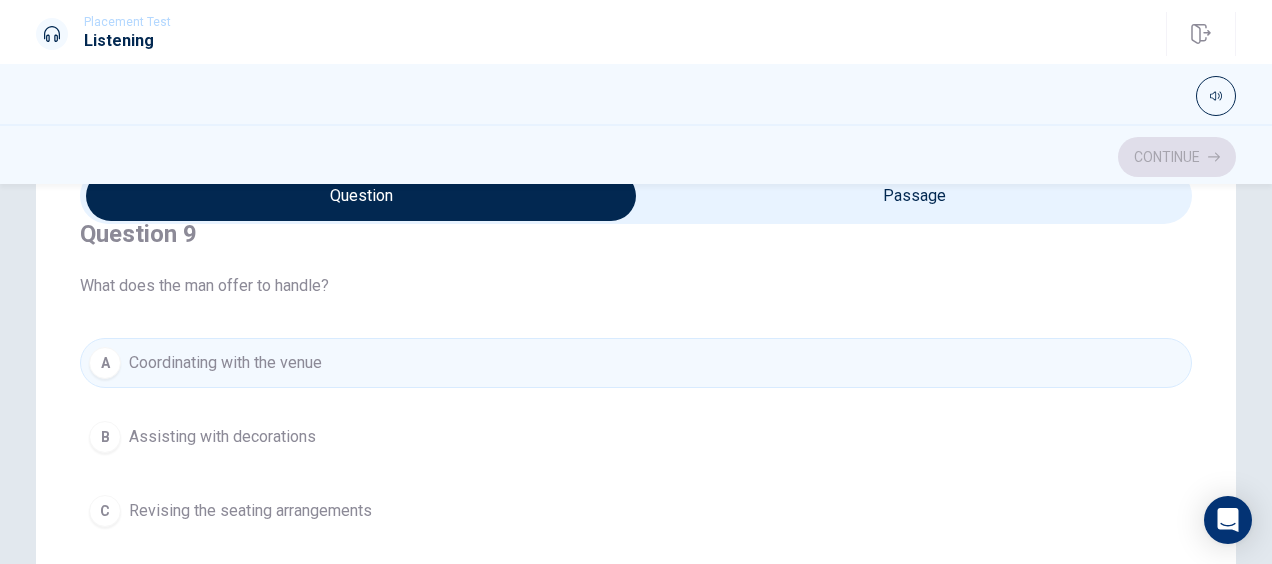 scroll, scrollTop: 1606, scrollLeft: 0, axis: vertical 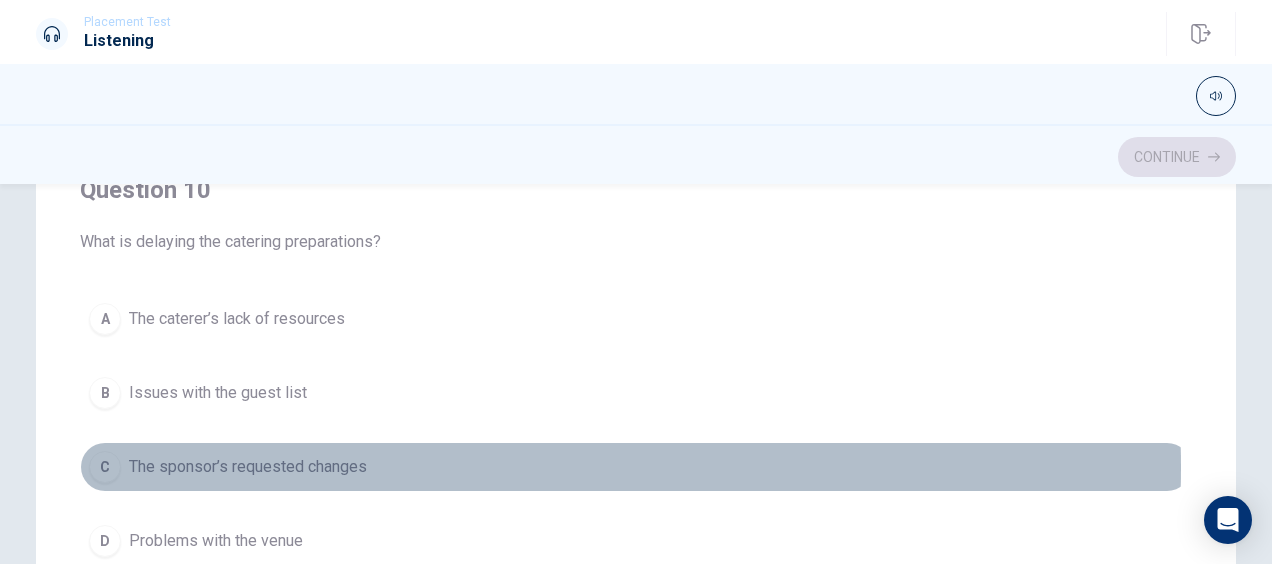 click on "The sponsor’s requested changes" at bounding box center (248, 467) 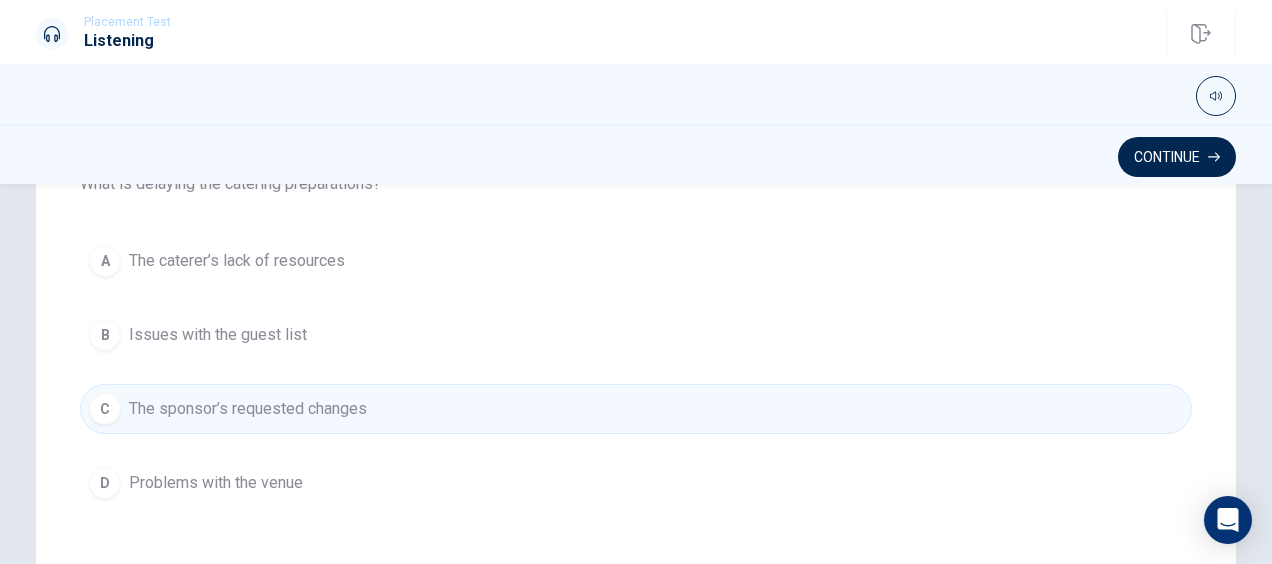 scroll, scrollTop: 500, scrollLeft: 0, axis: vertical 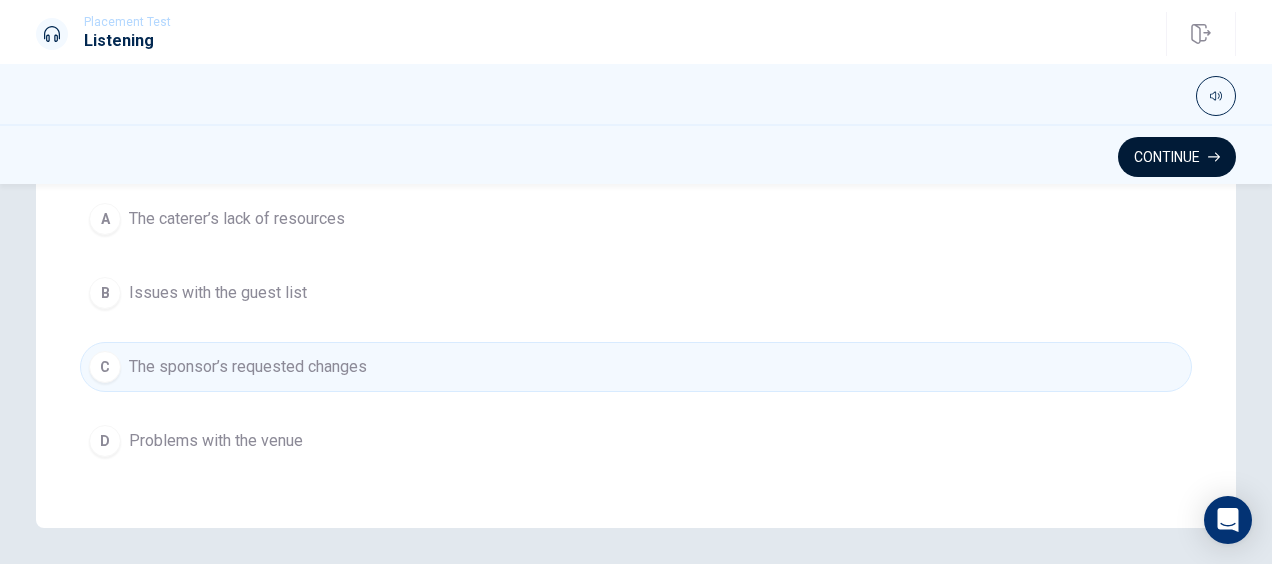 click on "Continue" at bounding box center (1177, 157) 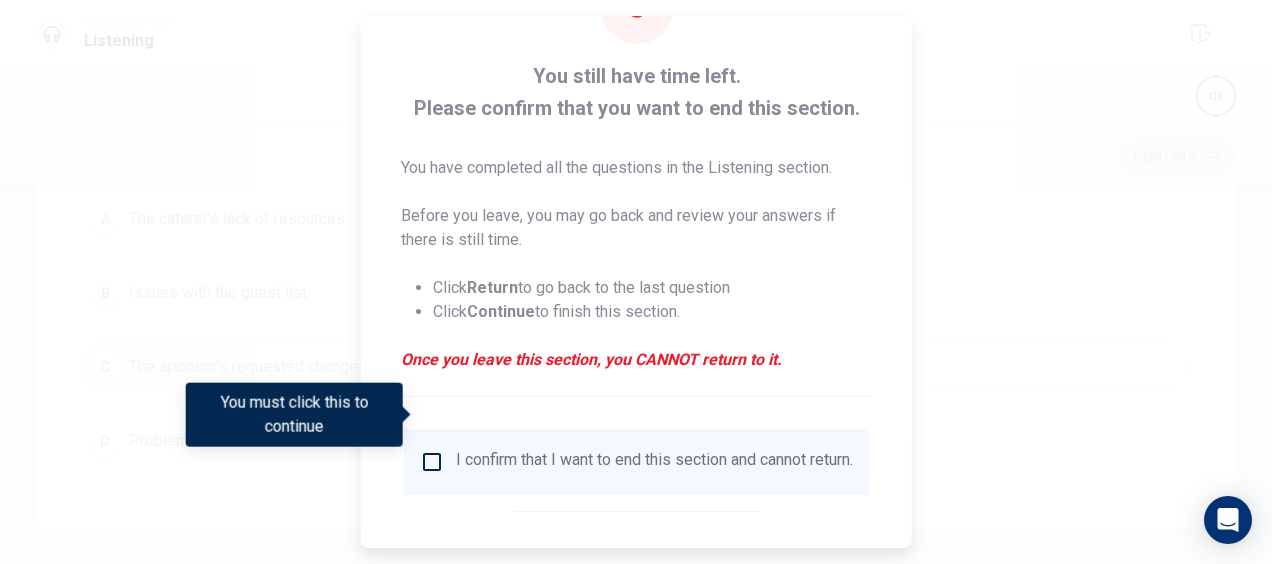 scroll, scrollTop: 182, scrollLeft: 0, axis: vertical 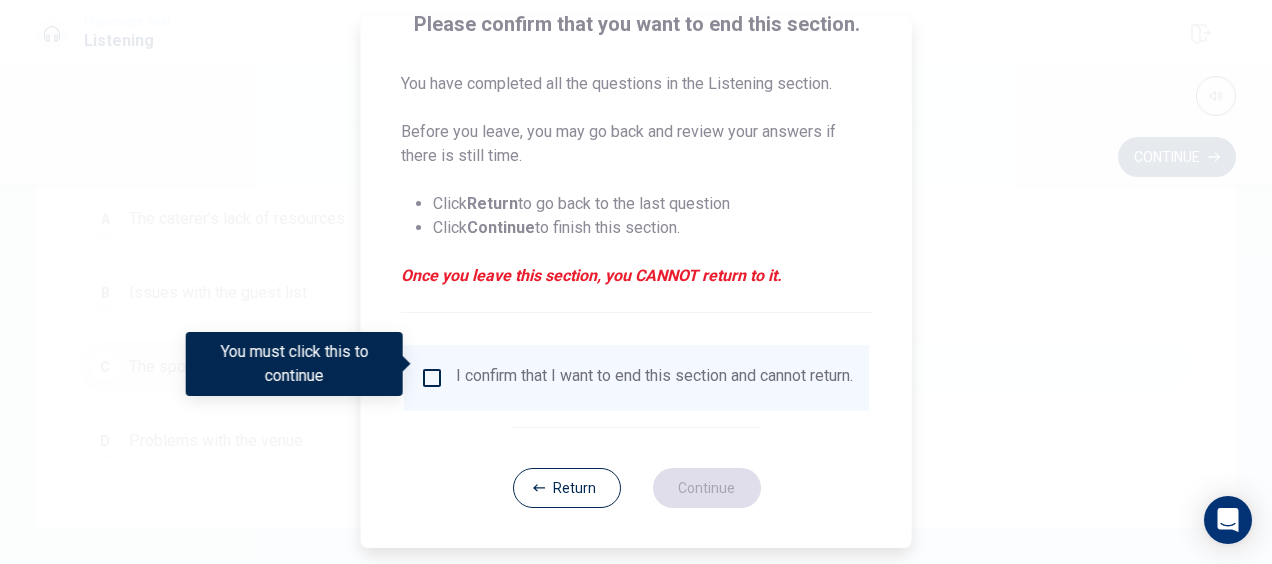 click at bounding box center (432, 378) 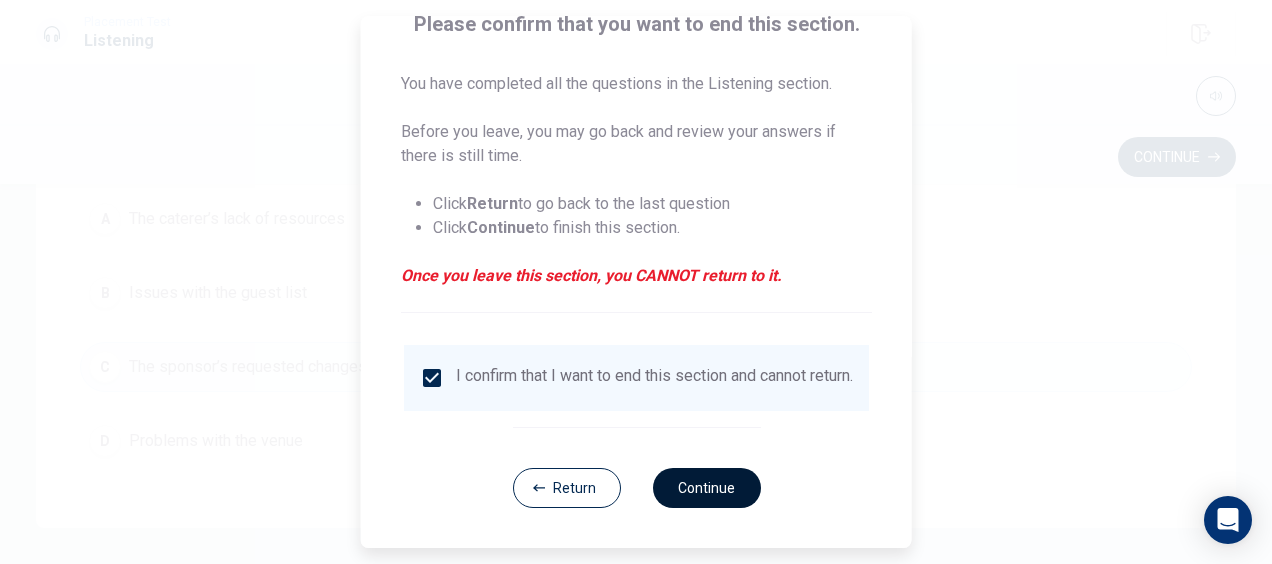 click on "Continue" at bounding box center (706, 488) 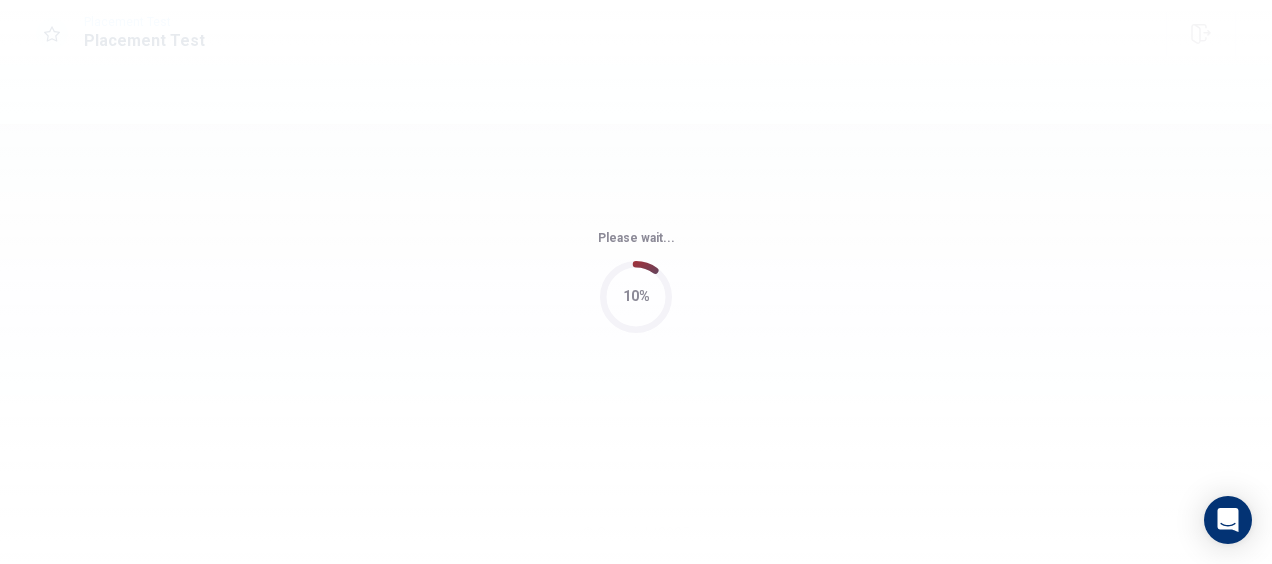 scroll, scrollTop: 0, scrollLeft: 0, axis: both 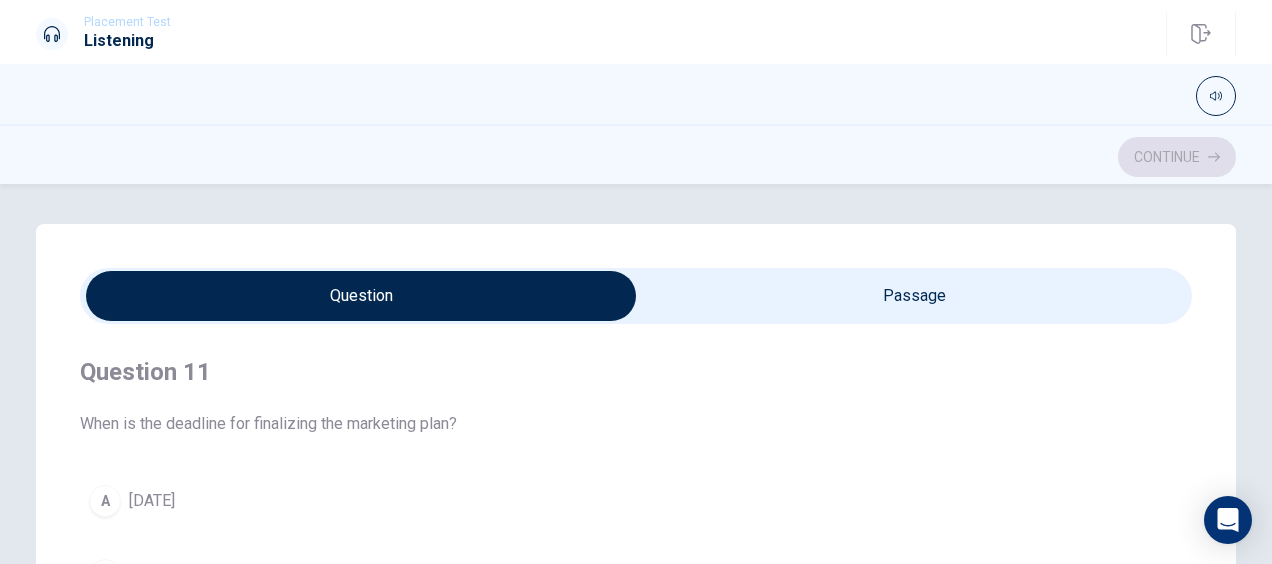 click on "When is the deadline for finalizing the marketing plan?" at bounding box center [636, 424] 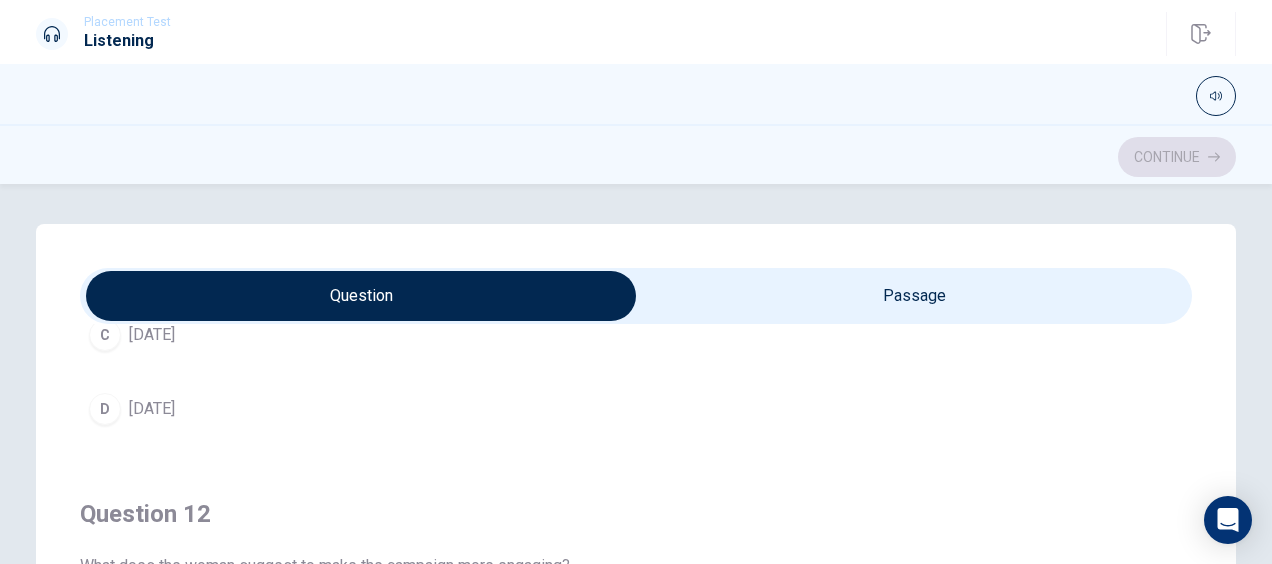 scroll, scrollTop: 0, scrollLeft: 0, axis: both 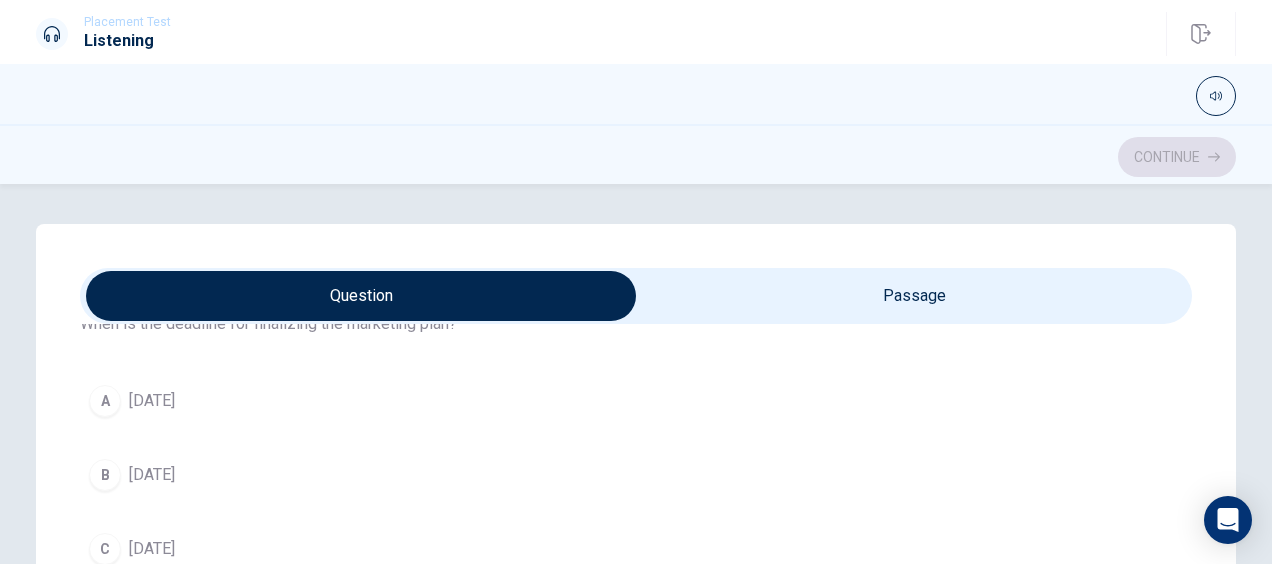 click on "C [DATE]" at bounding box center (636, 549) 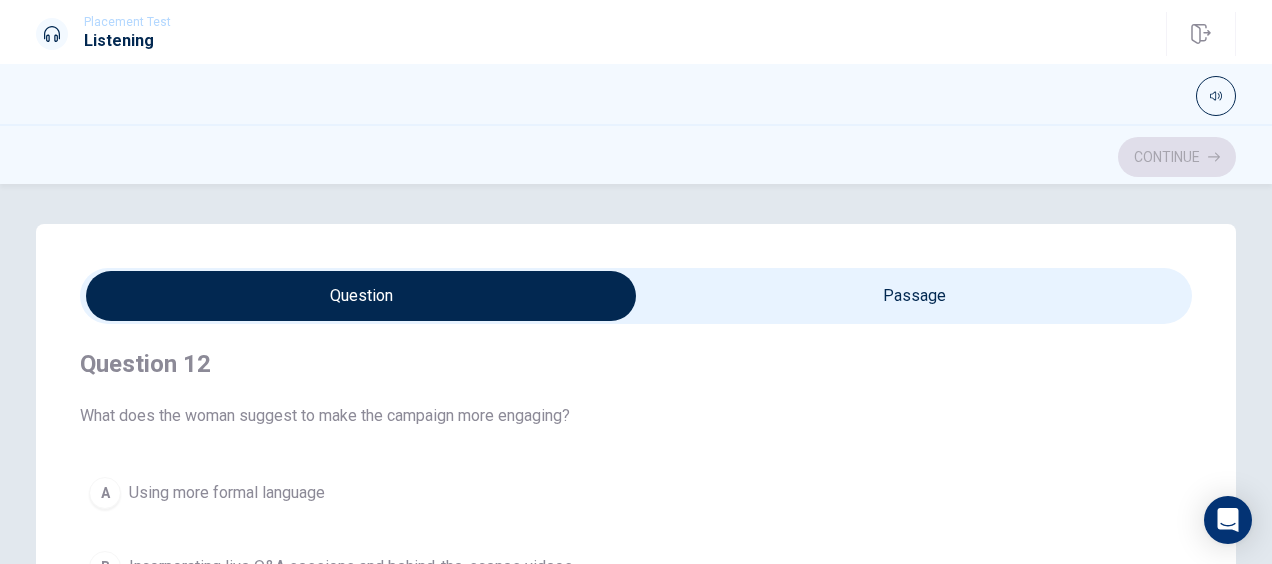 scroll, scrollTop: 500, scrollLeft: 0, axis: vertical 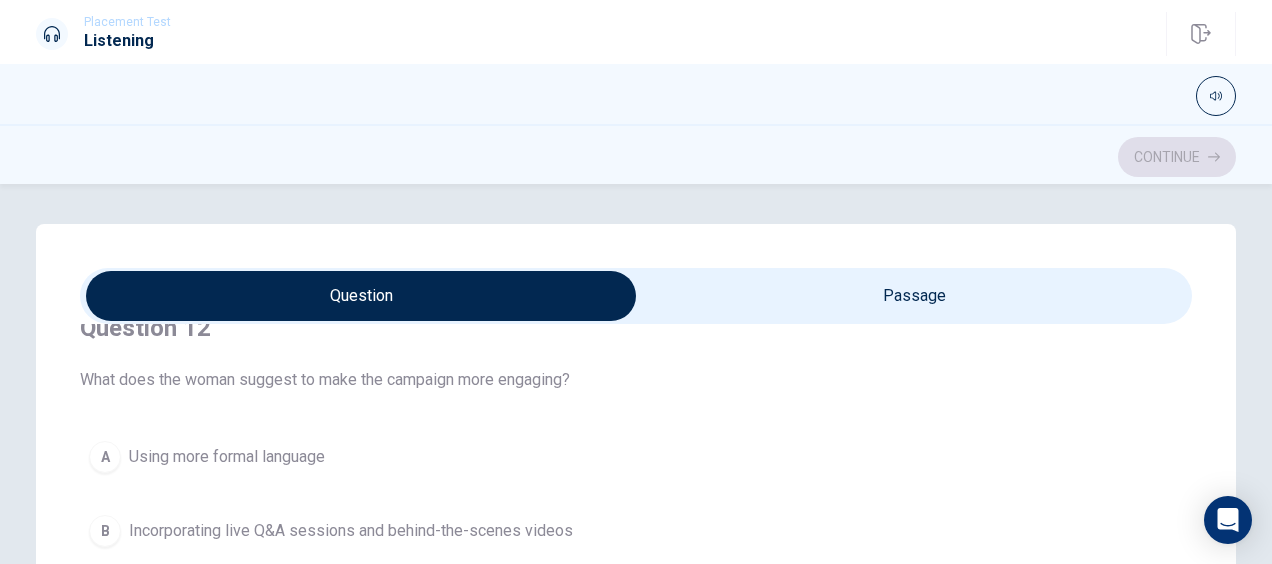 click on "Incorporating live Q&A sessions and behind-the-scenes videos" at bounding box center (351, 531) 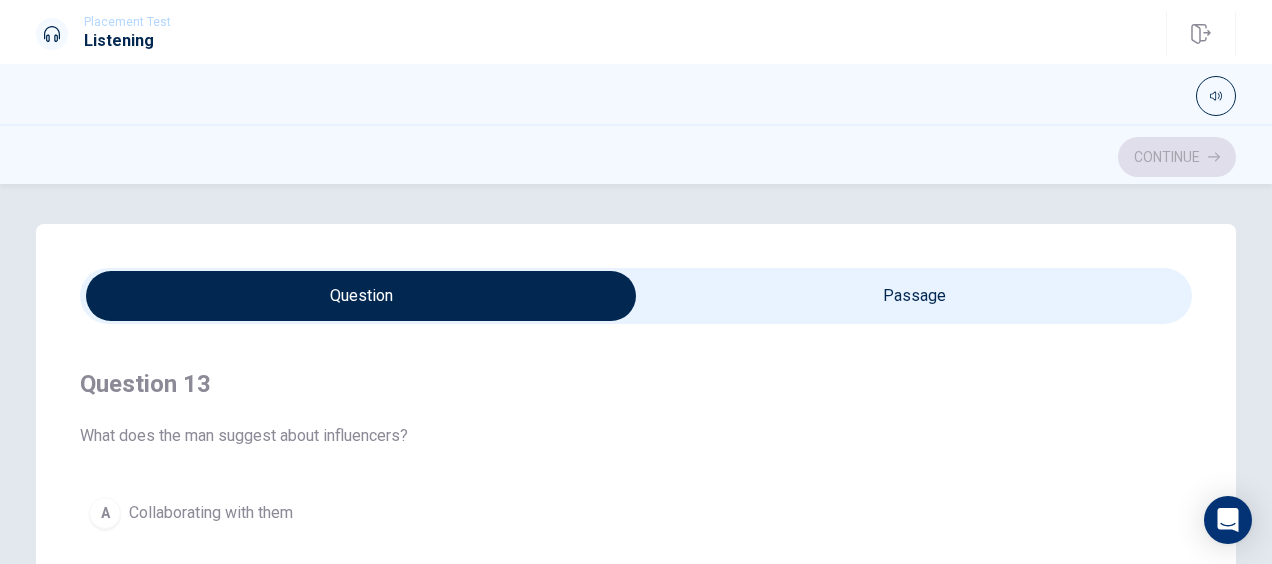 scroll, scrollTop: 1000, scrollLeft: 0, axis: vertical 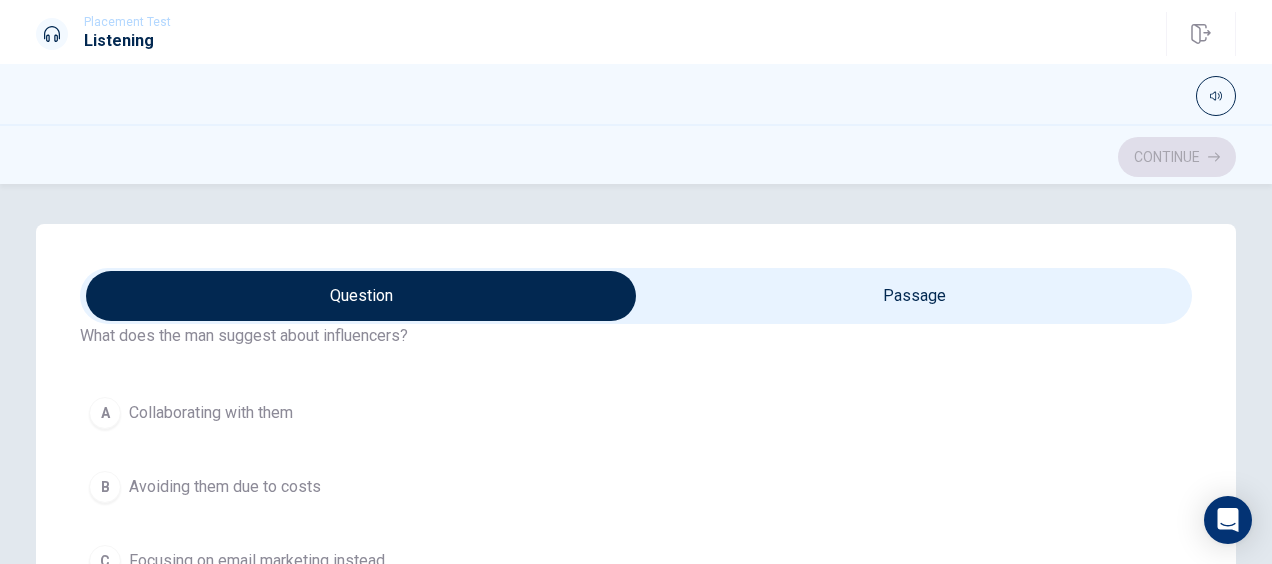 click on "A Collaborating with them" at bounding box center (636, 413) 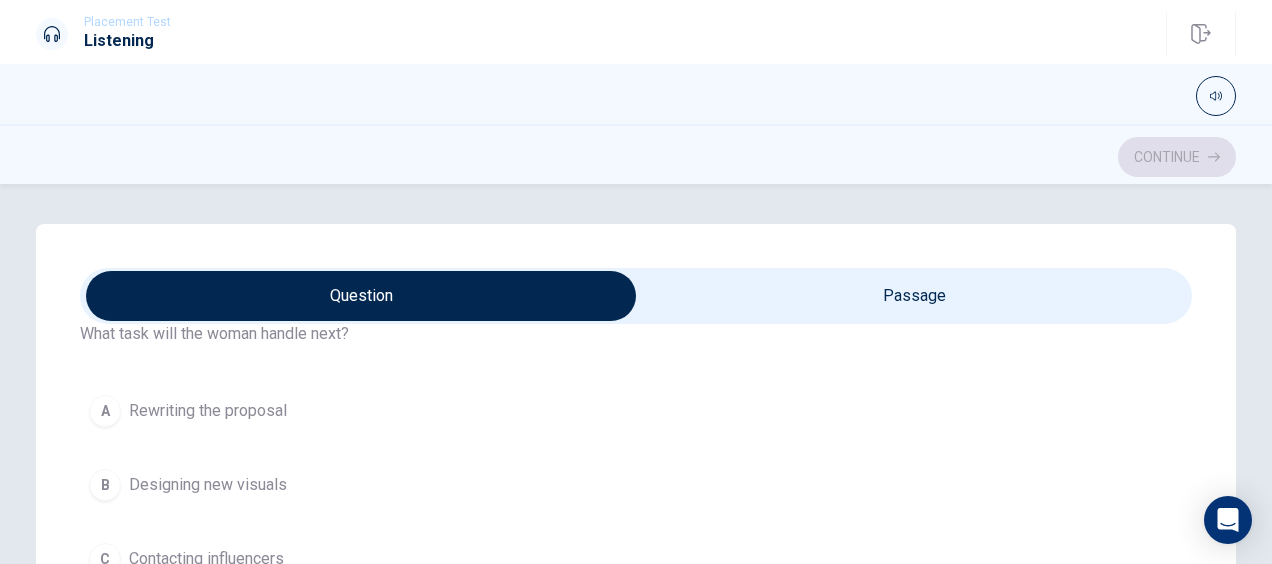 scroll, scrollTop: 1500, scrollLeft: 0, axis: vertical 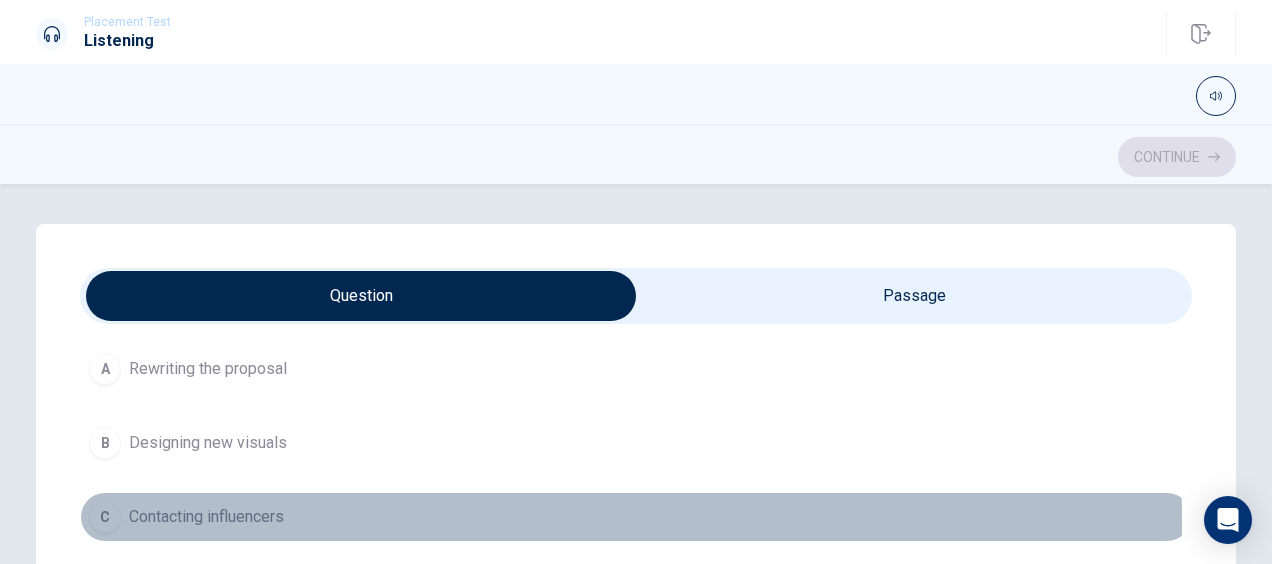 click on "Contacting influencers" at bounding box center (206, 517) 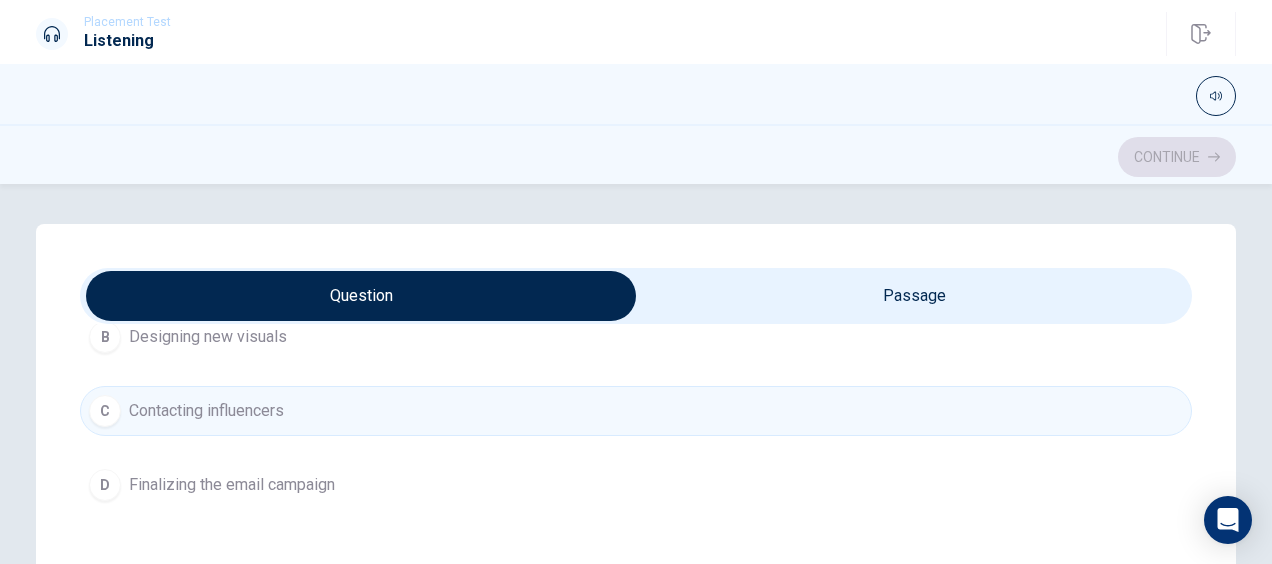 scroll, scrollTop: 1606, scrollLeft: 0, axis: vertical 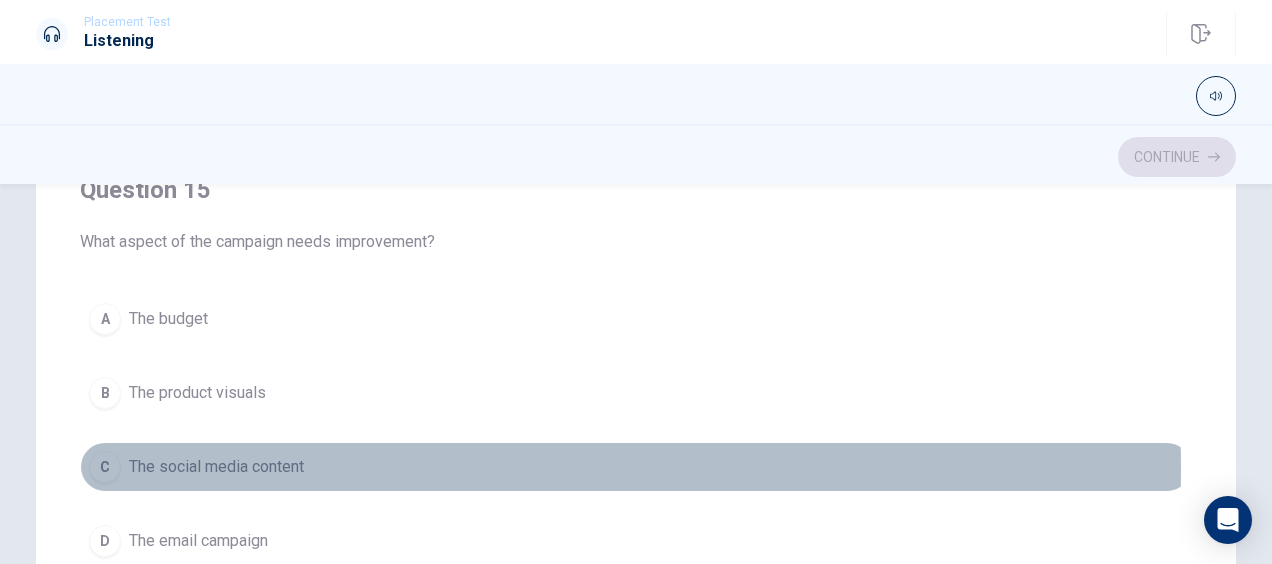 click on "The social media content" at bounding box center (216, 467) 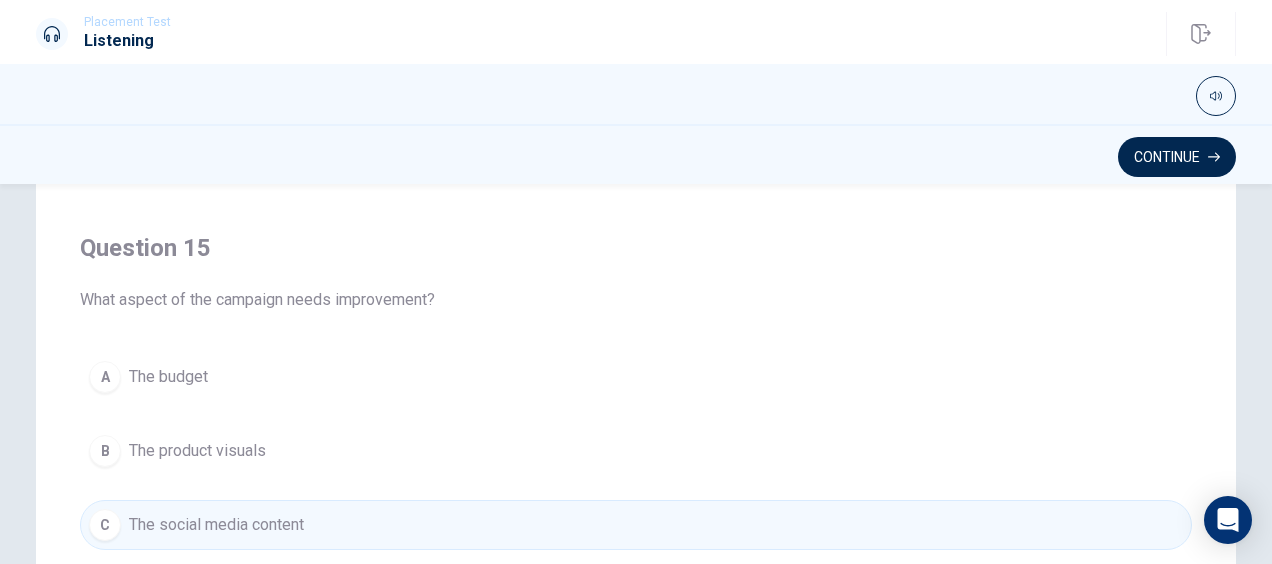 scroll, scrollTop: 468, scrollLeft: 0, axis: vertical 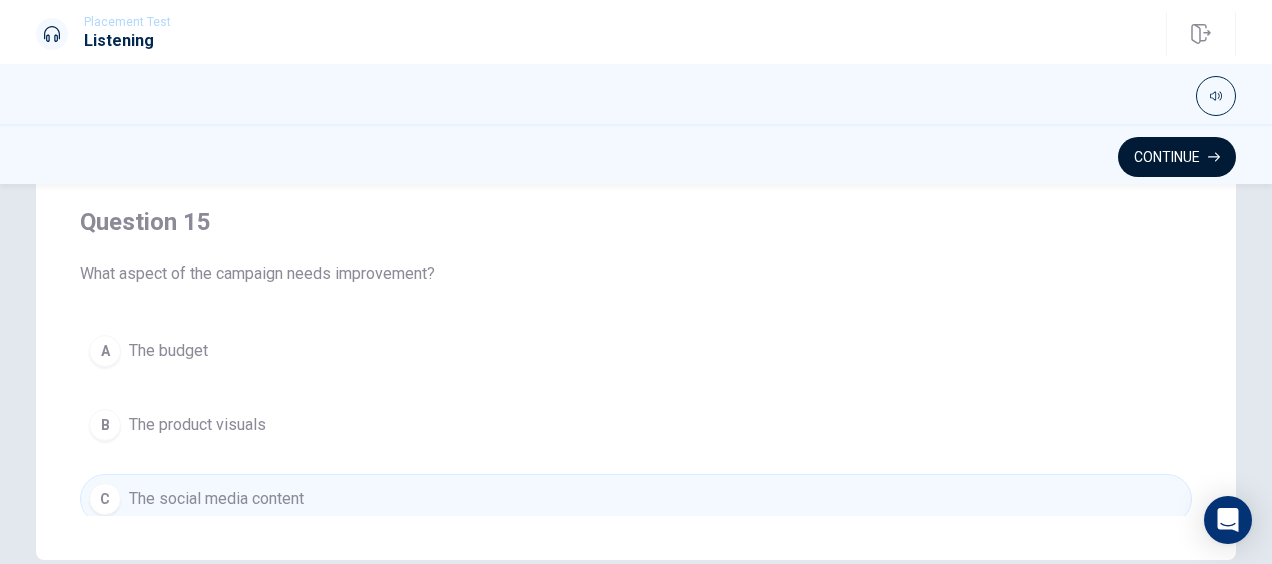 click on "Continue" at bounding box center [1177, 157] 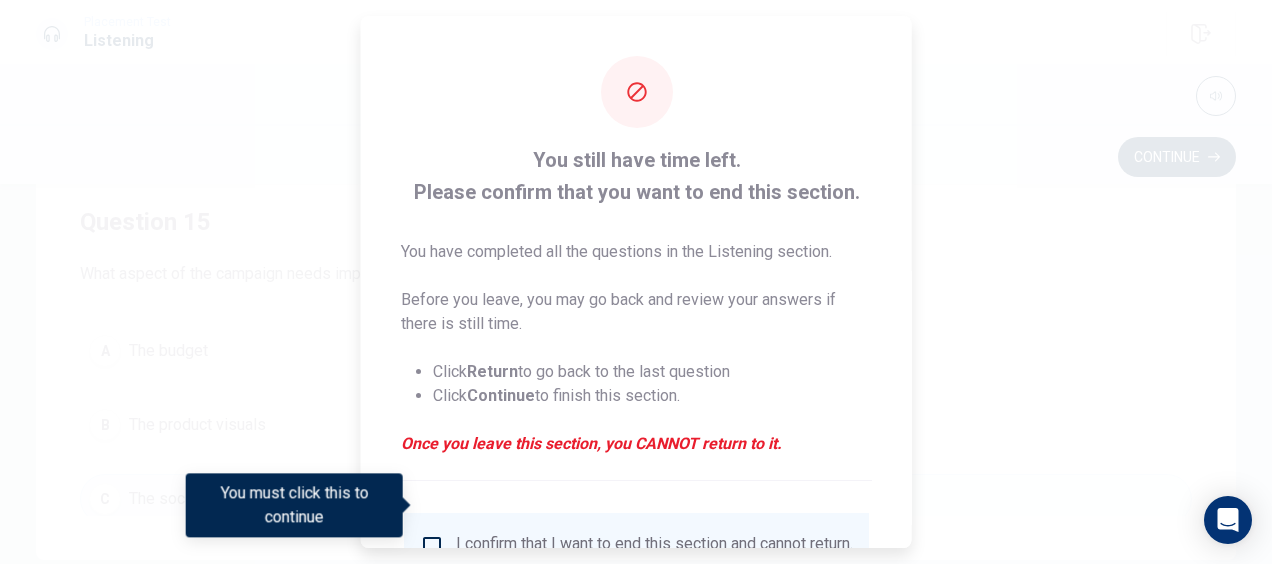 scroll, scrollTop: 100, scrollLeft: 0, axis: vertical 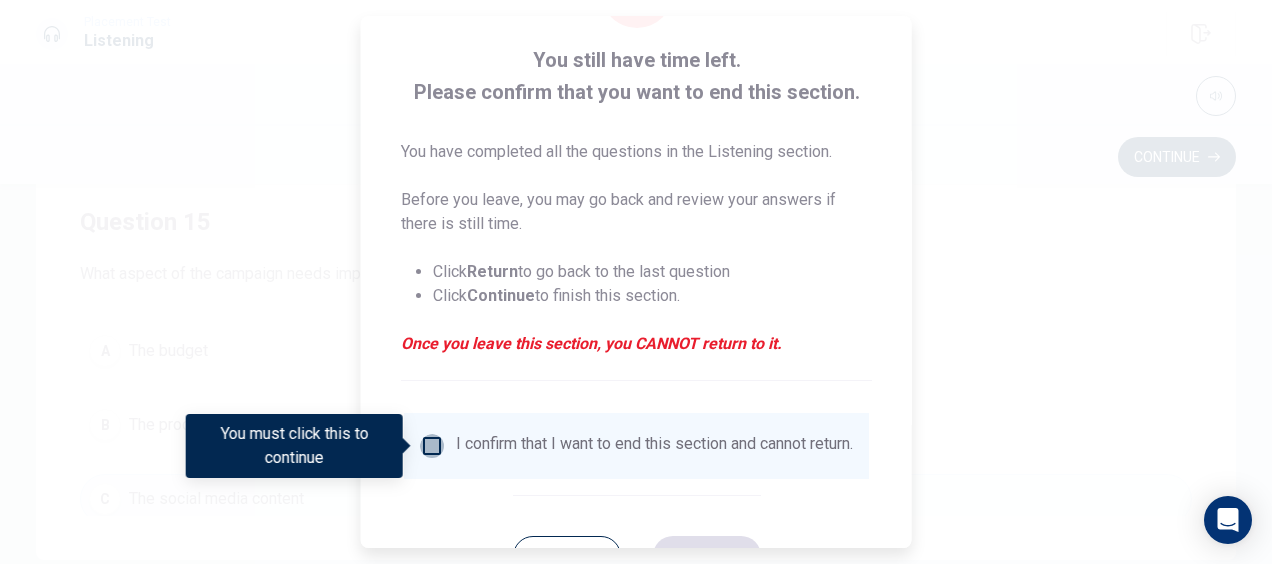 click at bounding box center (432, 446) 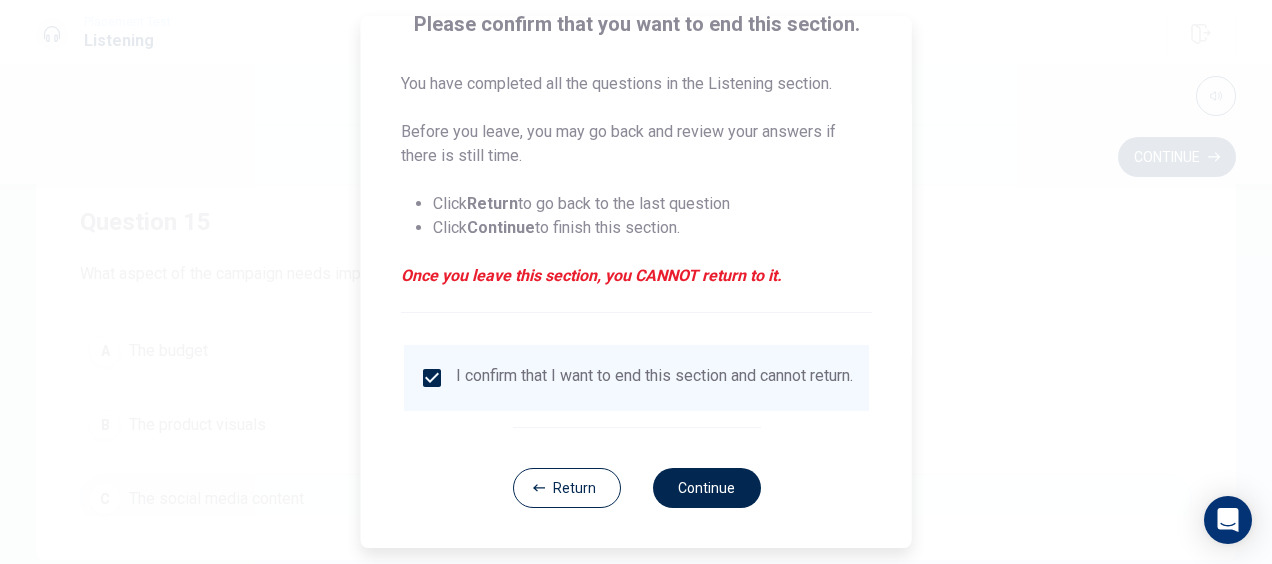 scroll, scrollTop: 182, scrollLeft: 0, axis: vertical 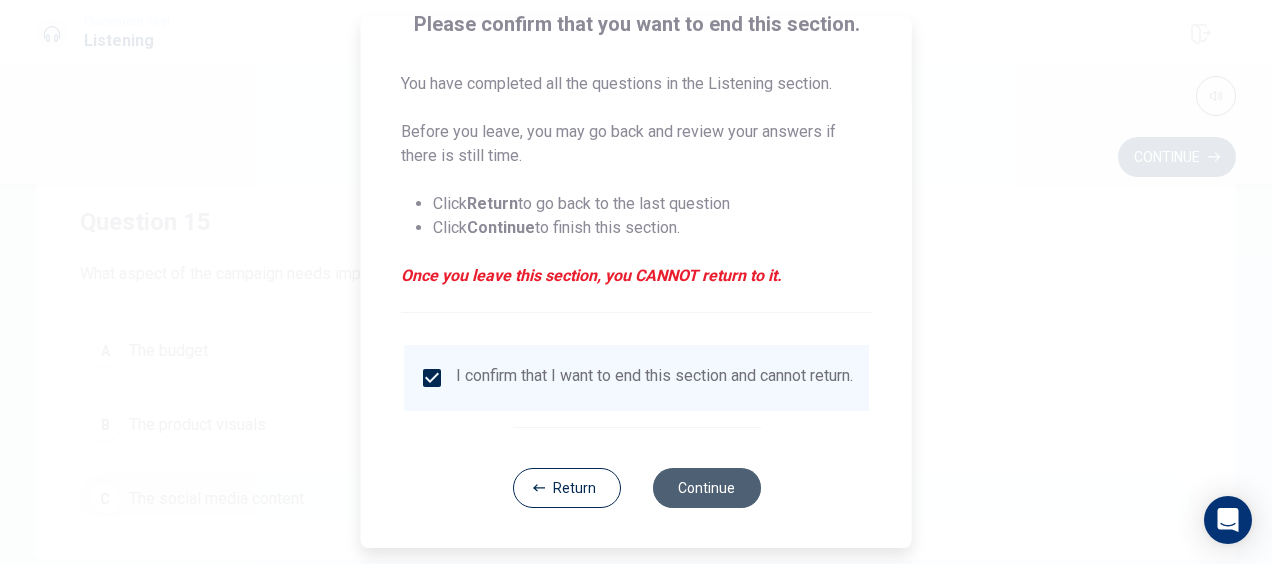 click on "Continue" at bounding box center [706, 488] 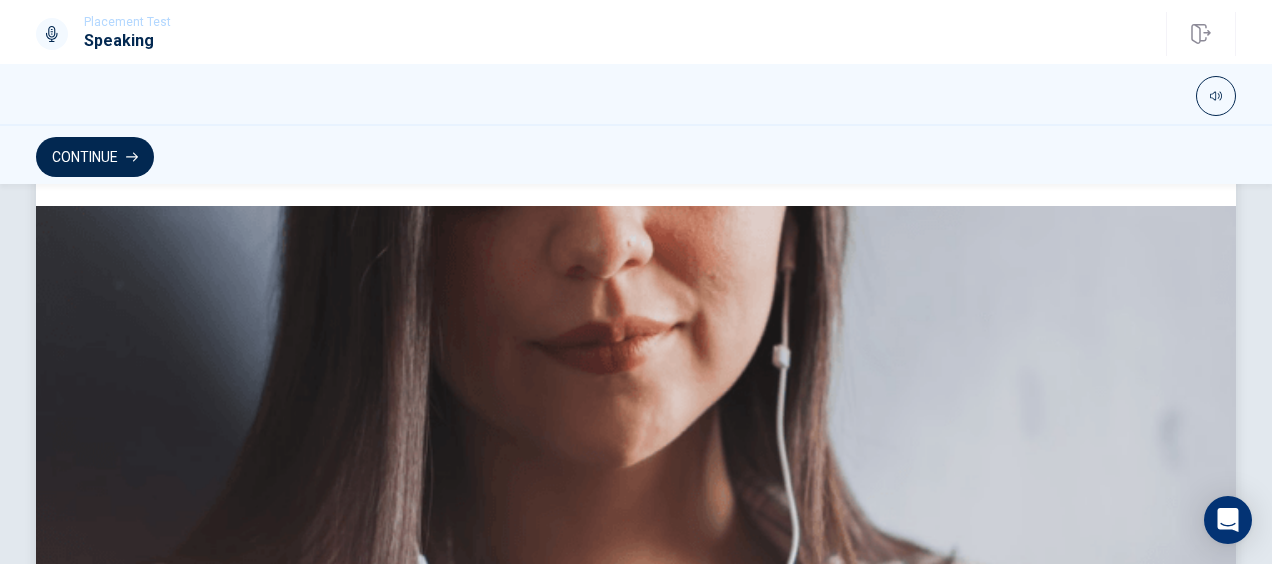 scroll, scrollTop: 36, scrollLeft: 0, axis: vertical 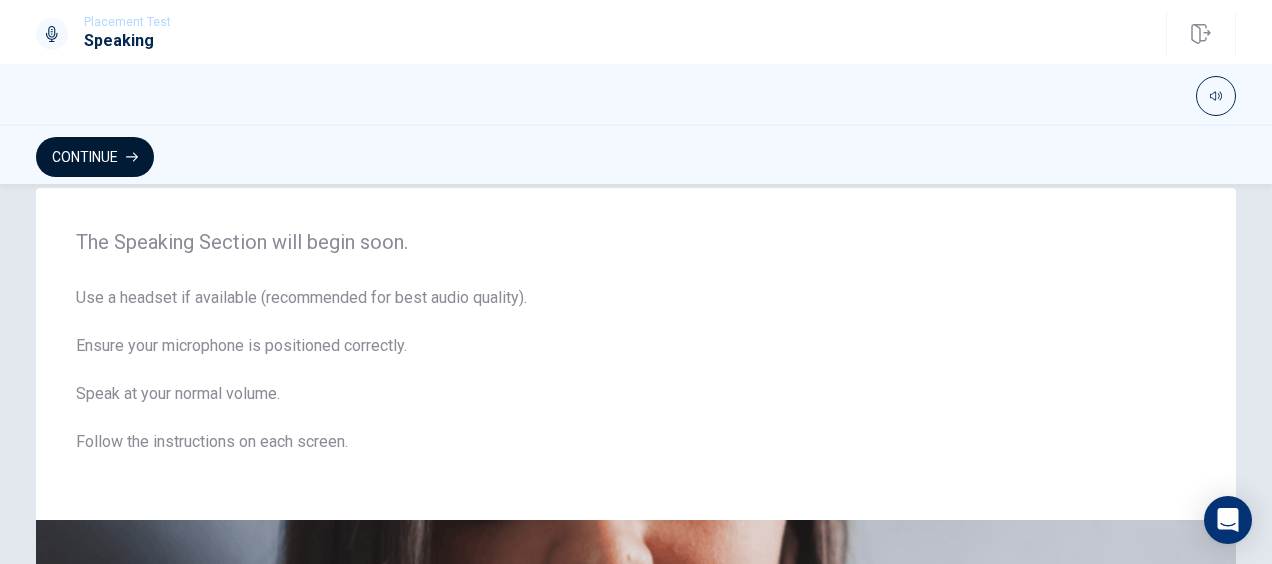 click on "Continue" at bounding box center [95, 157] 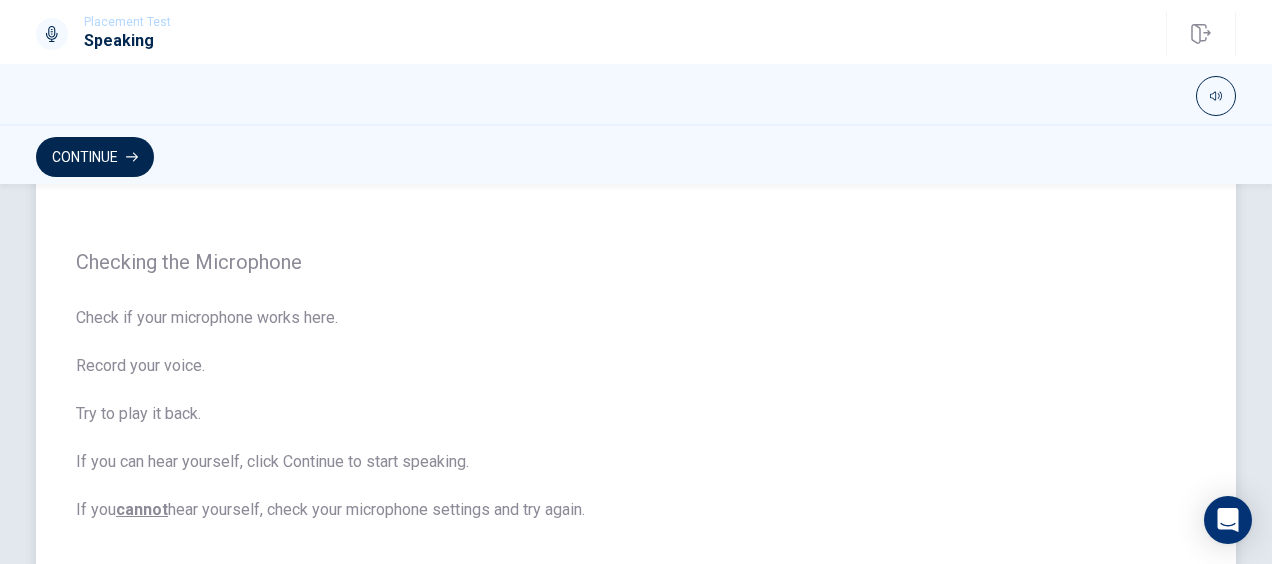scroll, scrollTop: 112, scrollLeft: 0, axis: vertical 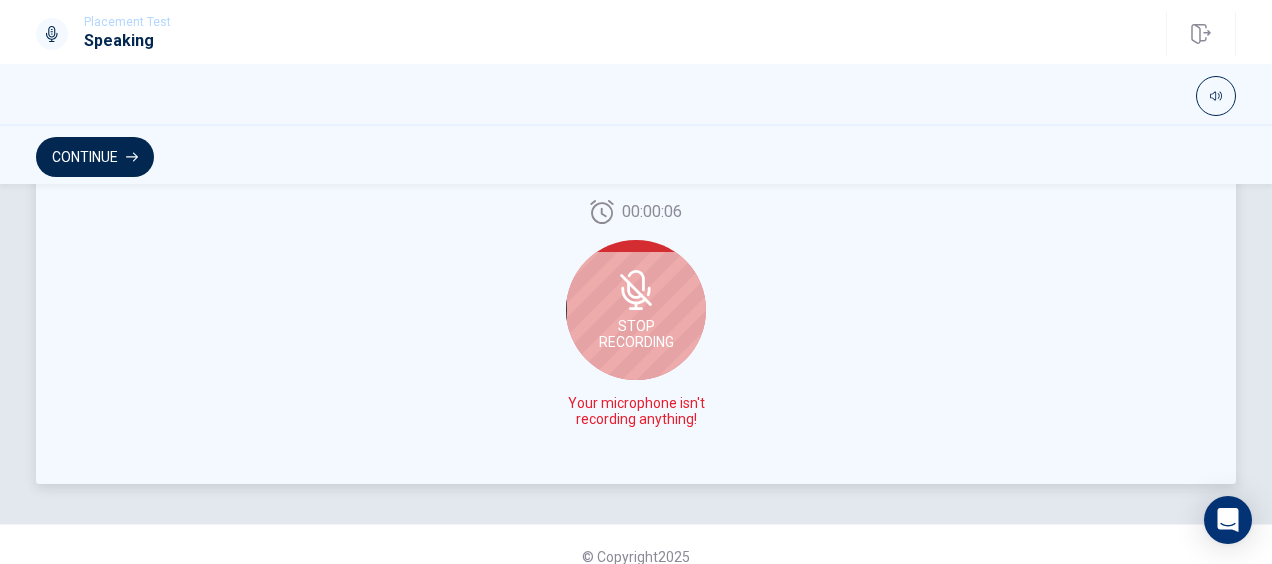 click on "Stop   Recording" at bounding box center [636, 310] 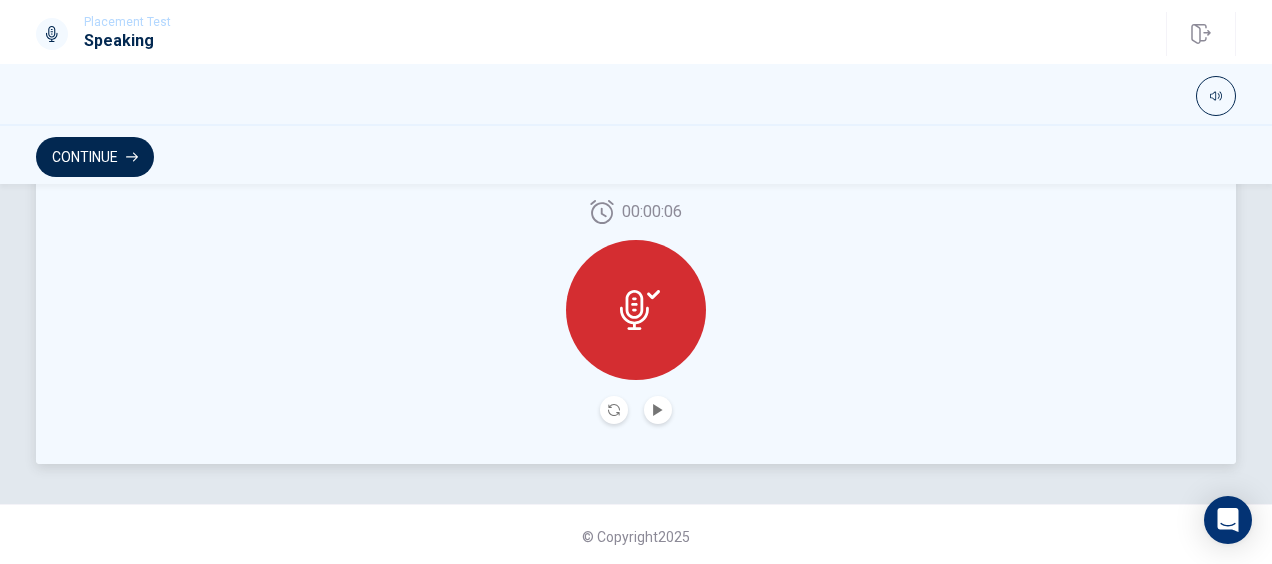 click 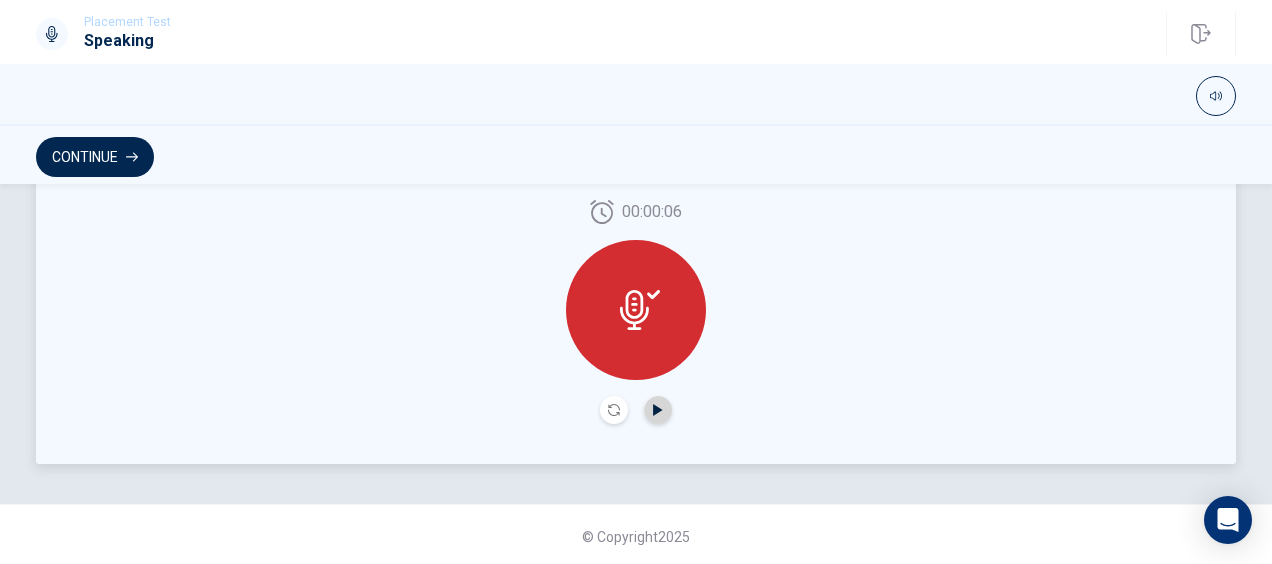 click 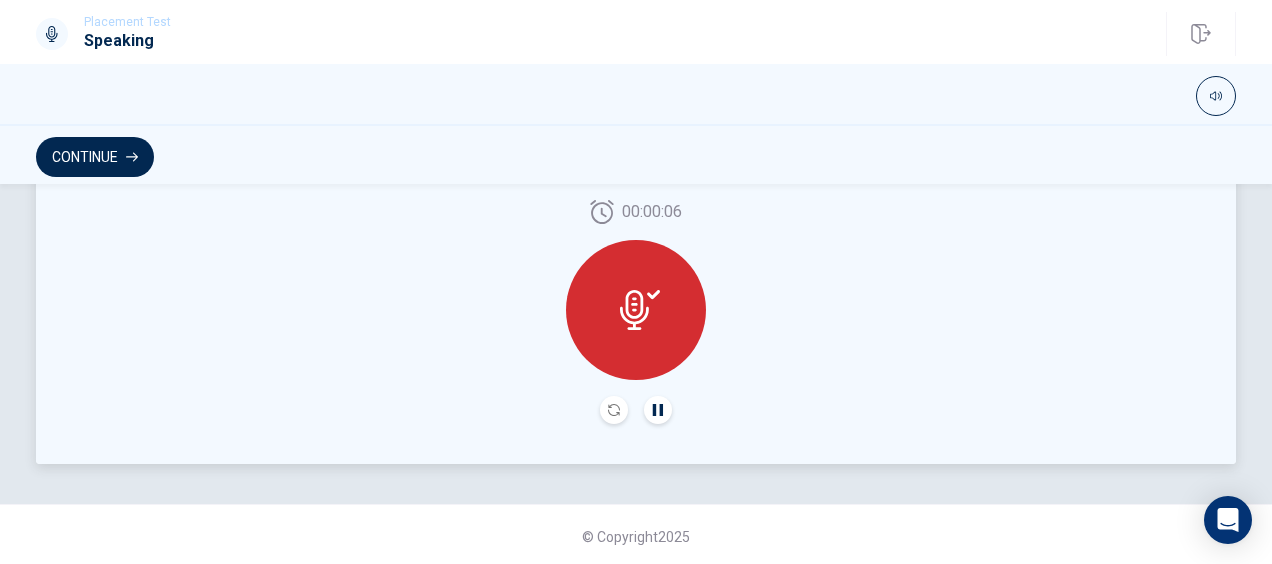 click 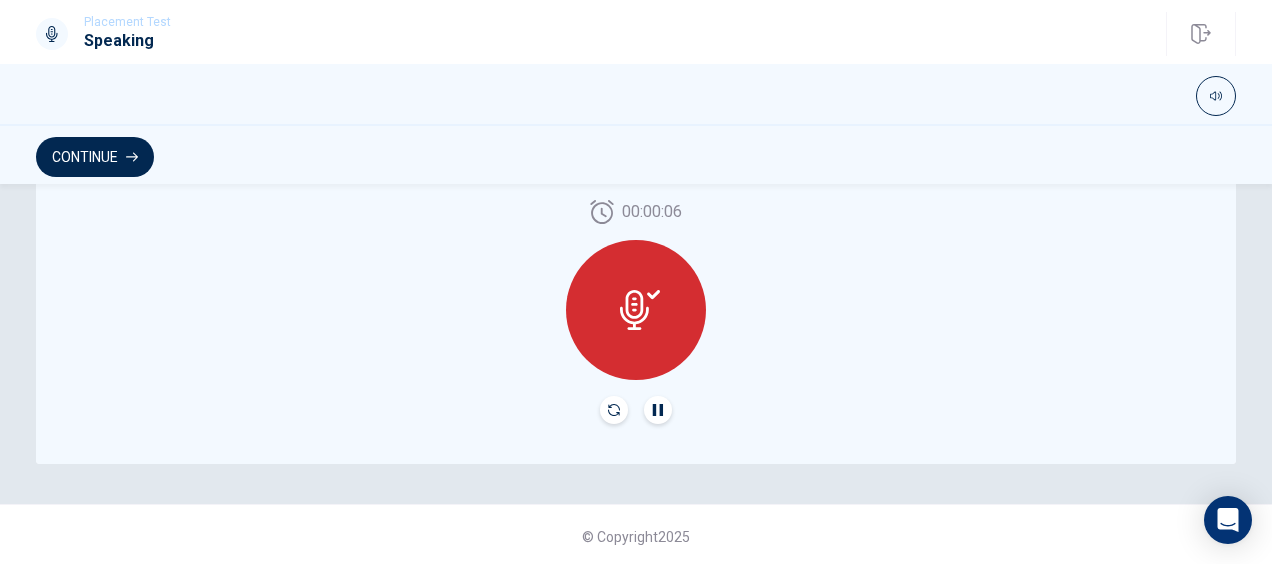 click 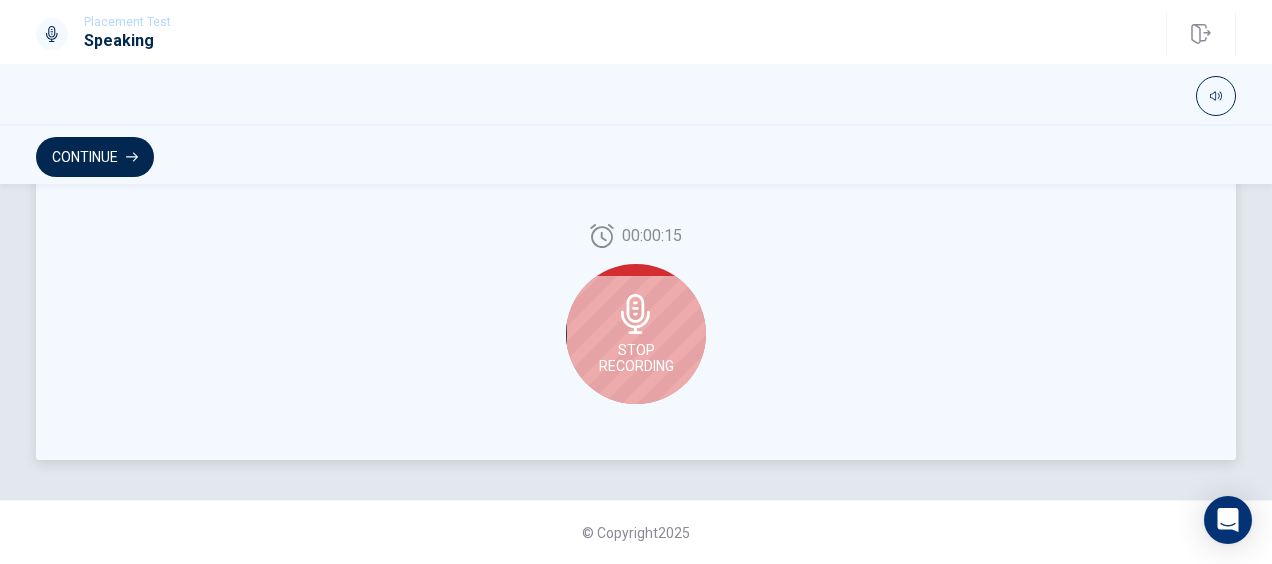 click on "Stop   Recording" at bounding box center [636, 334] 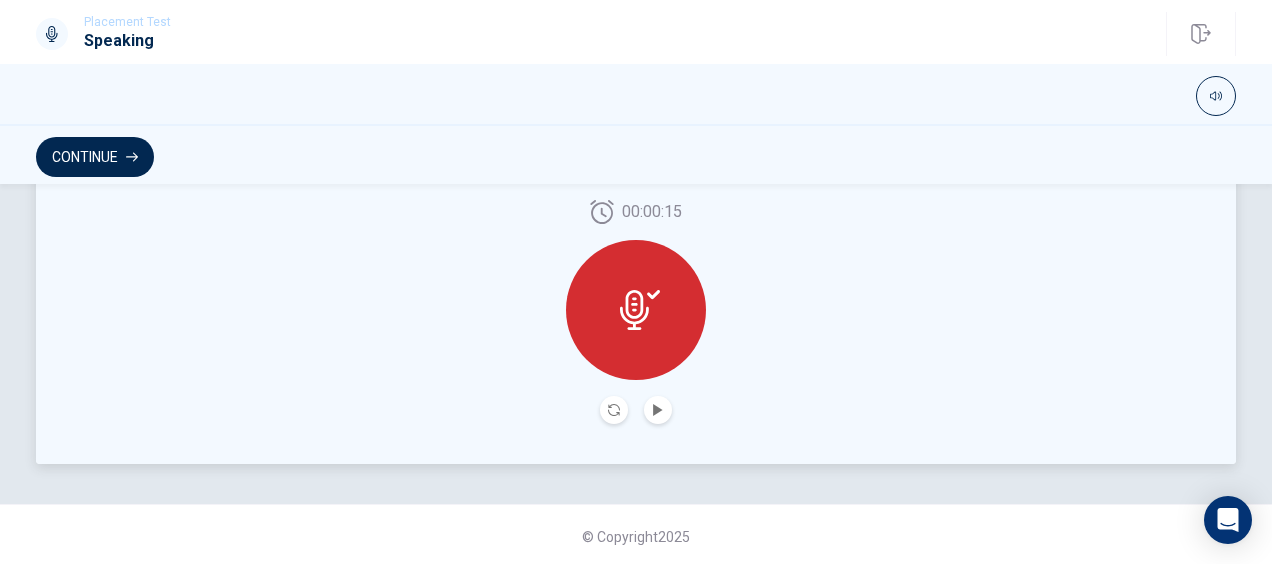 click at bounding box center (636, 310) 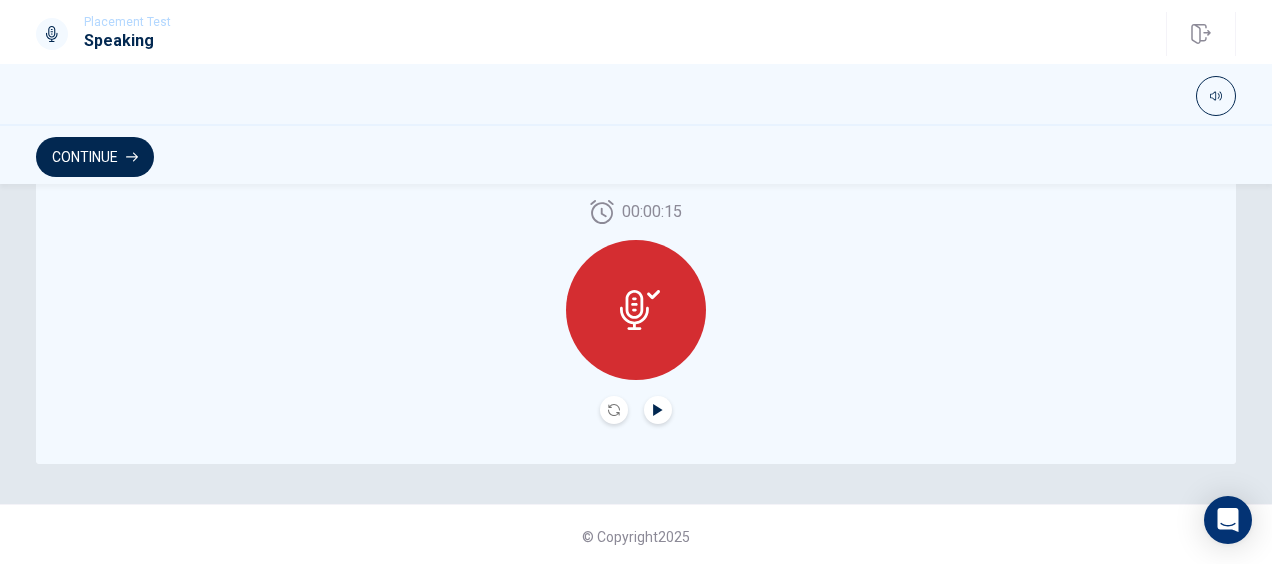 click 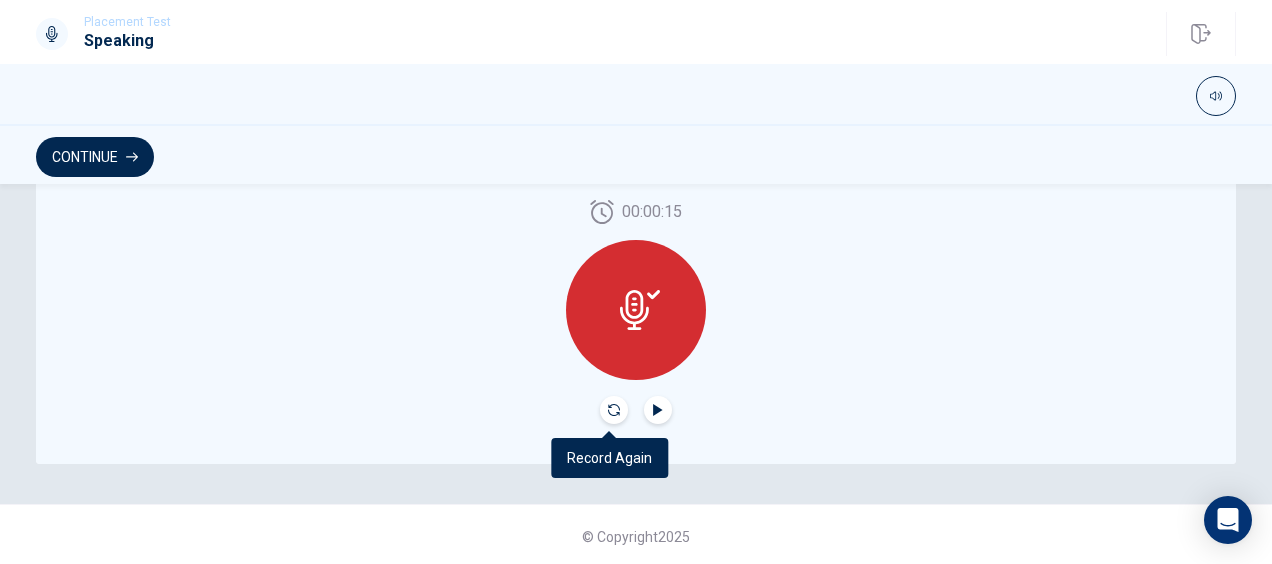 click 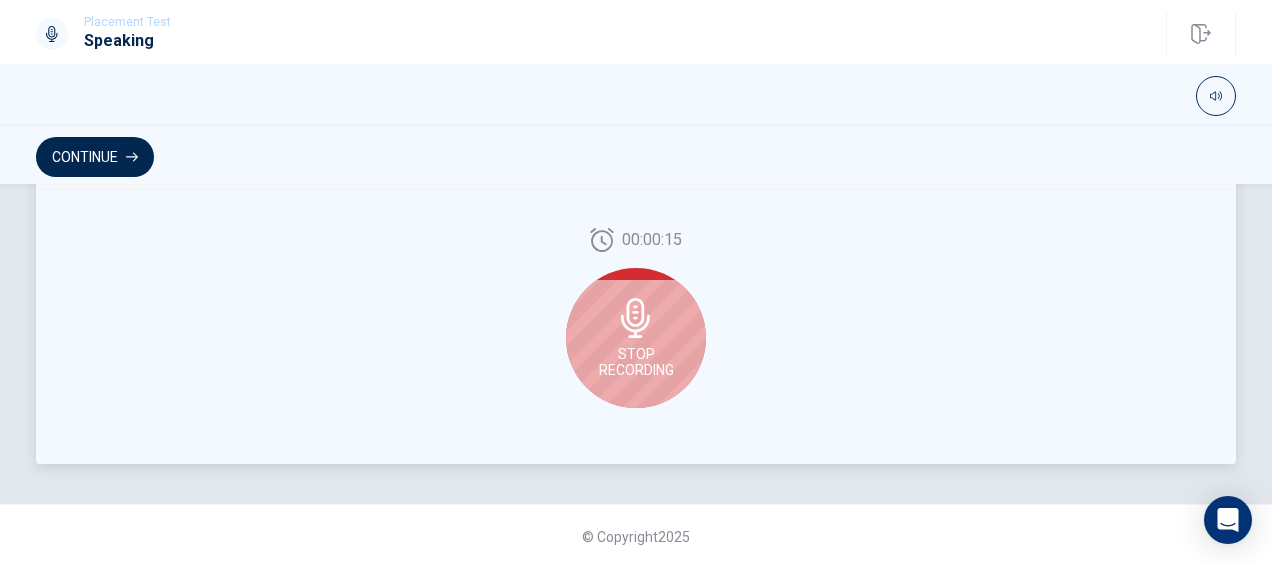 scroll, scrollTop: 636, scrollLeft: 0, axis: vertical 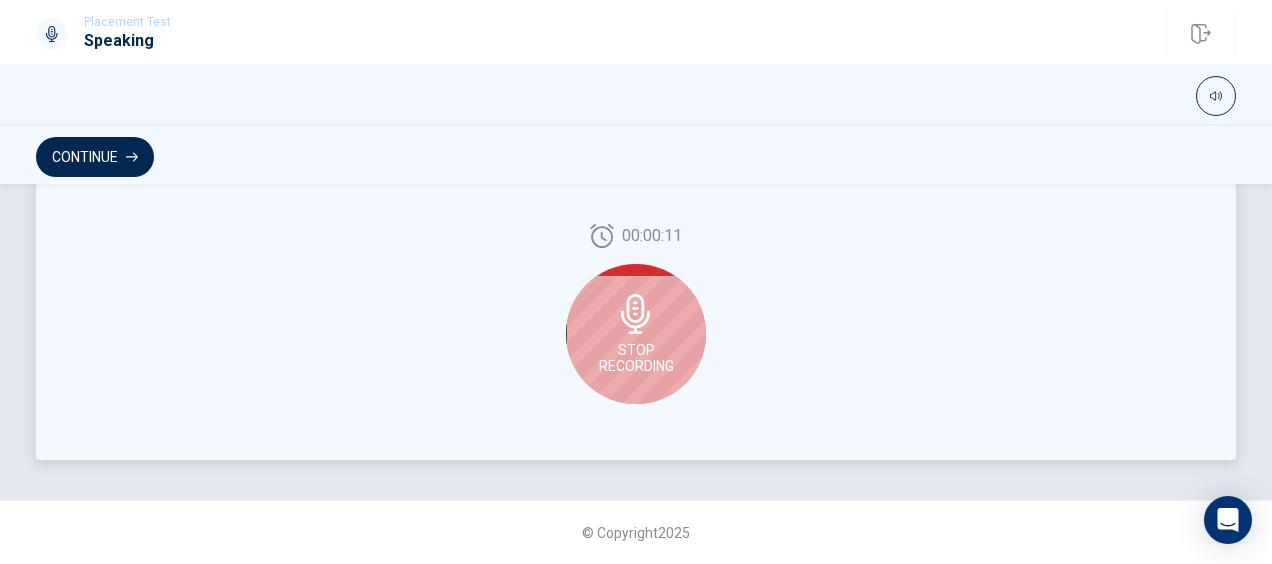 click on "Stop   Recording" at bounding box center [636, 358] 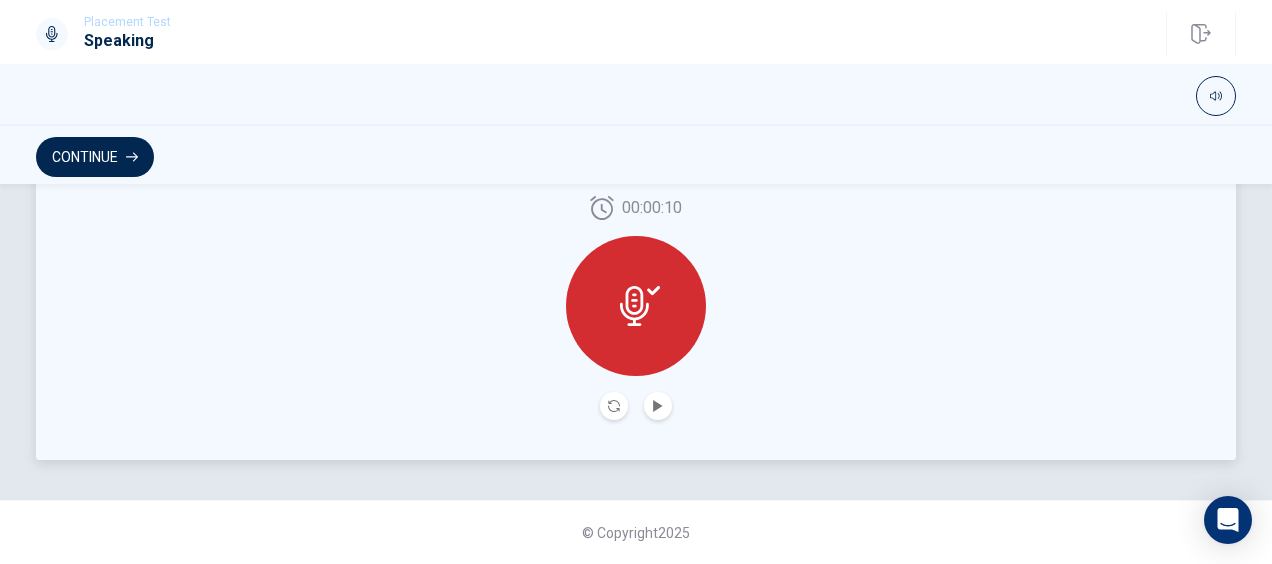 scroll, scrollTop: 632, scrollLeft: 0, axis: vertical 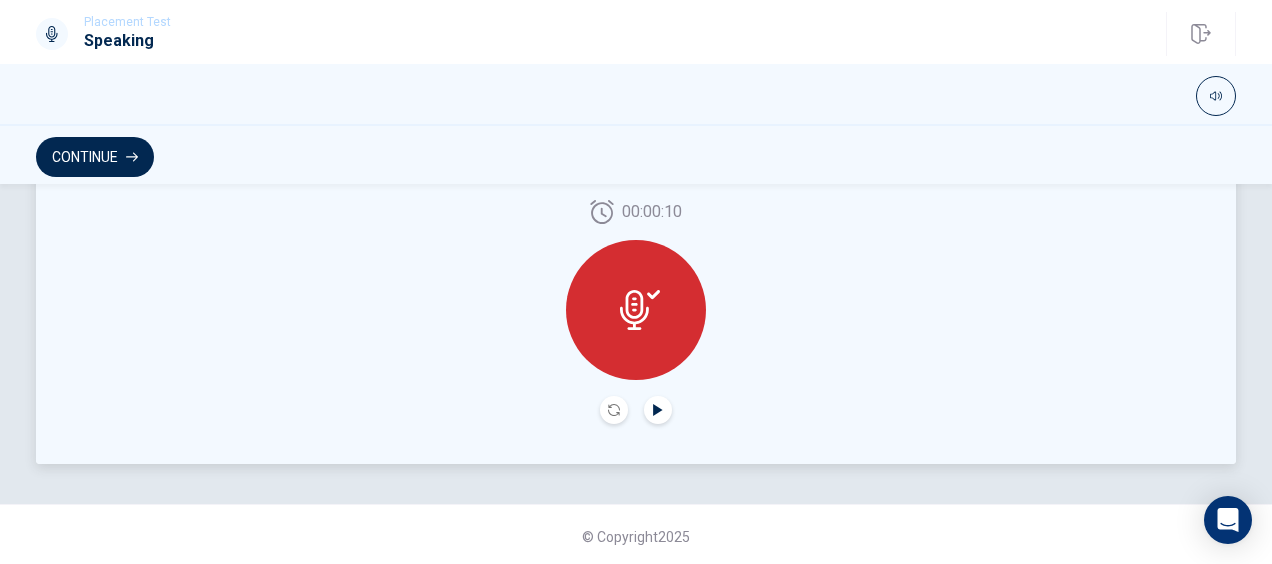 click 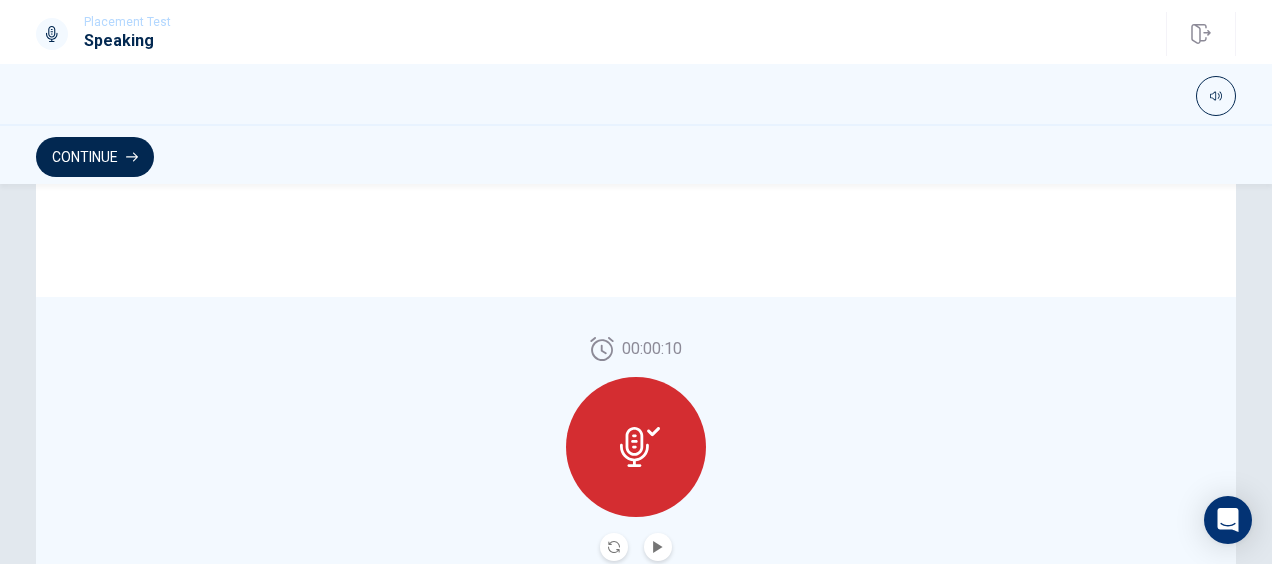 scroll, scrollTop: 536, scrollLeft: 0, axis: vertical 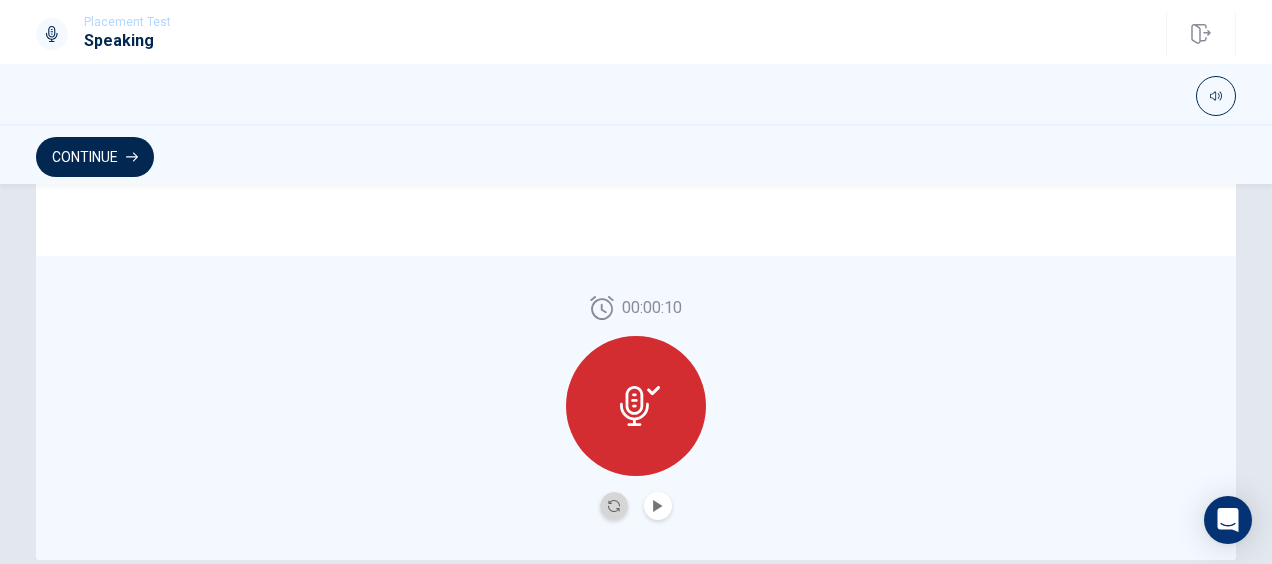 click at bounding box center [614, 506] 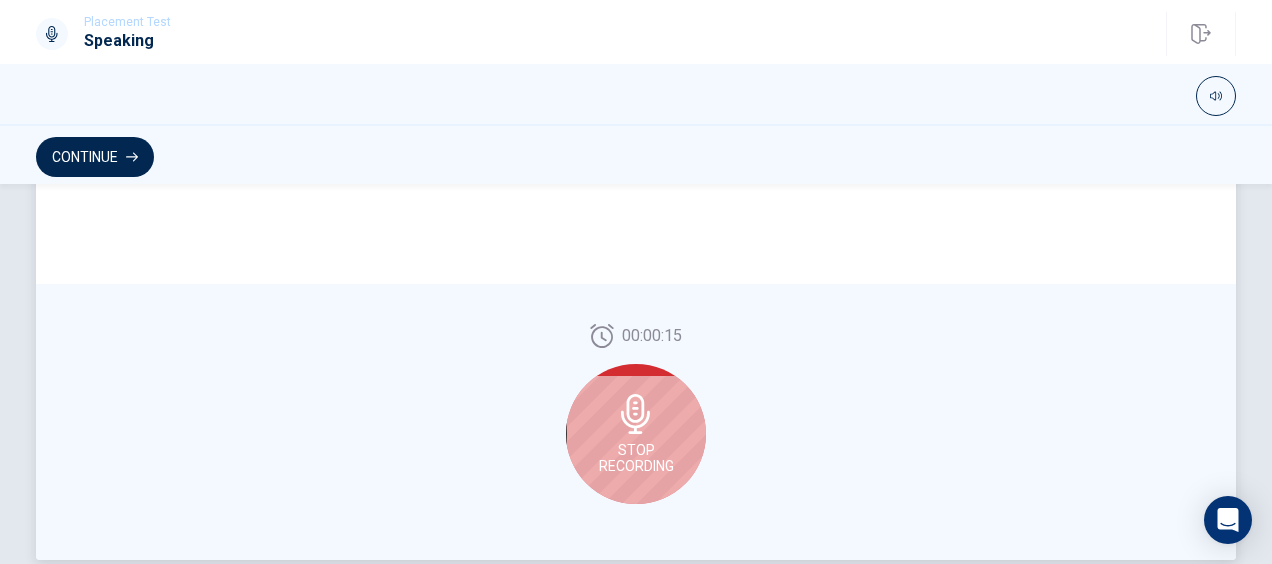 click on "Stop   Recording" at bounding box center (636, 458) 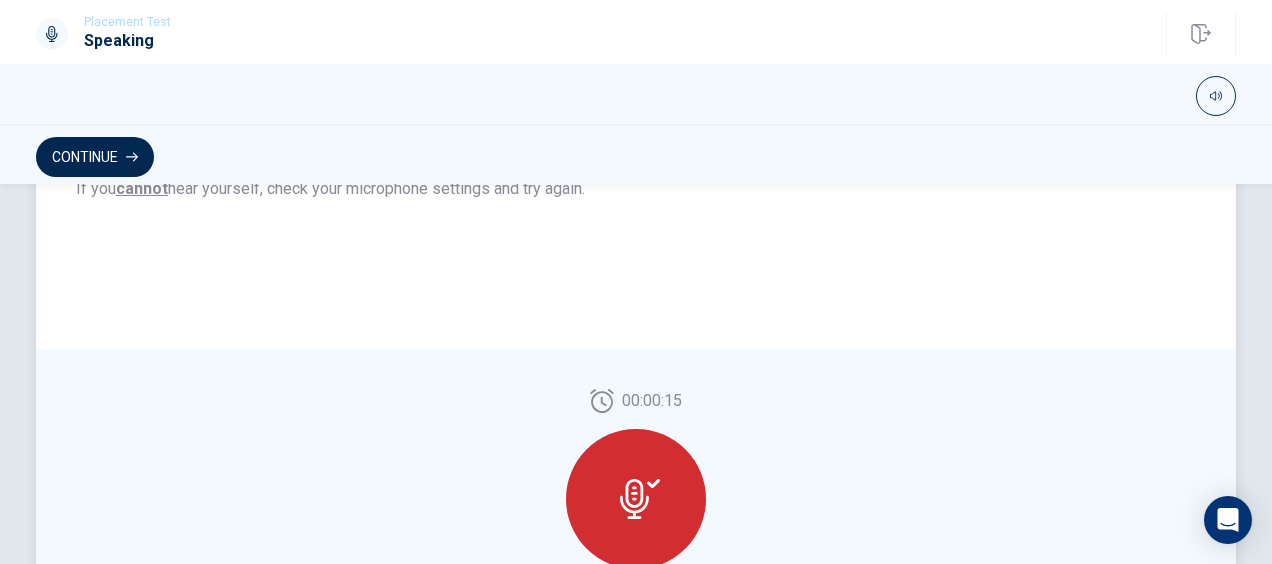scroll, scrollTop: 536, scrollLeft: 0, axis: vertical 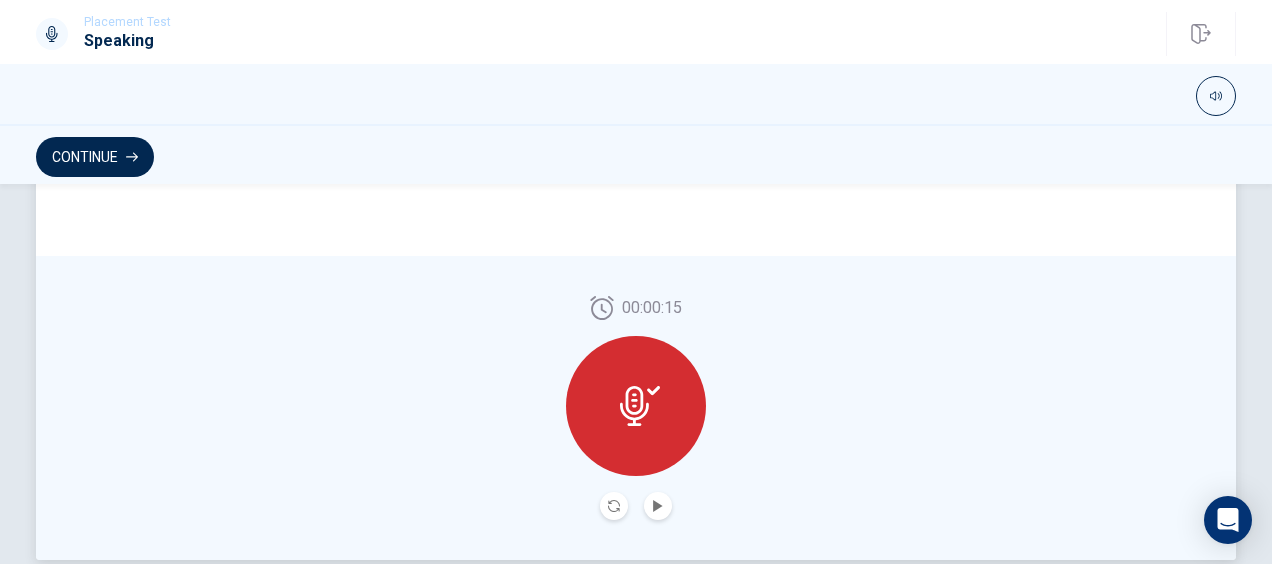 click 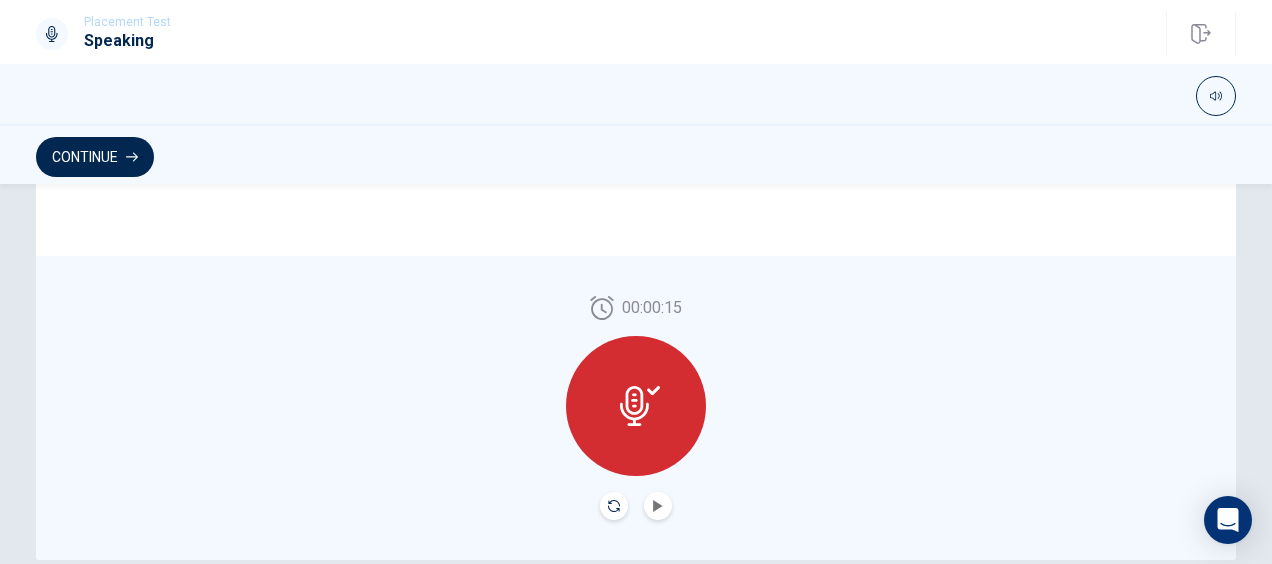click 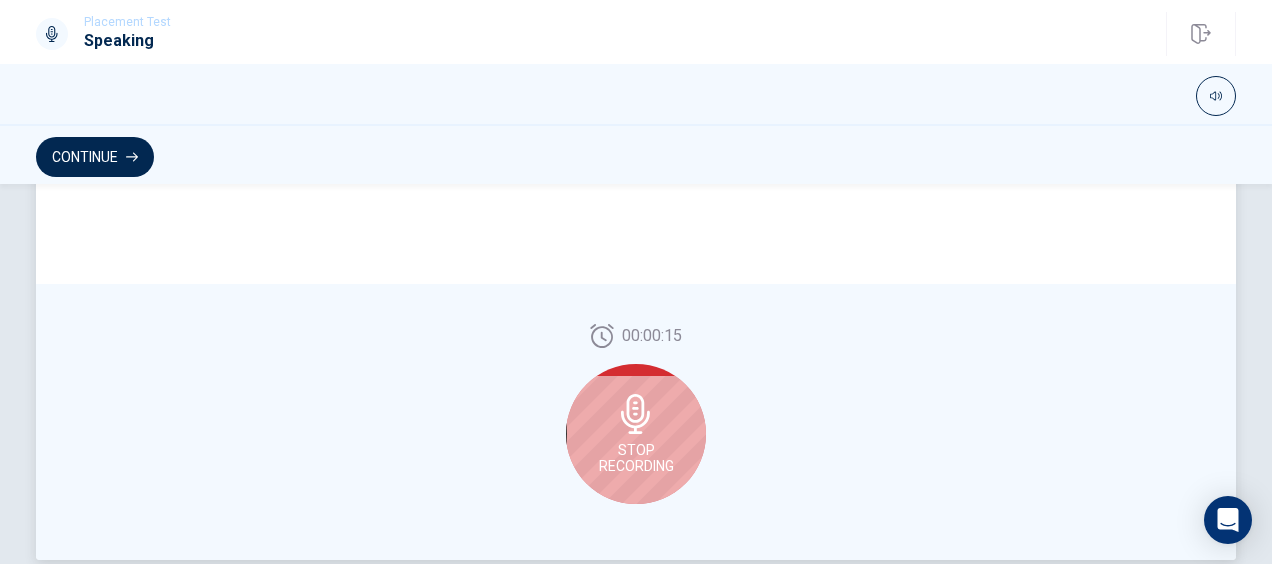 click on "Stop   Recording" at bounding box center [636, 434] 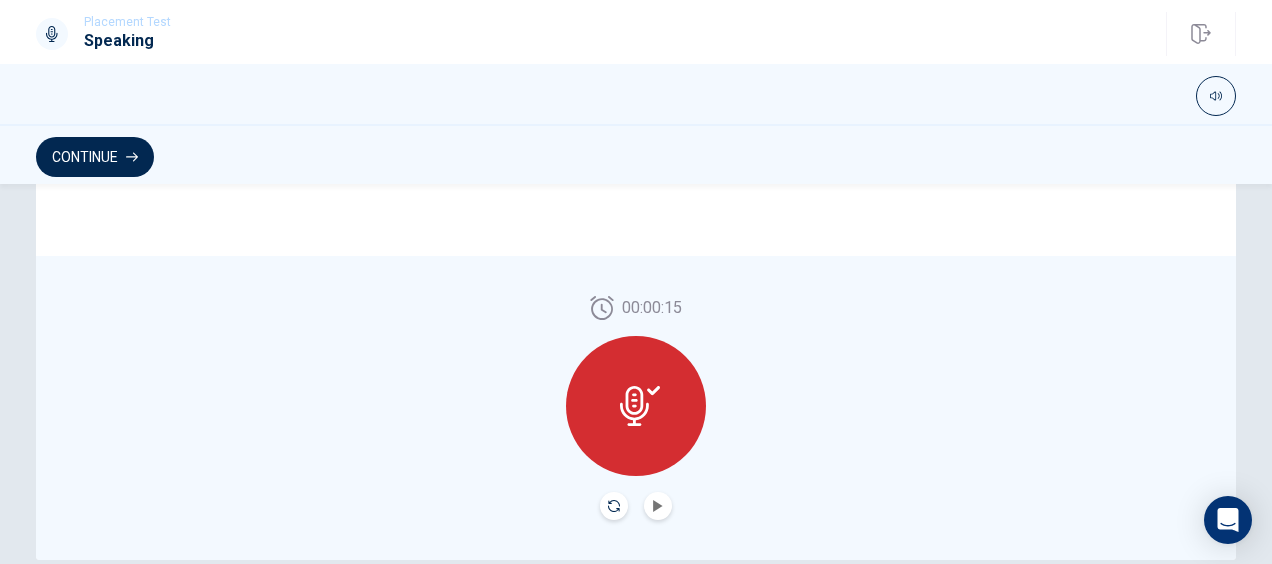 click 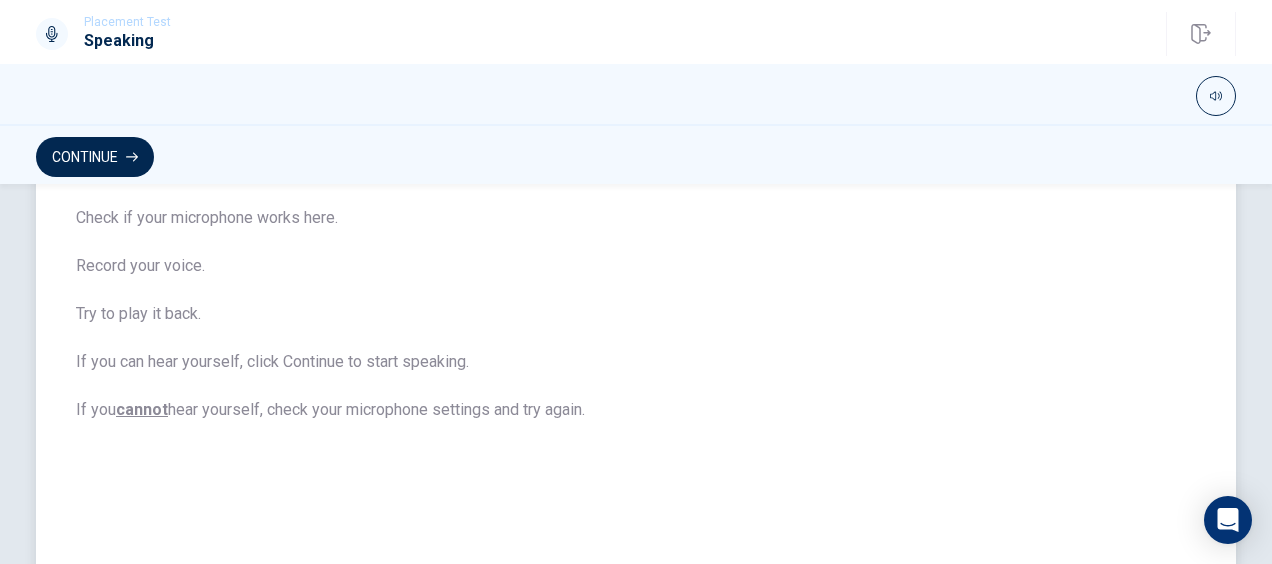 scroll, scrollTop: 36, scrollLeft: 0, axis: vertical 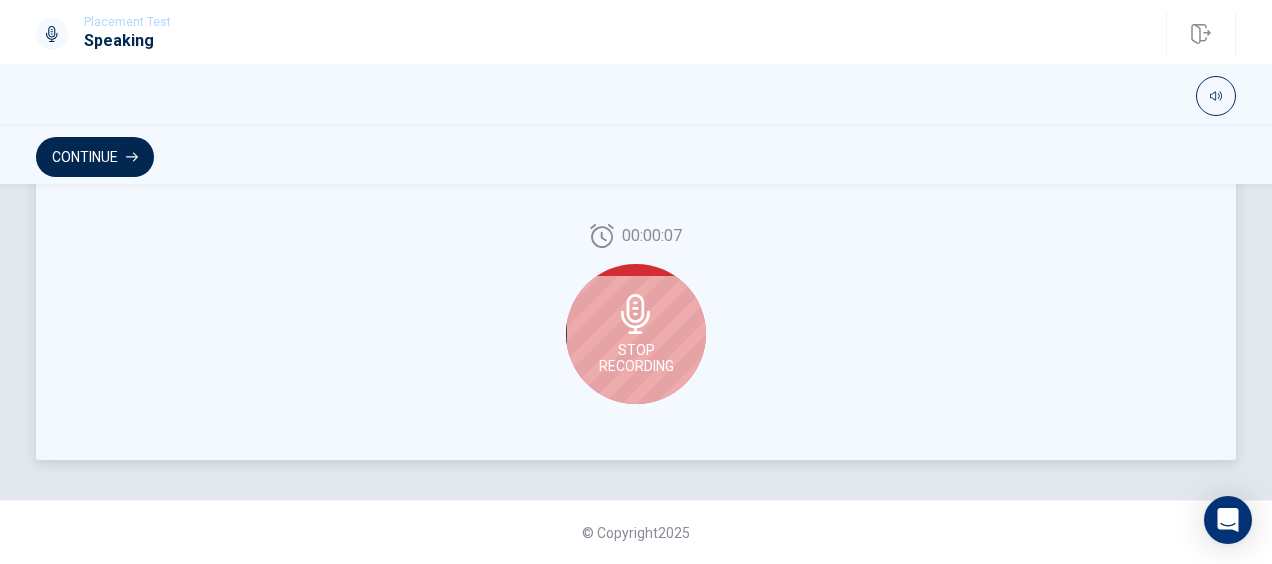 click on "Stop   Recording" at bounding box center (636, 334) 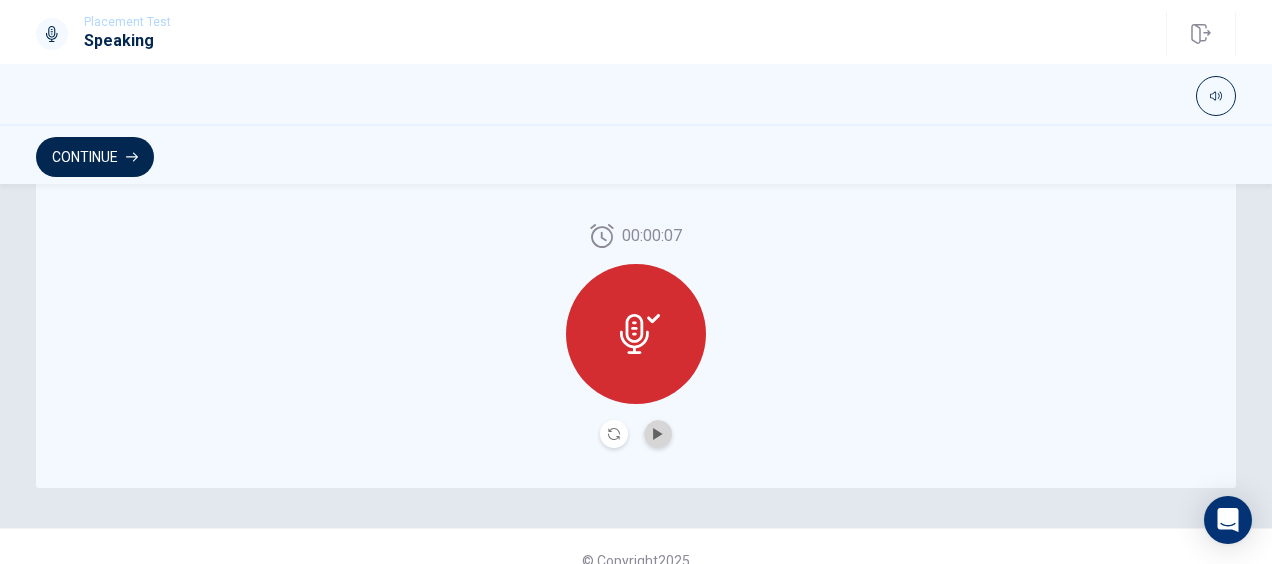 click at bounding box center (658, 434) 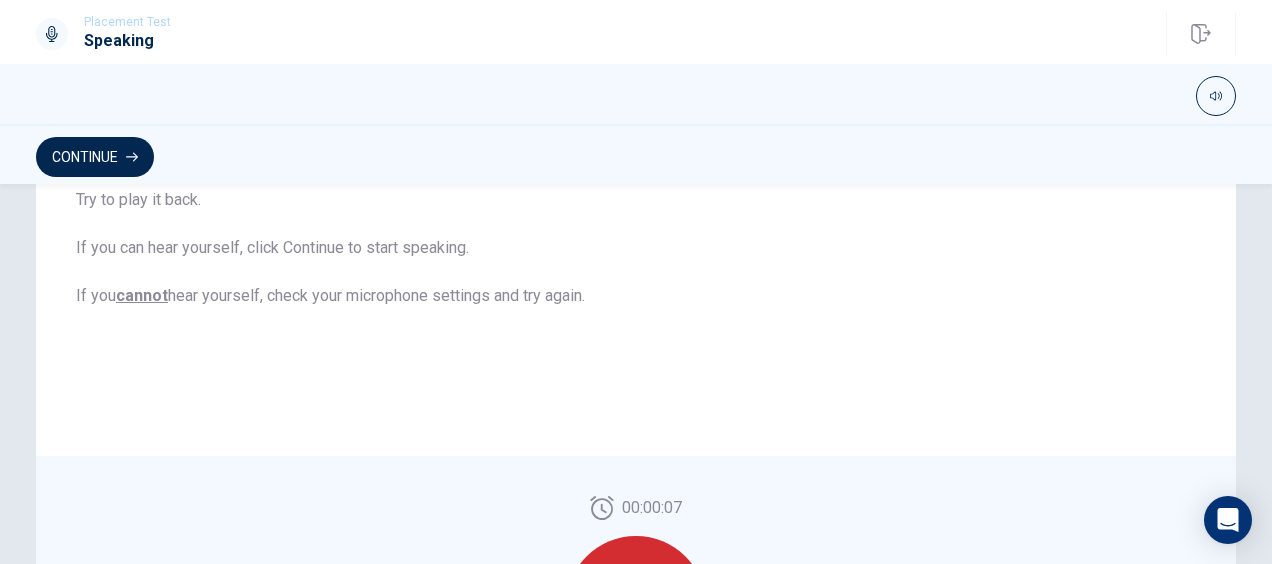 scroll, scrollTop: 636, scrollLeft: 0, axis: vertical 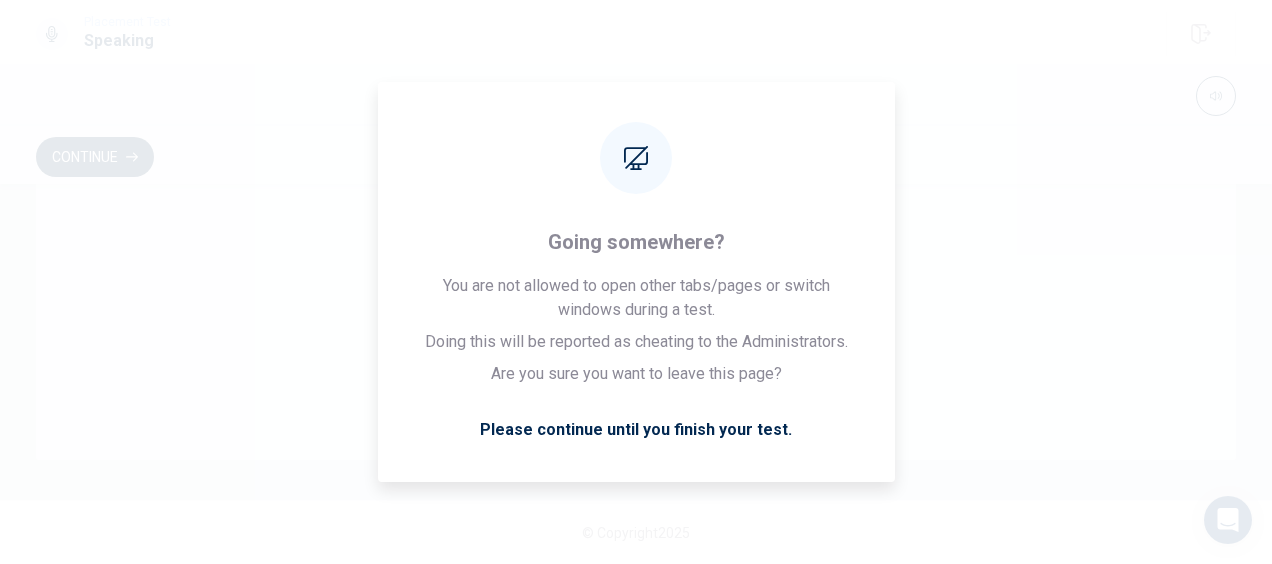 click on "© Copyright  2025" at bounding box center [636, 532] 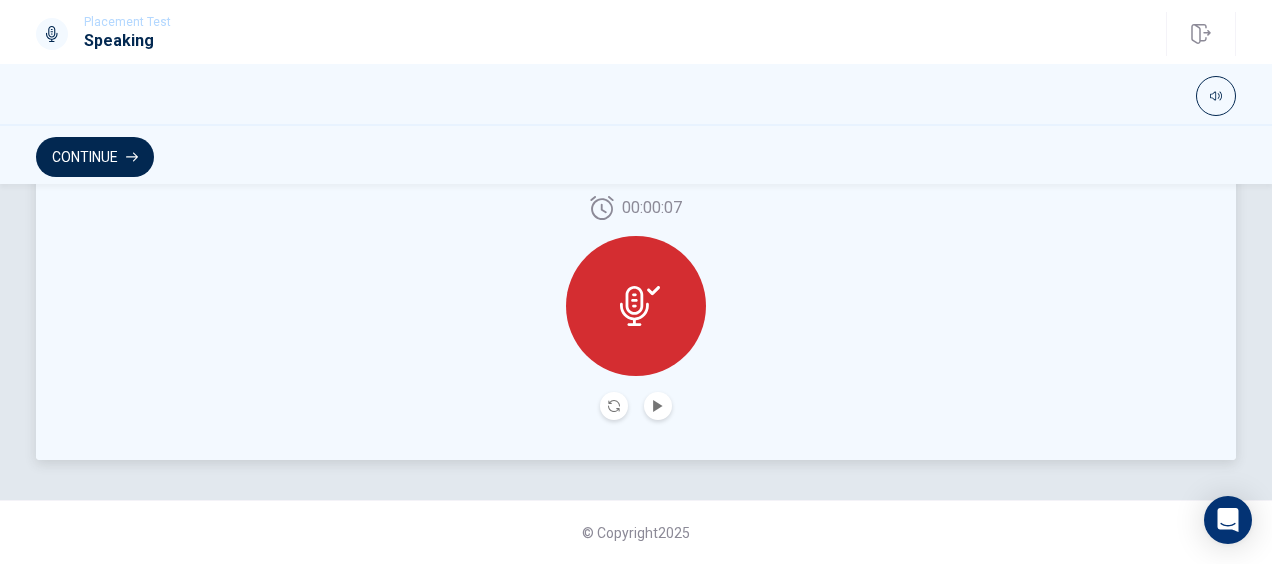 click 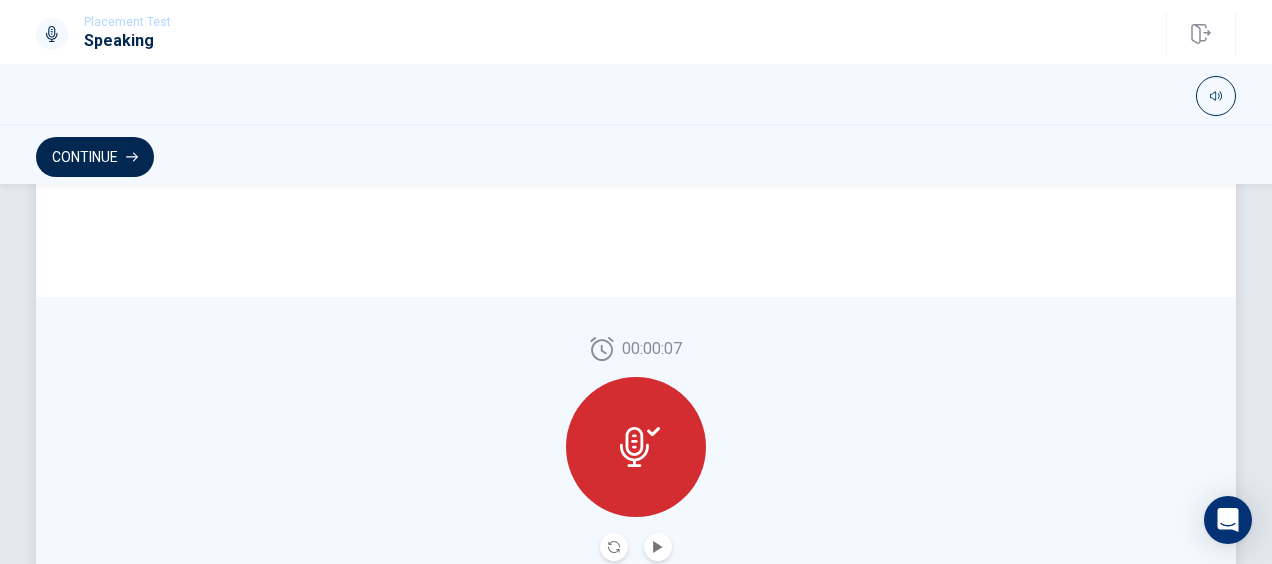 scroll, scrollTop: 536, scrollLeft: 0, axis: vertical 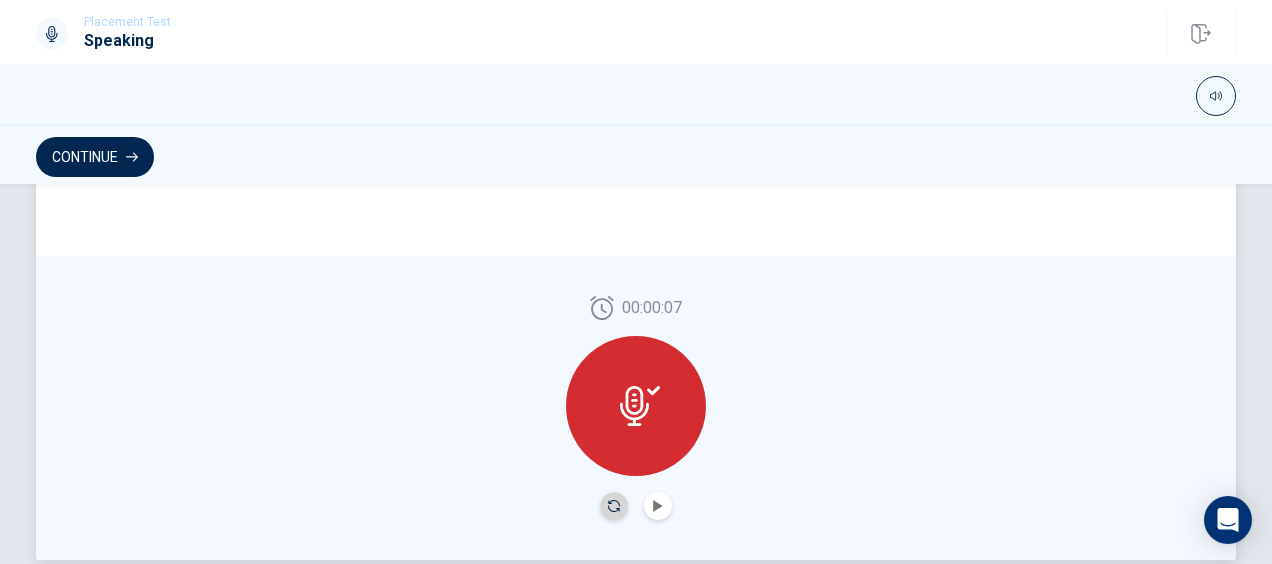 click 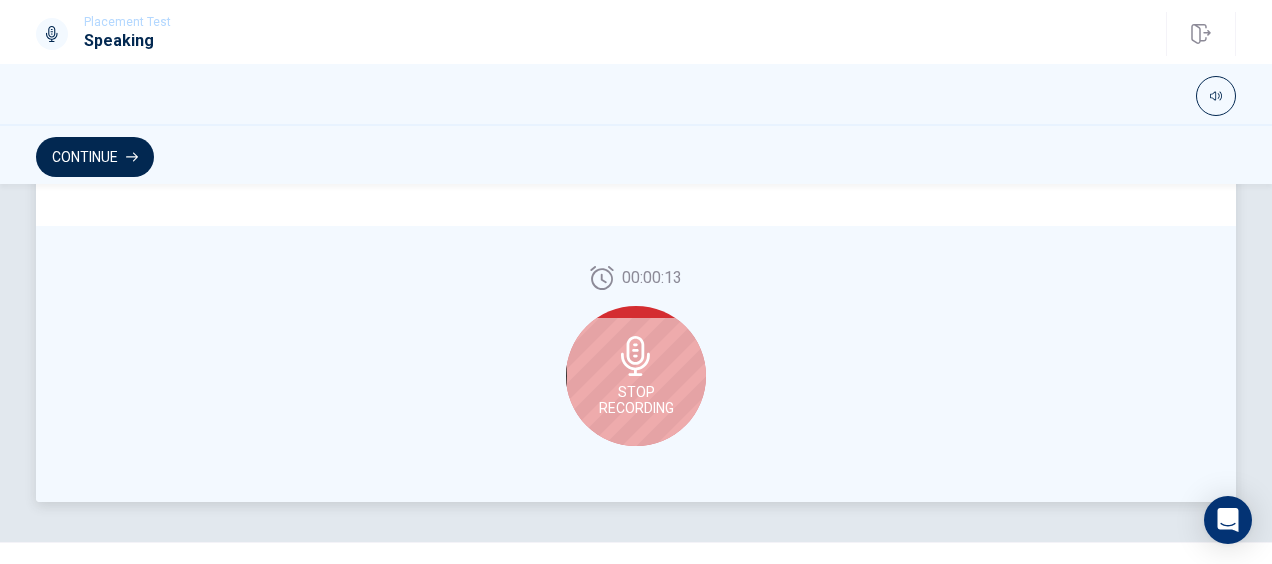scroll, scrollTop: 636, scrollLeft: 0, axis: vertical 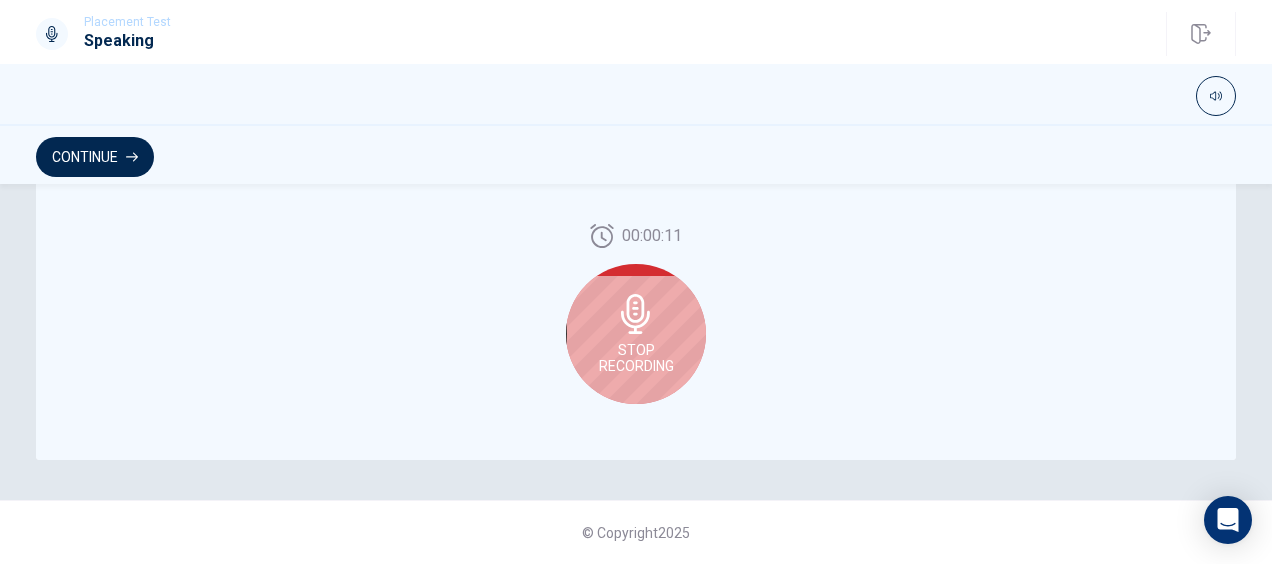 click on "Stop   Recording" at bounding box center (636, 334) 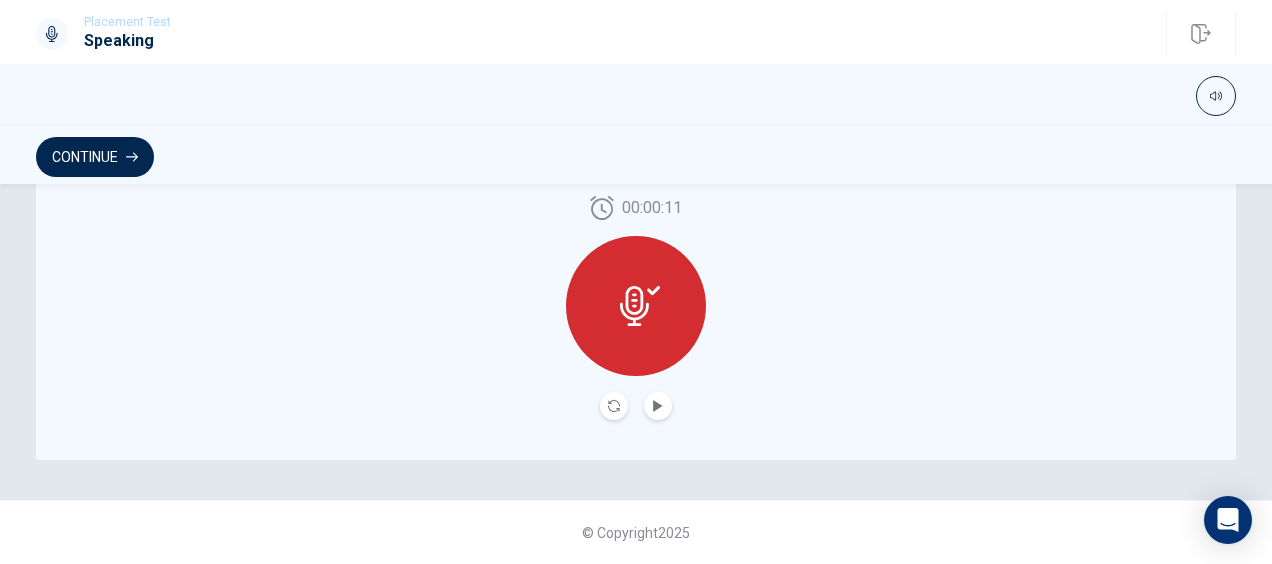 scroll, scrollTop: 608, scrollLeft: 0, axis: vertical 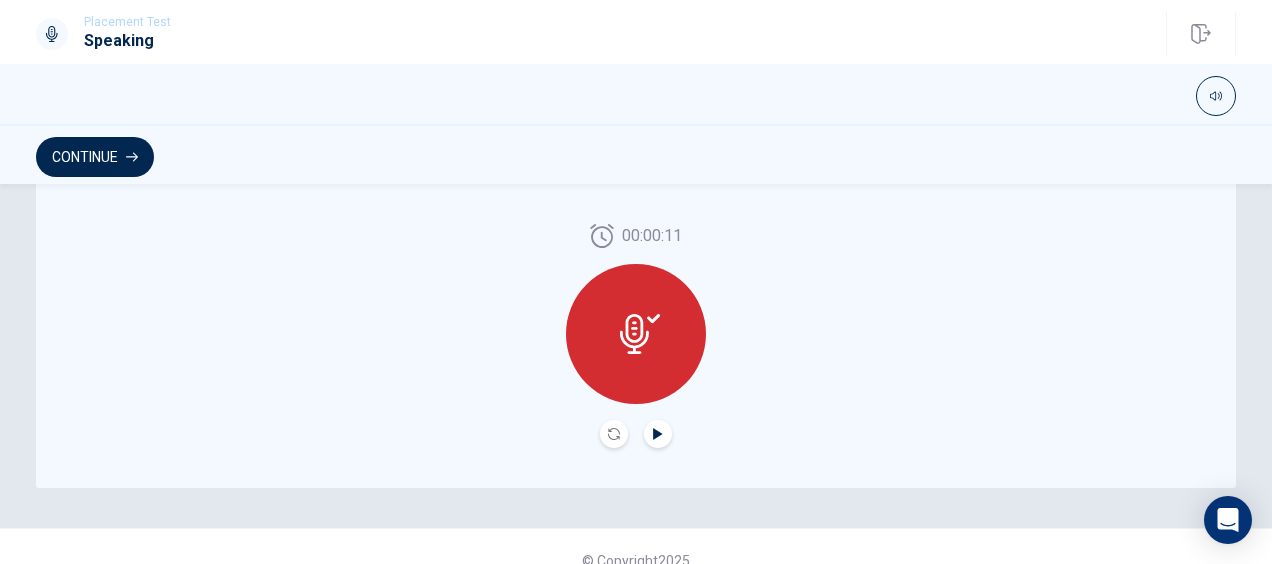 click 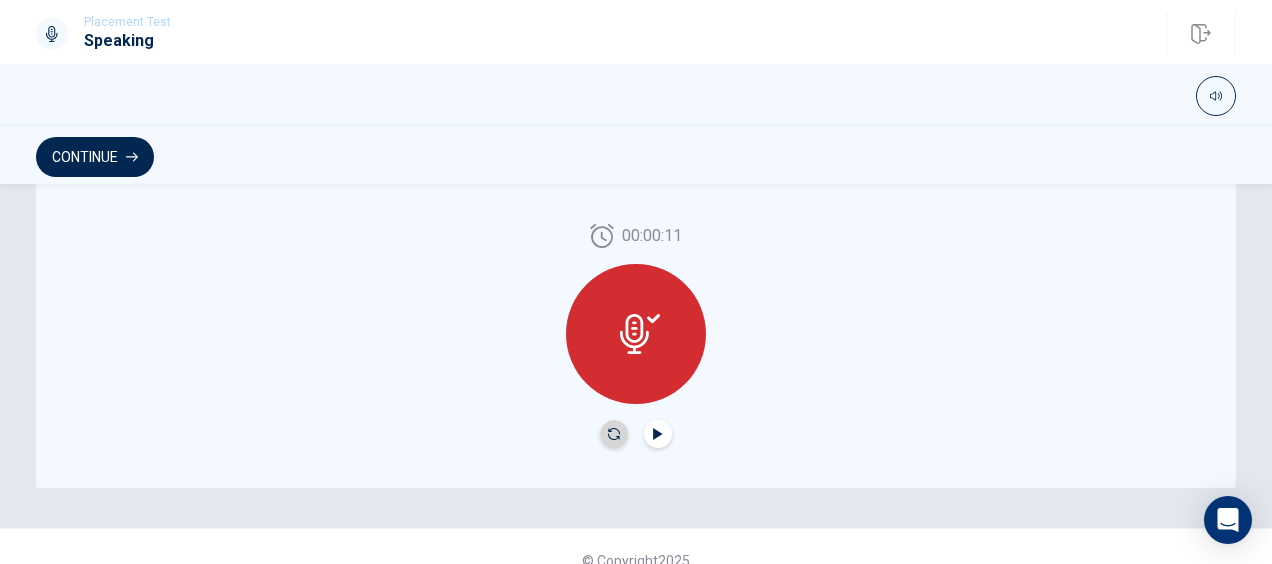click 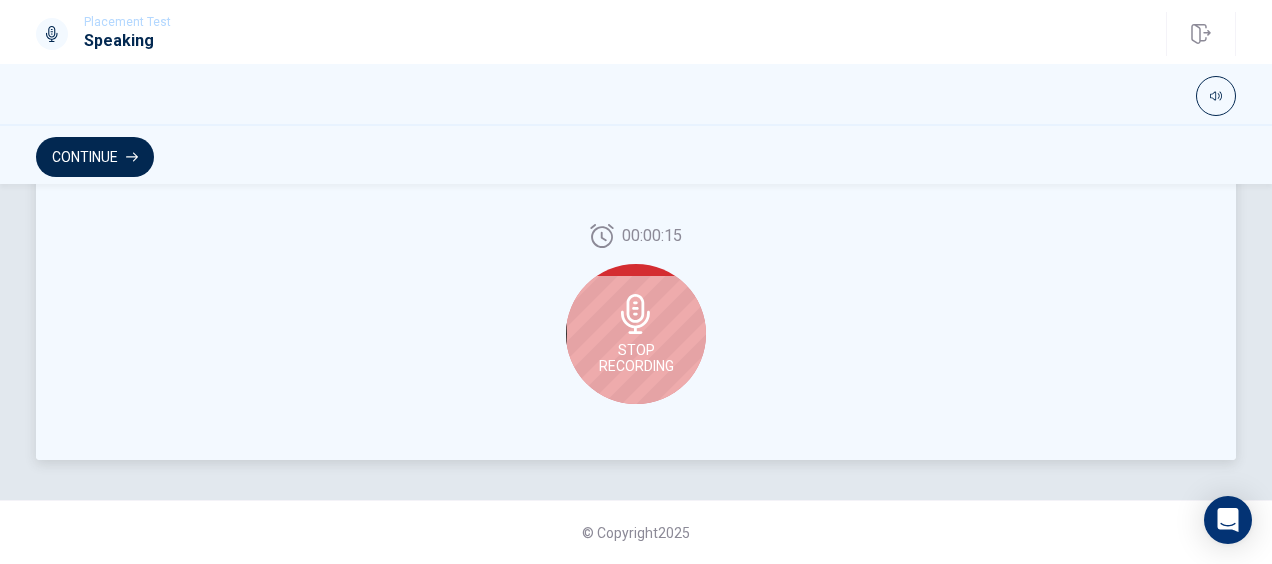 click 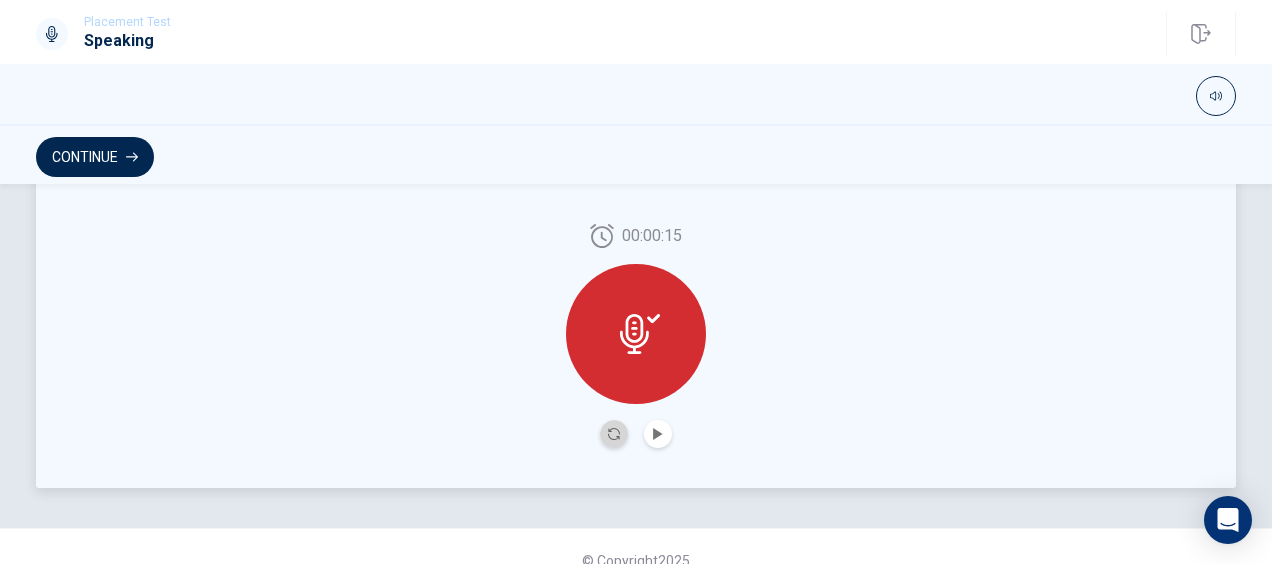 click at bounding box center (614, 434) 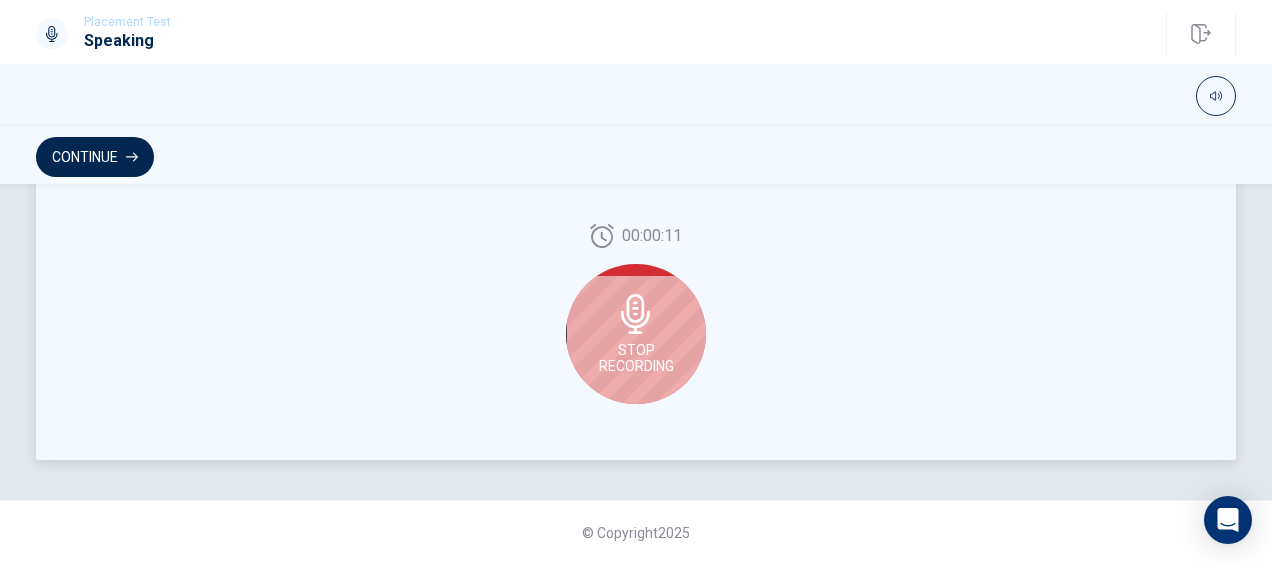 click on "Stop   Recording" at bounding box center [636, 358] 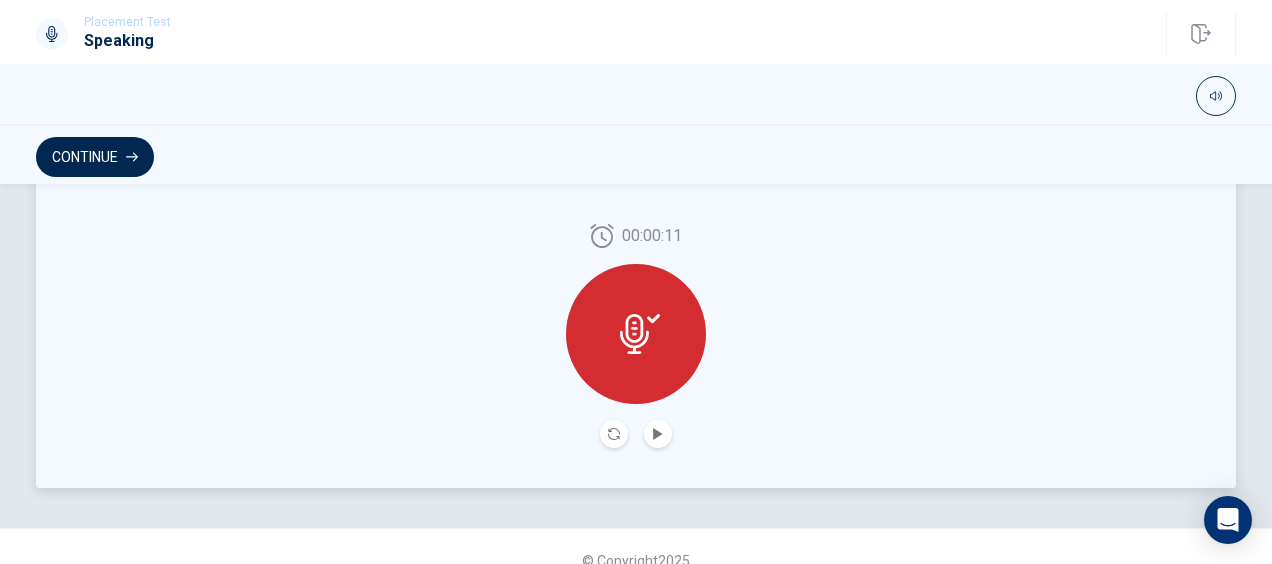 click at bounding box center (658, 434) 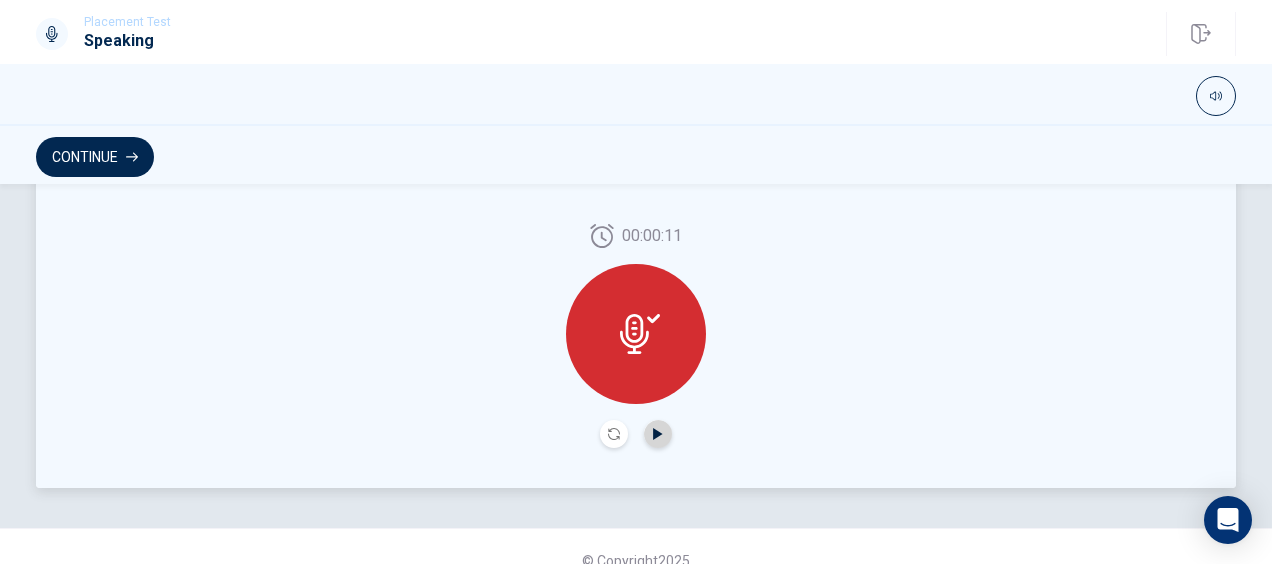 click 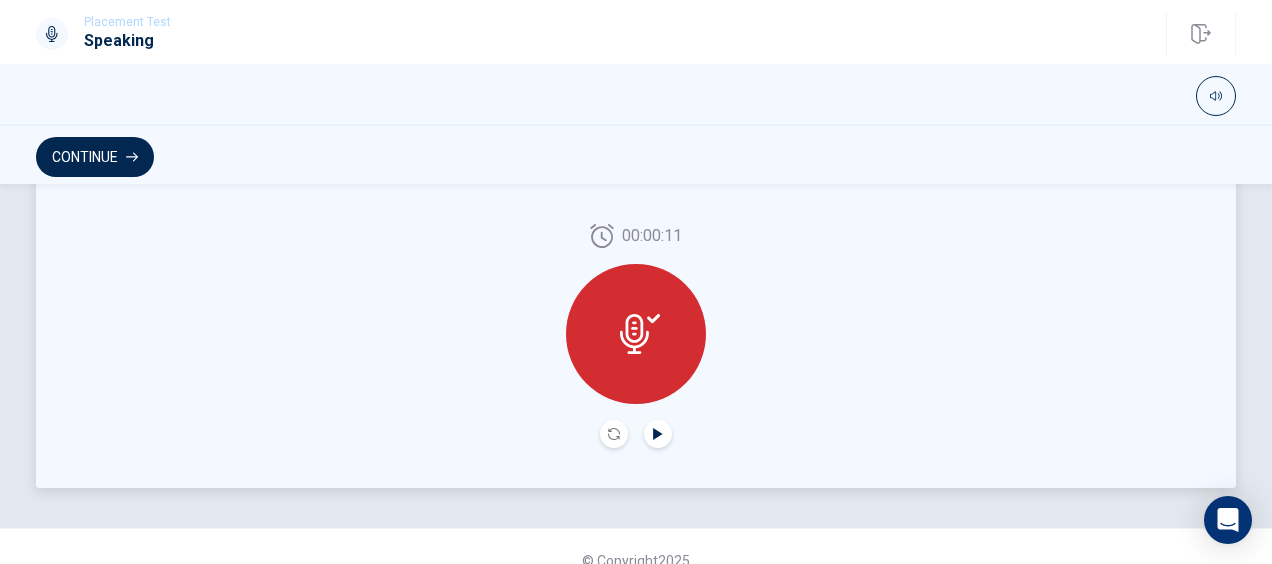 click on "Checking the Microphone Check if your microphone works here.
Record your voice.
Try to play it back.
If you can hear yourself, click Continue to start speaking.
If you  cannot  hear yourself, check your microphone settings and try again. 00:00:11 © Copyright  2025" at bounding box center (636, 374) 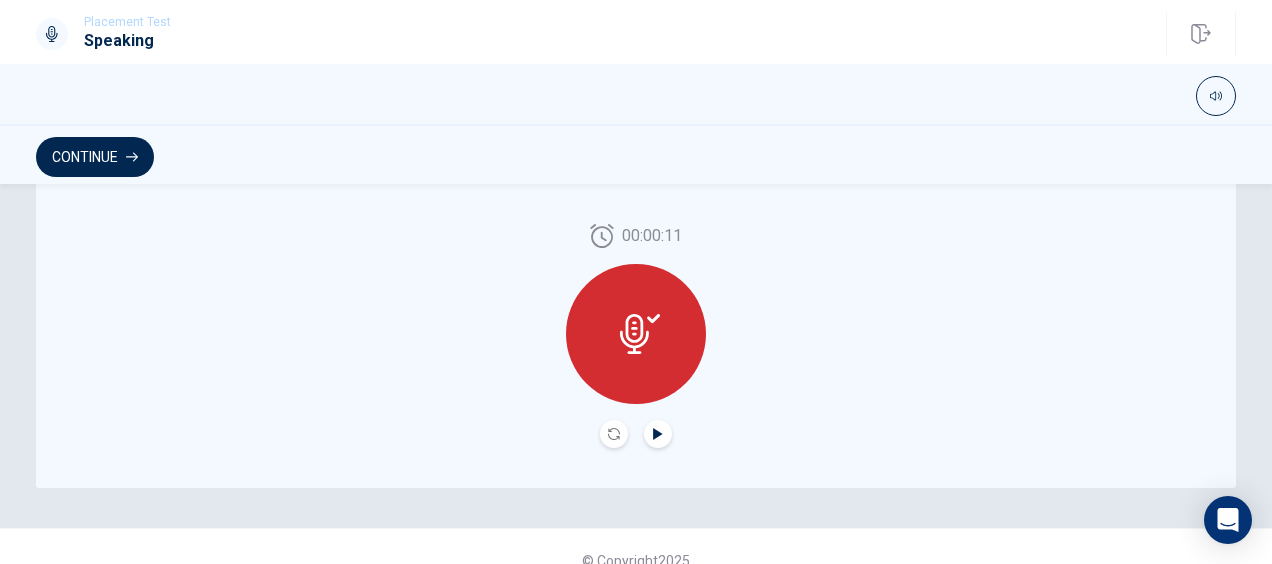 click at bounding box center (658, 434) 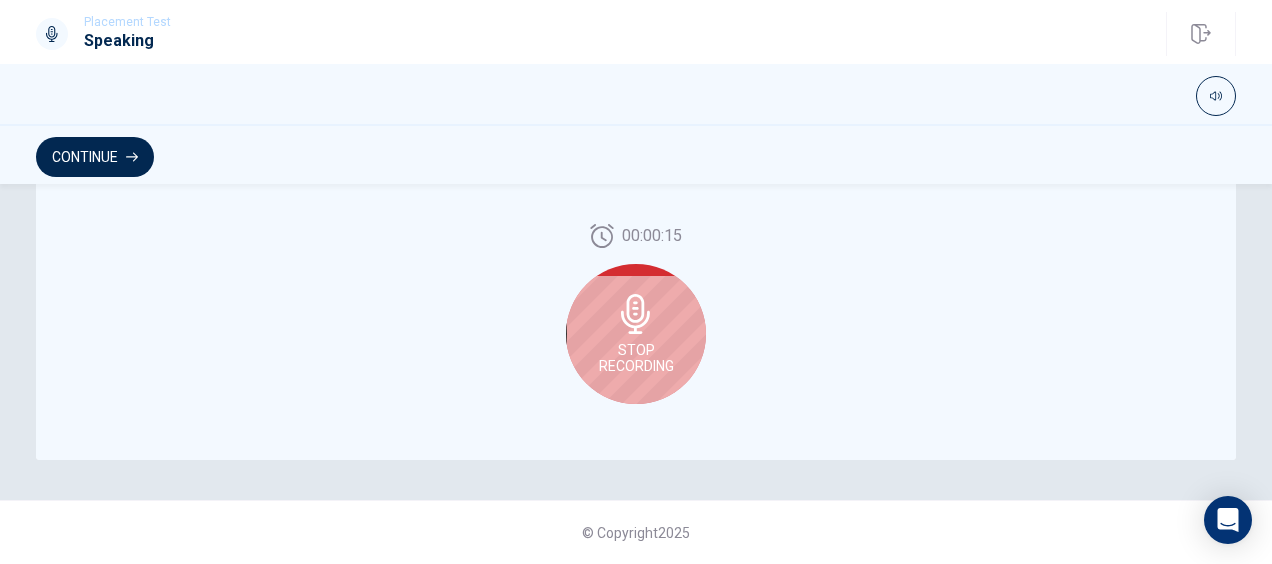 click on "Stop   Recording" at bounding box center [636, 358] 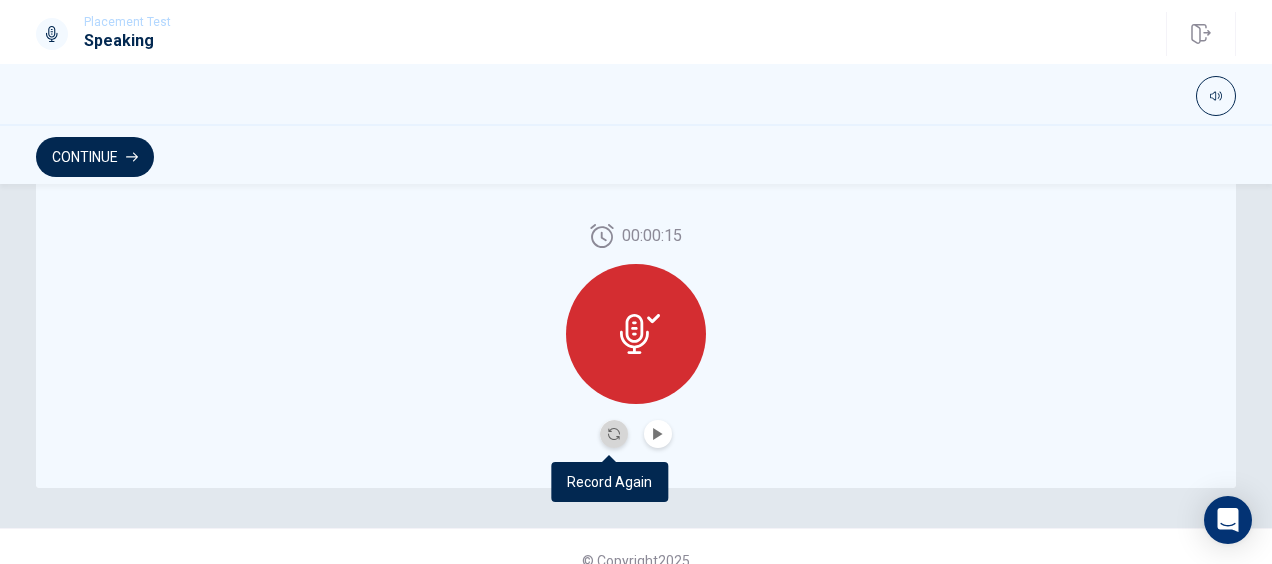 click at bounding box center [614, 434] 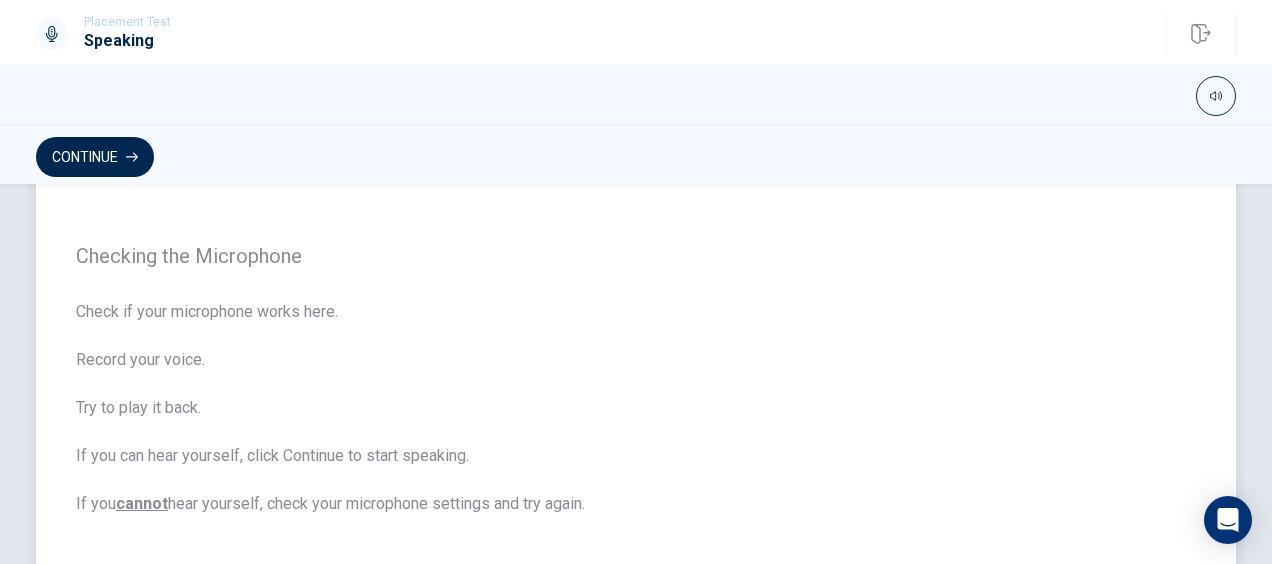 scroll, scrollTop: 136, scrollLeft: 0, axis: vertical 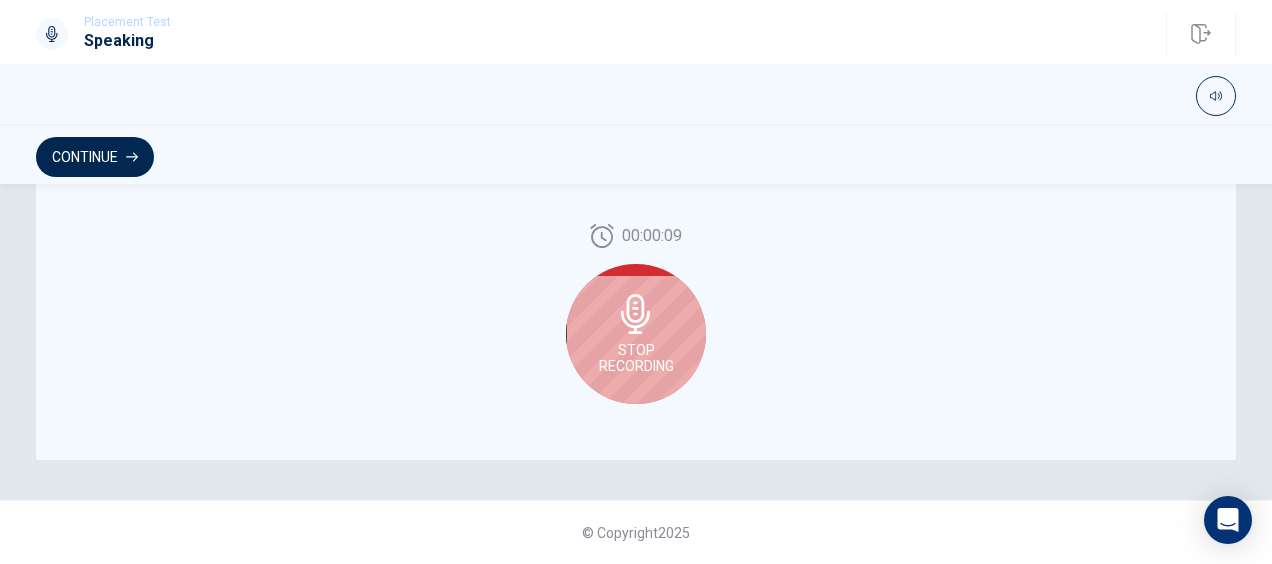 click on "Stop   Recording" at bounding box center [636, 358] 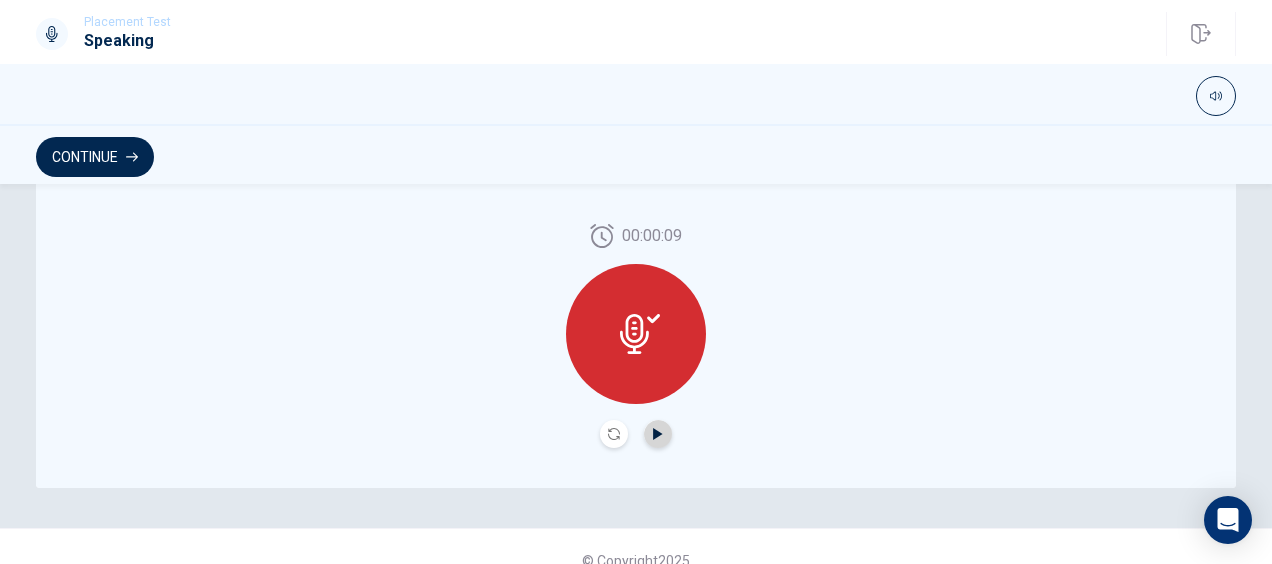 click 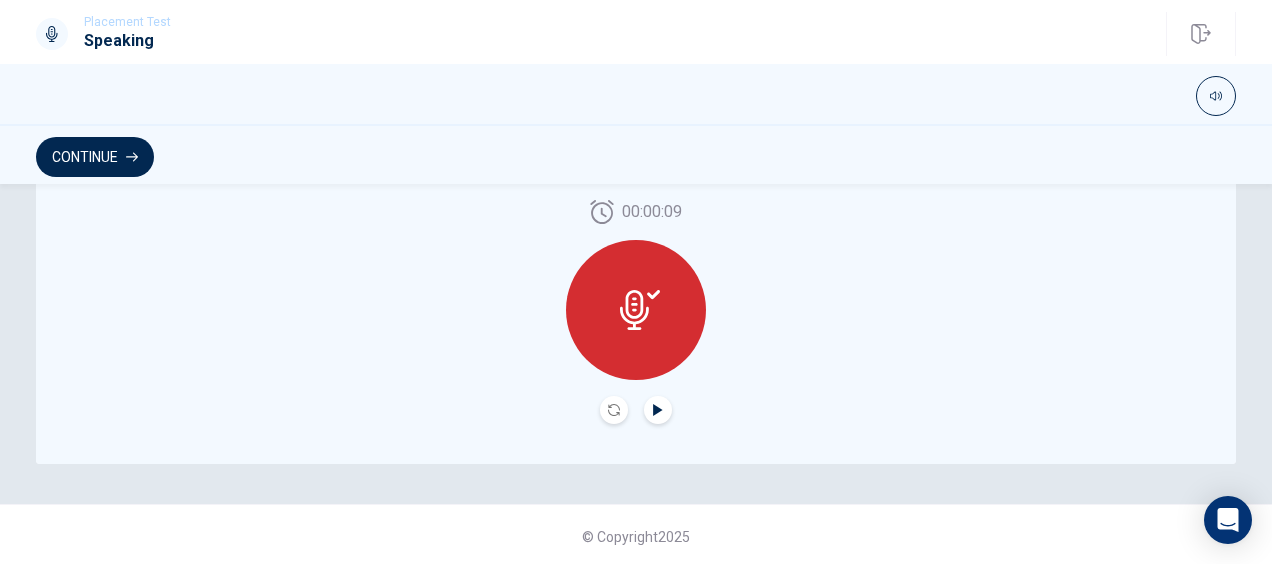 scroll, scrollTop: 636, scrollLeft: 0, axis: vertical 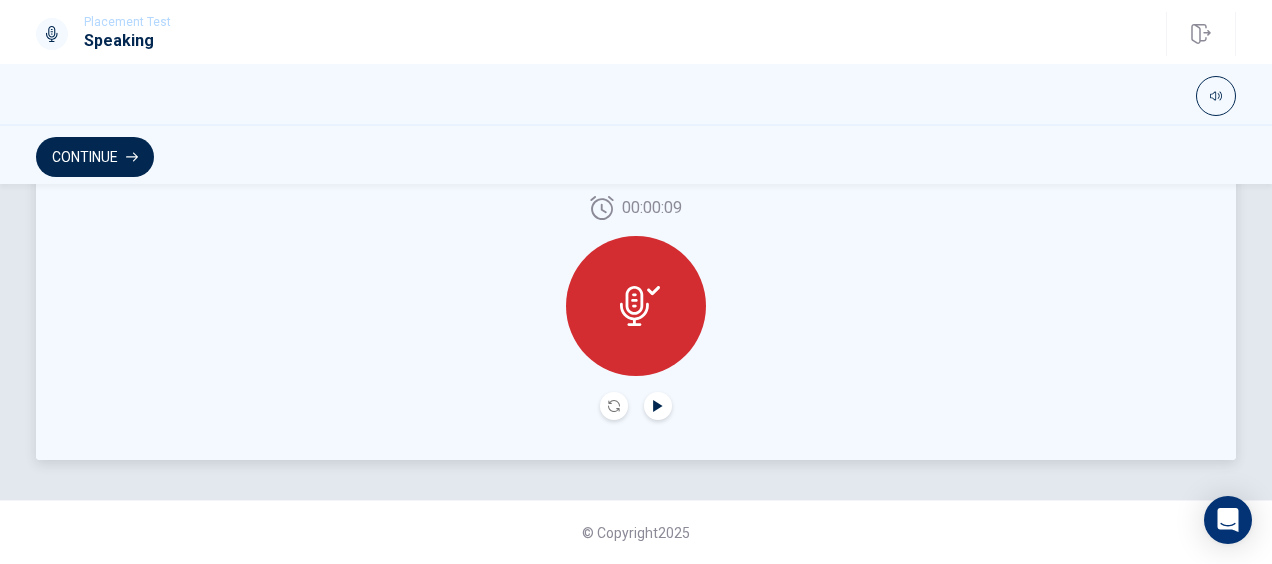 click at bounding box center (614, 406) 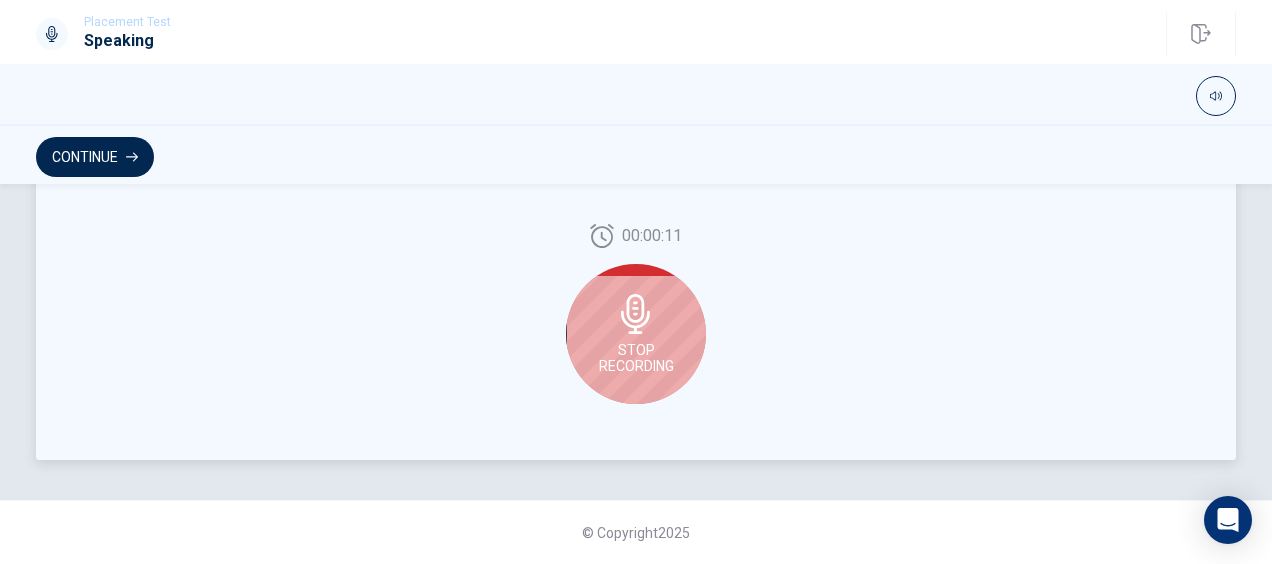 click on "Stop   Recording" at bounding box center (636, 358) 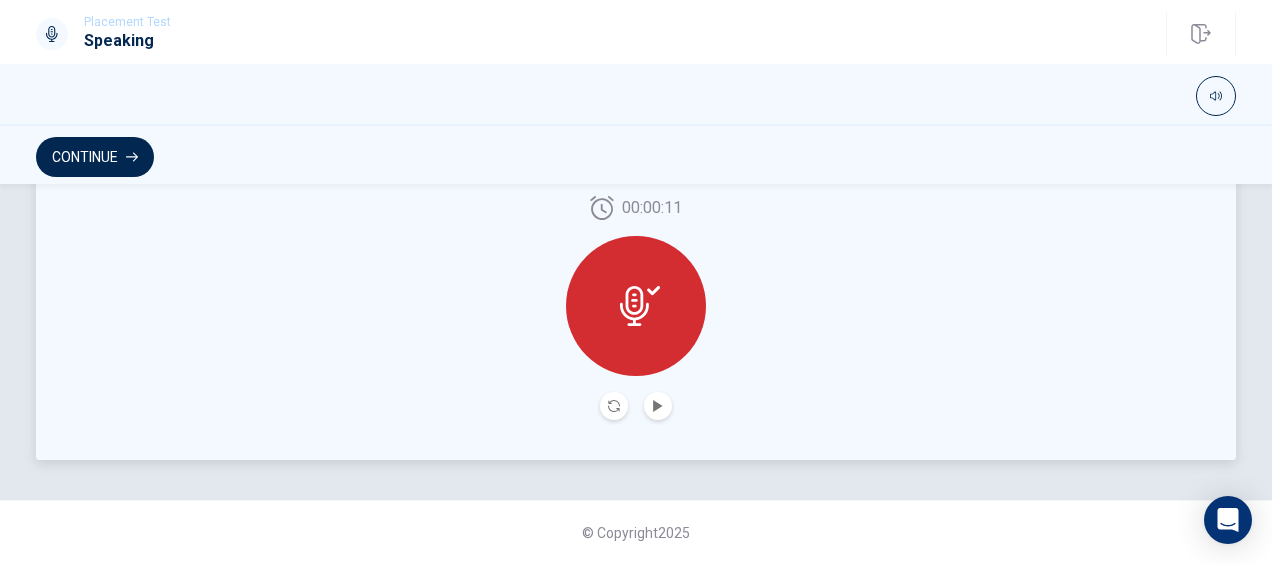 click at bounding box center [658, 406] 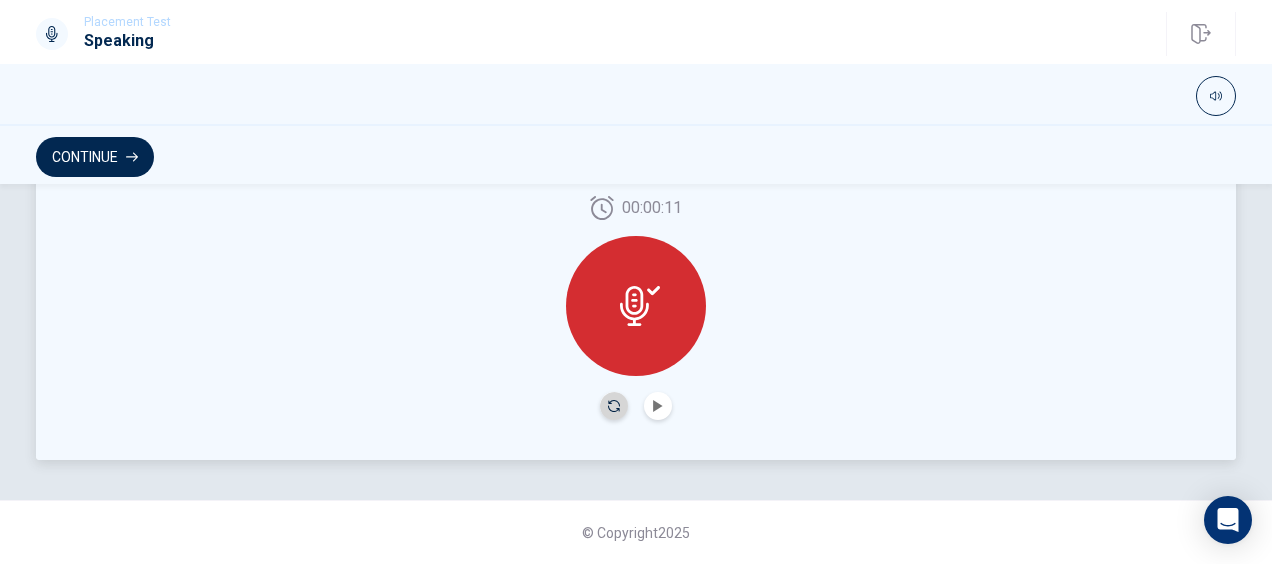 click 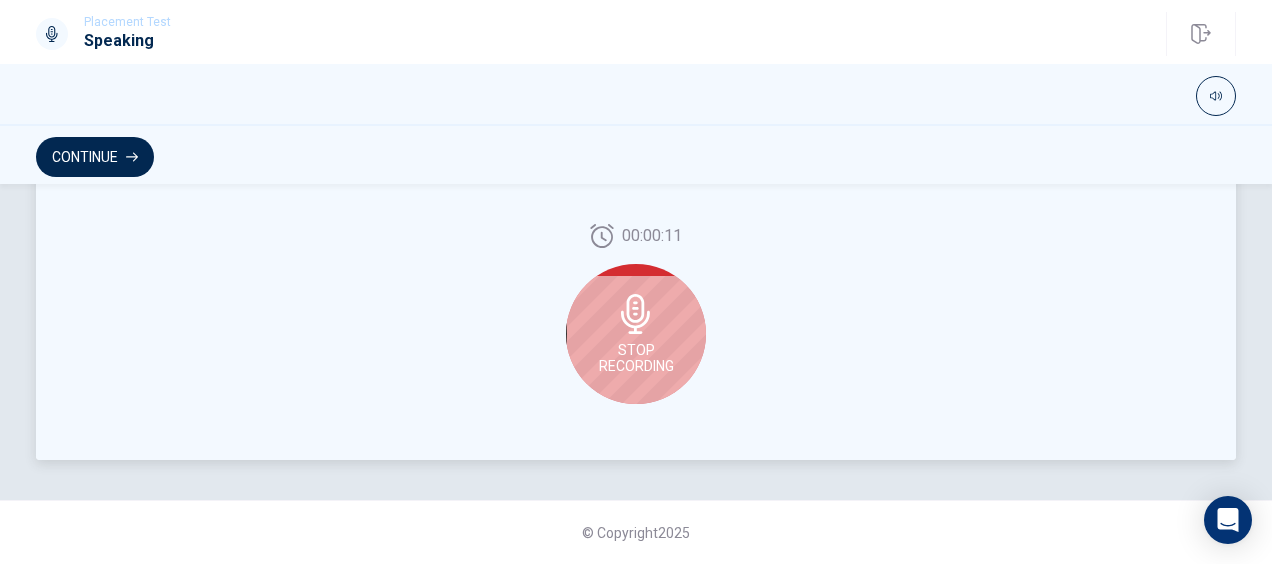 click on "Stop   Recording" at bounding box center (636, 358) 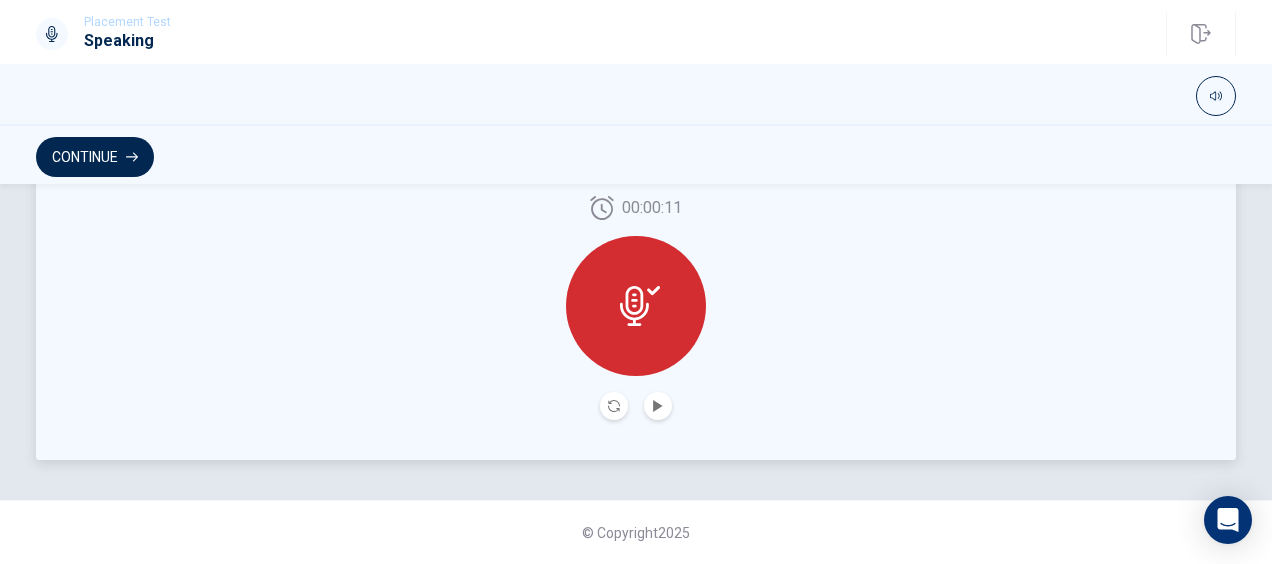 click at bounding box center [658, 406] 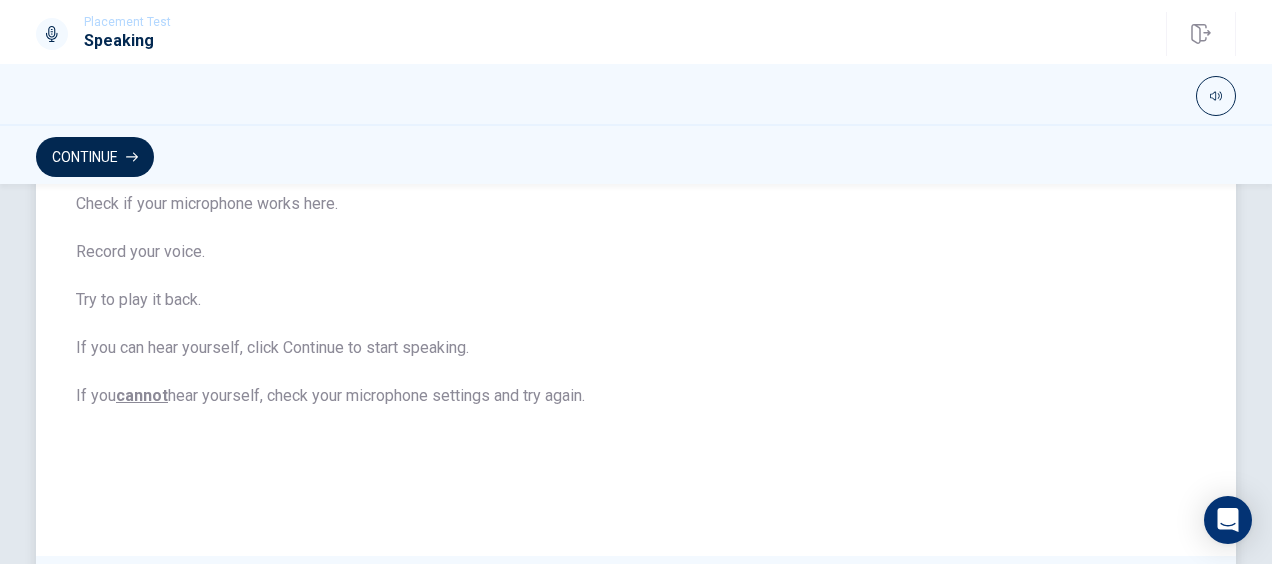 scroll, scrollTop: 636, scrollLeft: 0, axis: vertical 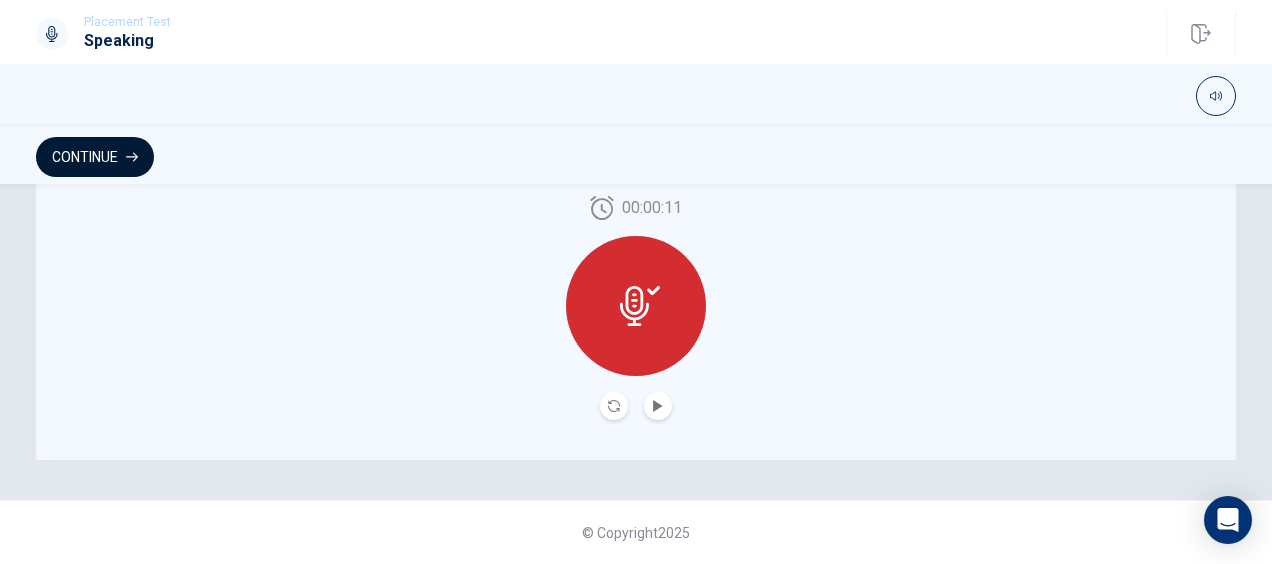 click on "Continue" at bounding box center [95, 157] 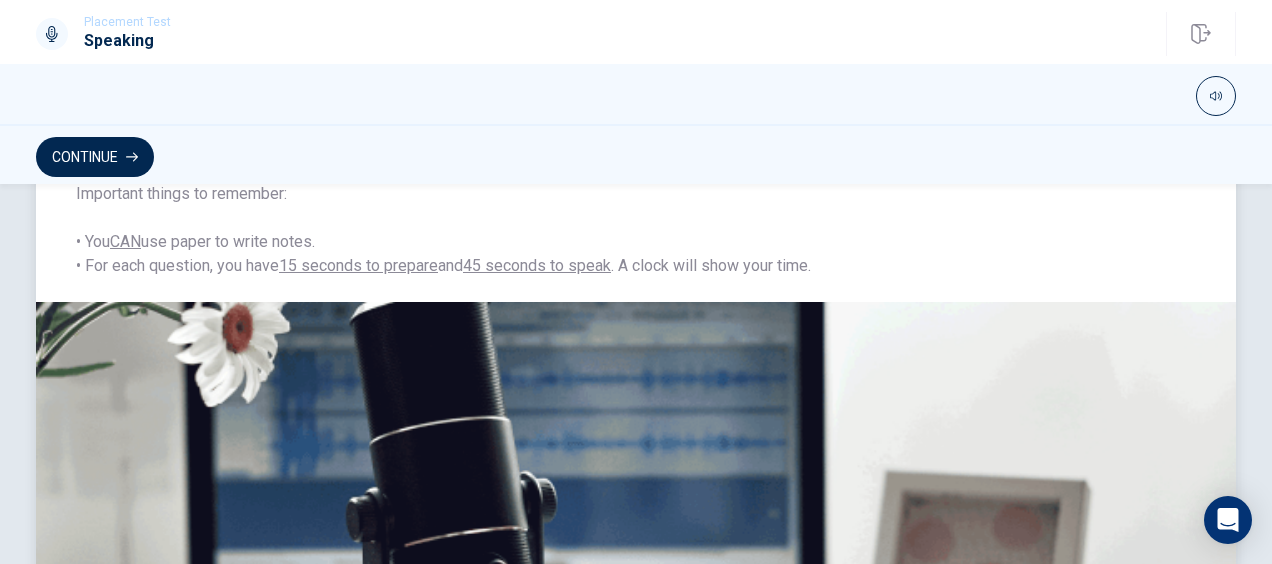 scroll, scrollTop: 96, scrollLeft: 0, axis: vertical 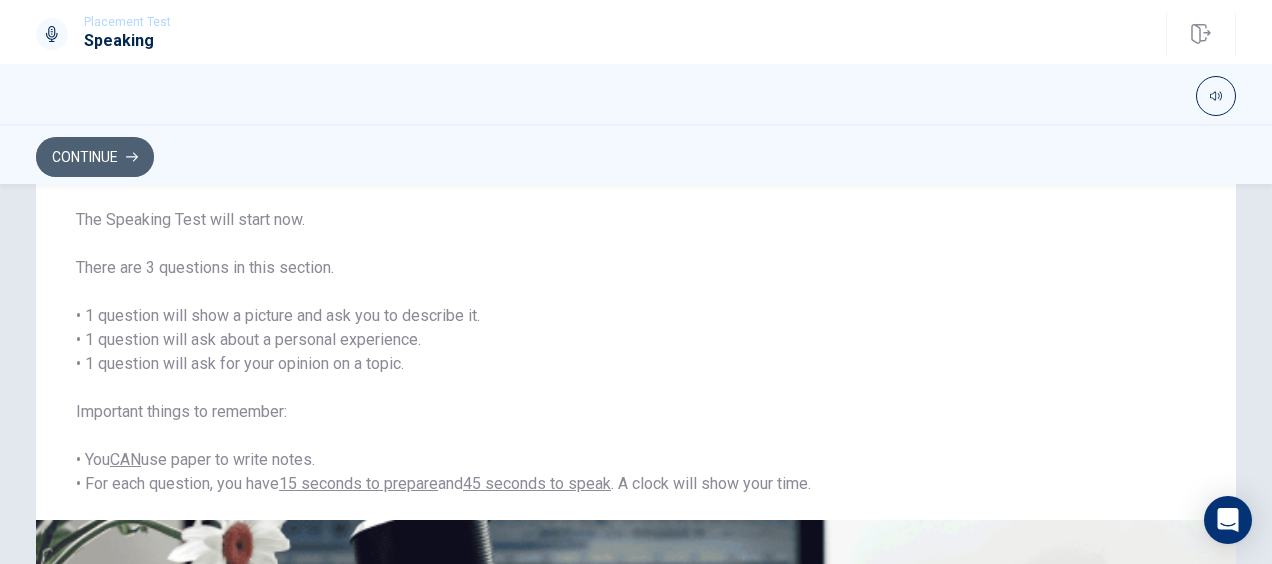 click 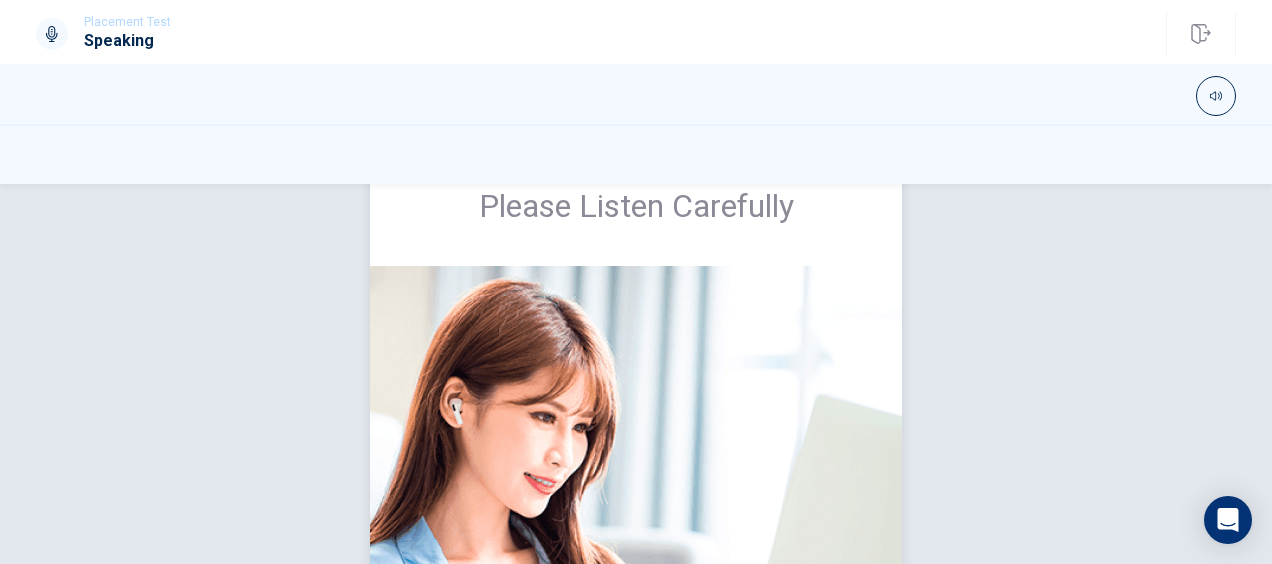 scroll, scrollTop: 33, scrollLeft: 0, axis: vertical 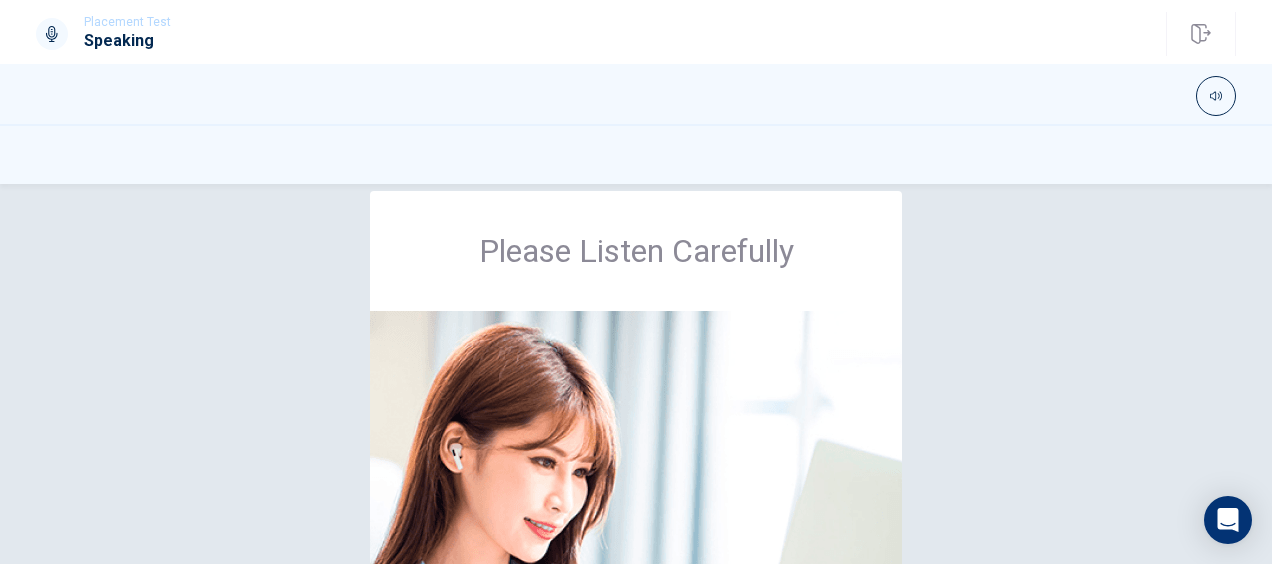 click on "Please Listen Carefully" at bounding box center [636, 525] 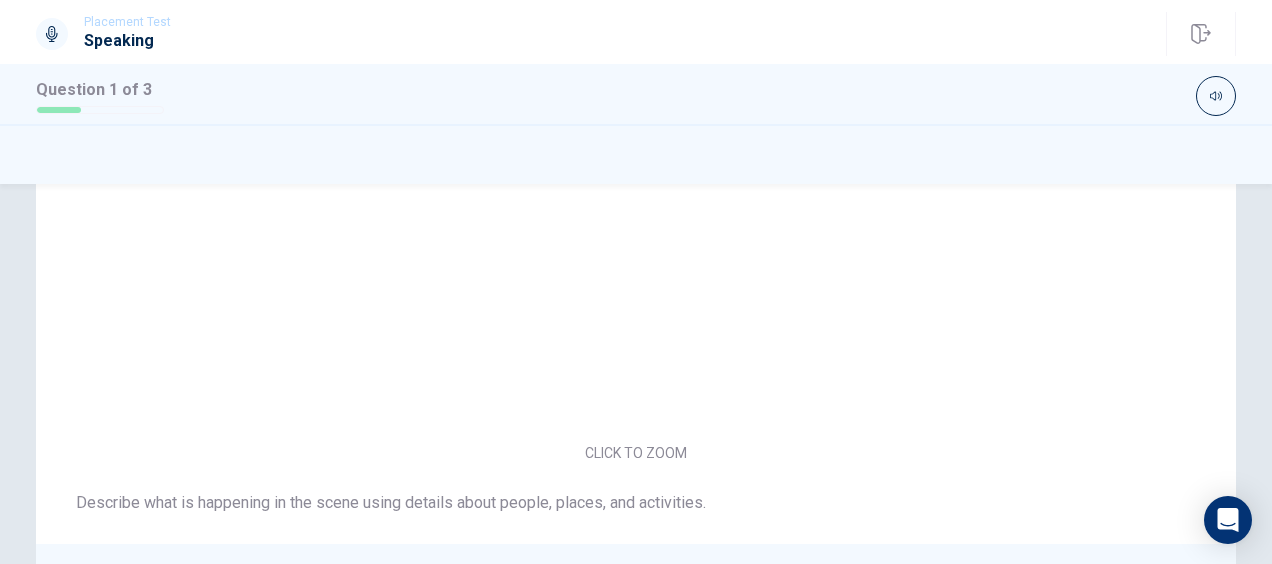 scroll, scrollTop: 0, scrollLeft: 0, axis: both 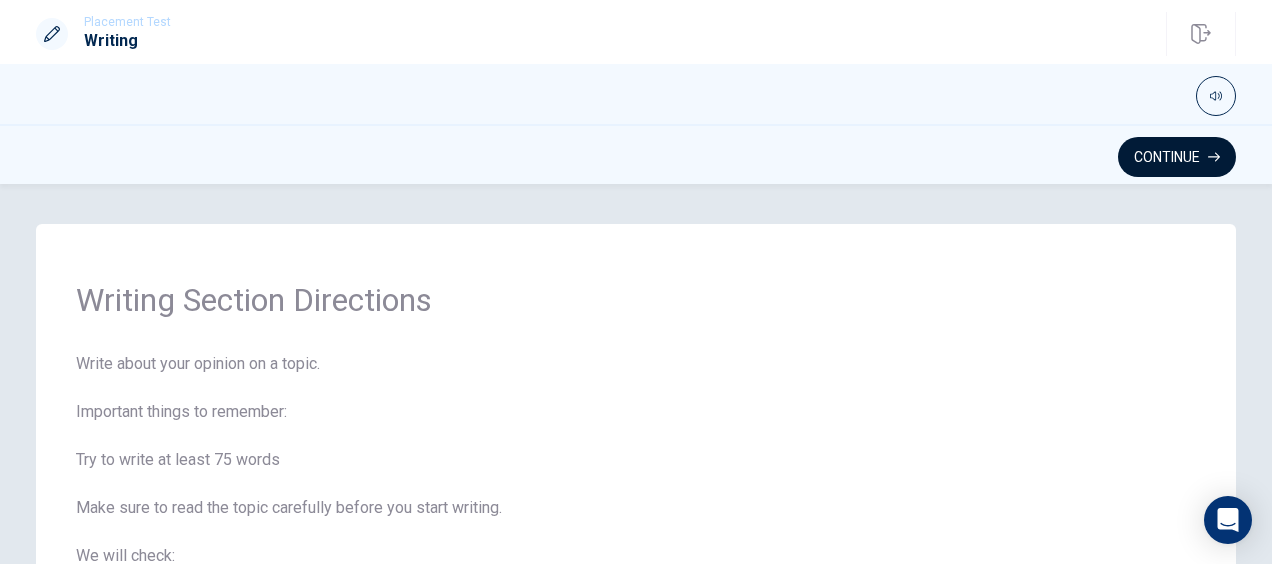 click on "Continue" at bounding box center [1177, 157] 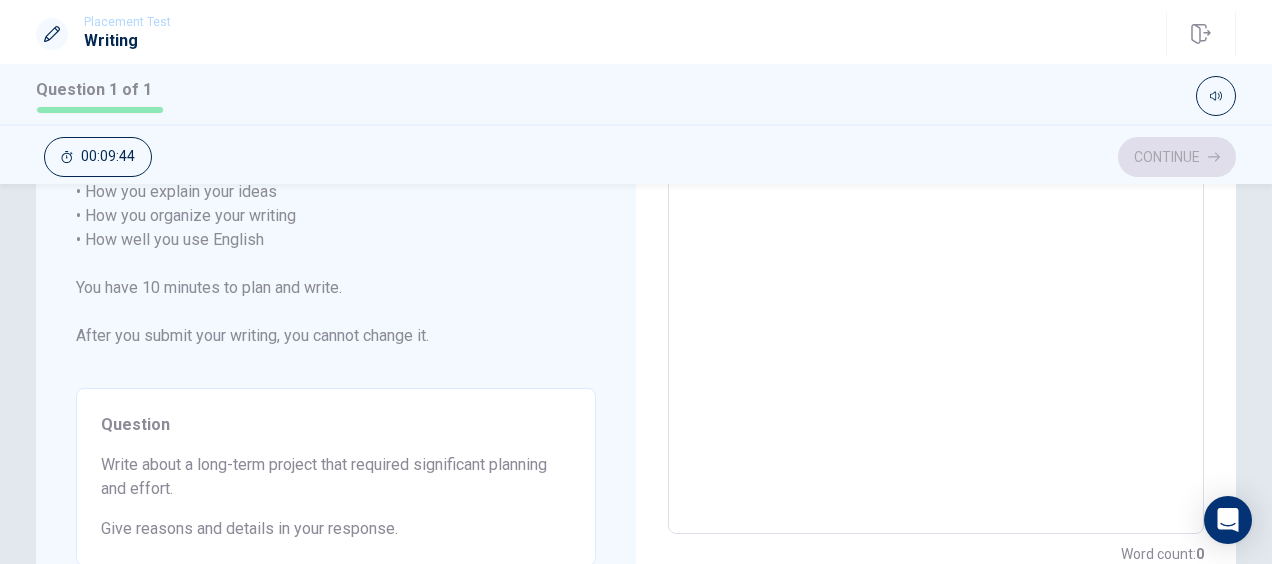 scroll, scrollTop: 393, scrollLeft: 0, axis: vertical 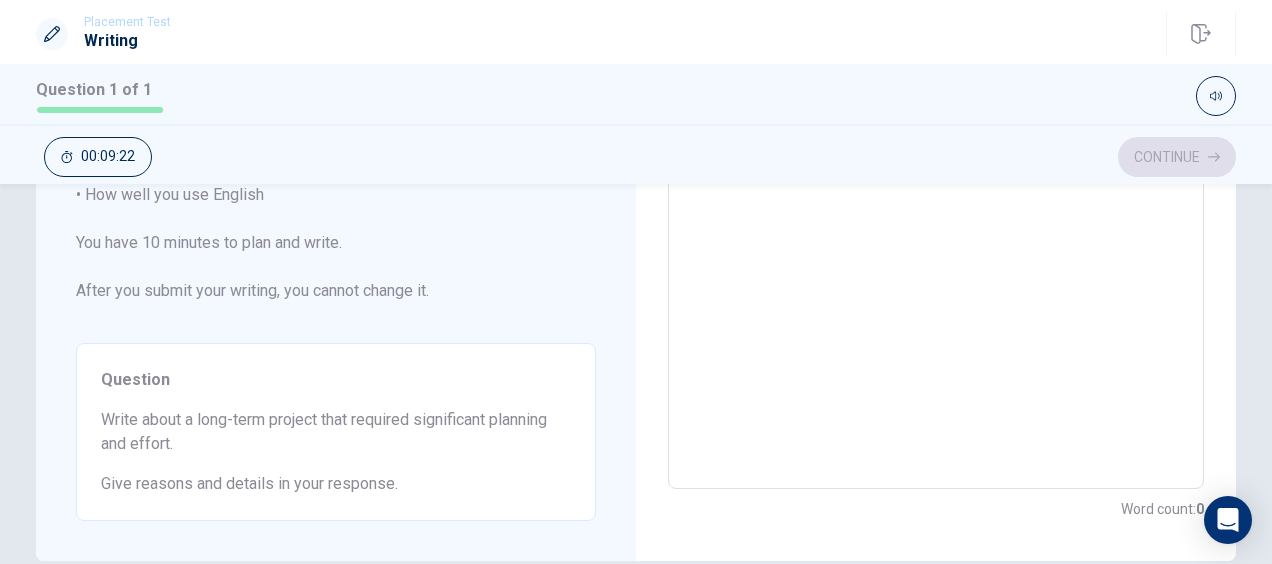 drag, startPoint x: 96, startPoint y: 420, endPoint x: 173, endPoint y: 447, distance: 81.596565 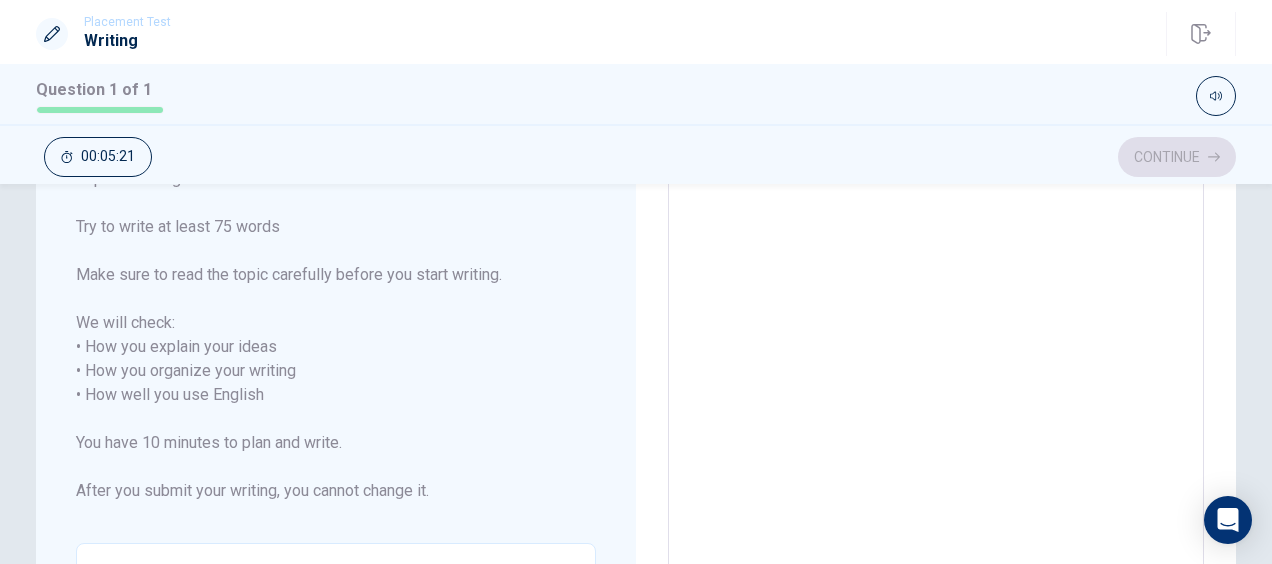 scroll, scrollTop: 493, scrollLeft: 0, axis: vertical 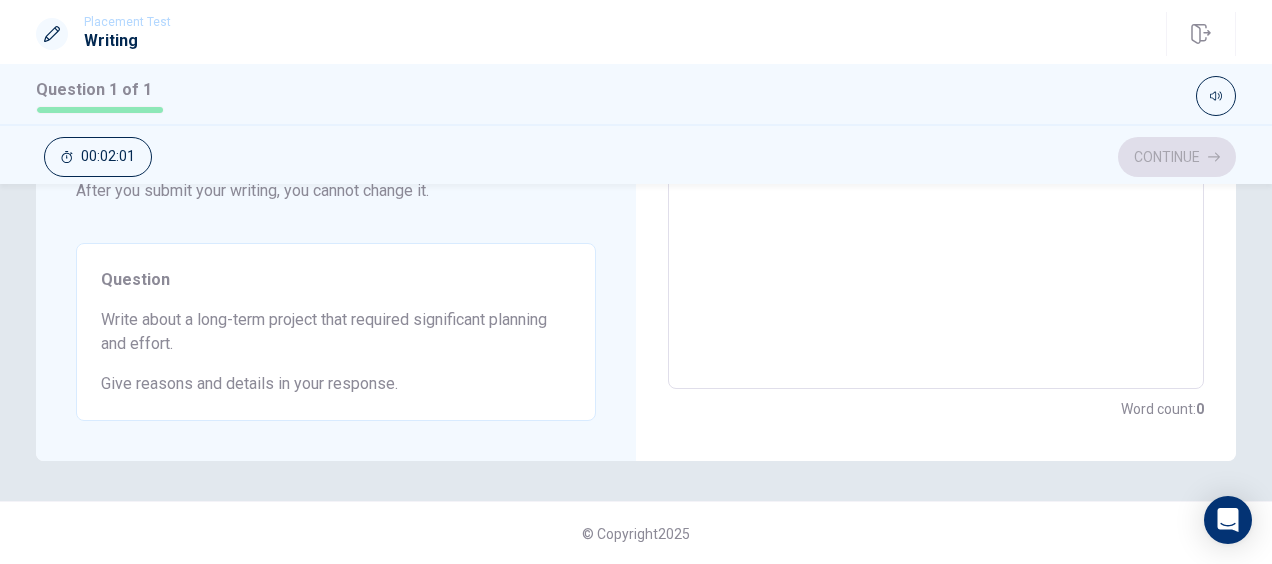 click at bounding box center [936, 95] 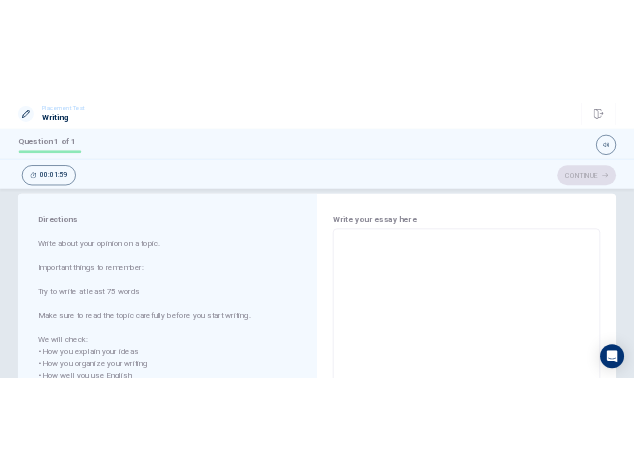 scroll, scrollTop: 0, scrollLeft: 0, axis: both 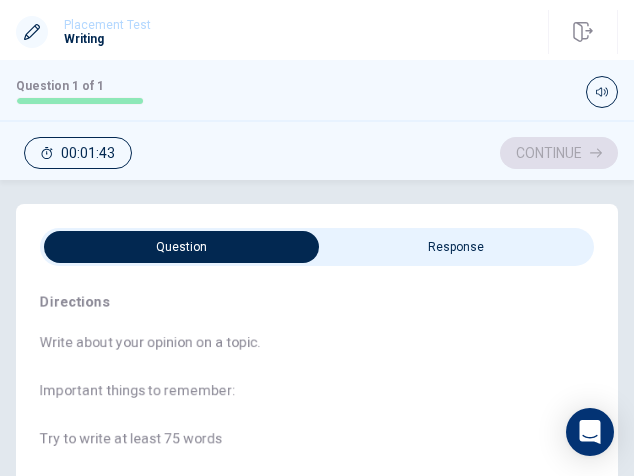 click at bounding box center [181, 247] 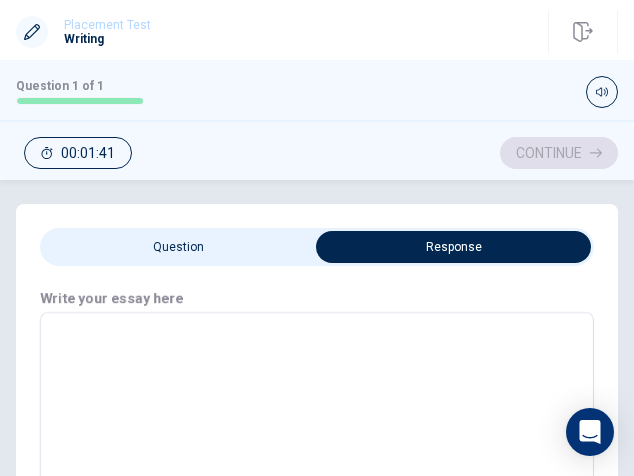 click at bounding box center [317, 462] 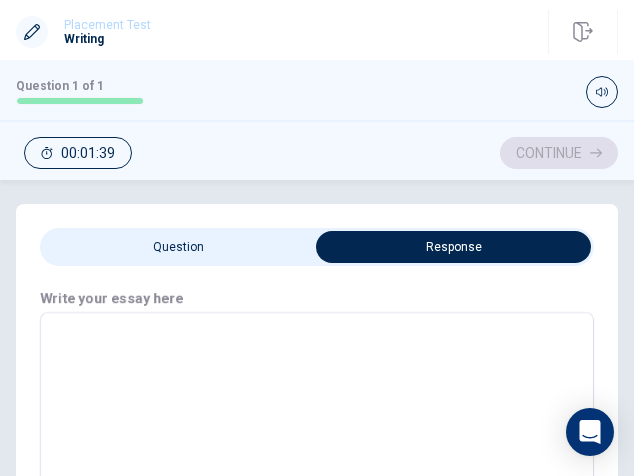 click at bounding box center [317, 462] 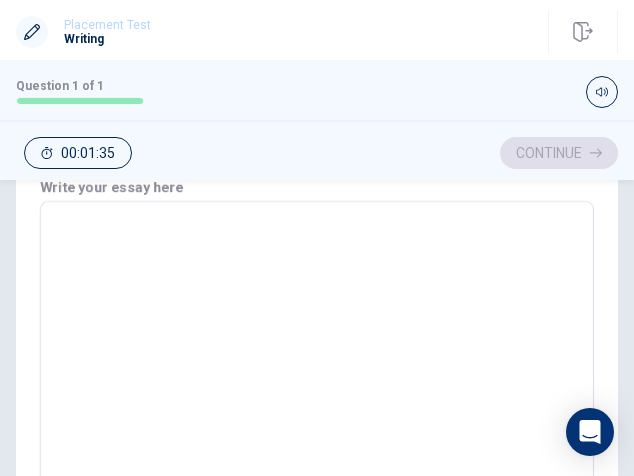 scroll, scrollTop: 0, scrollLeft: 0, axis: both 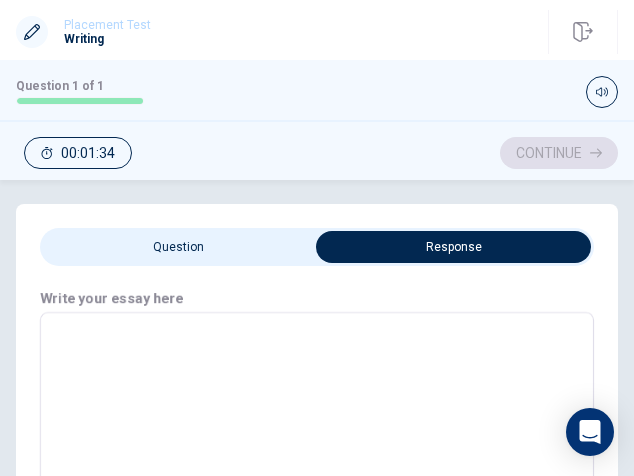 type on "H" 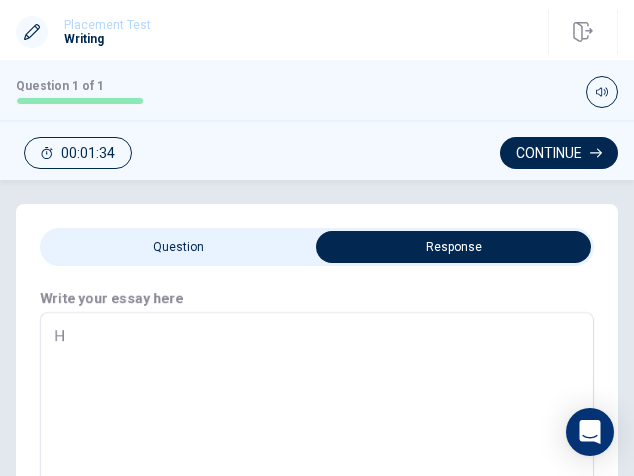 type on "x" 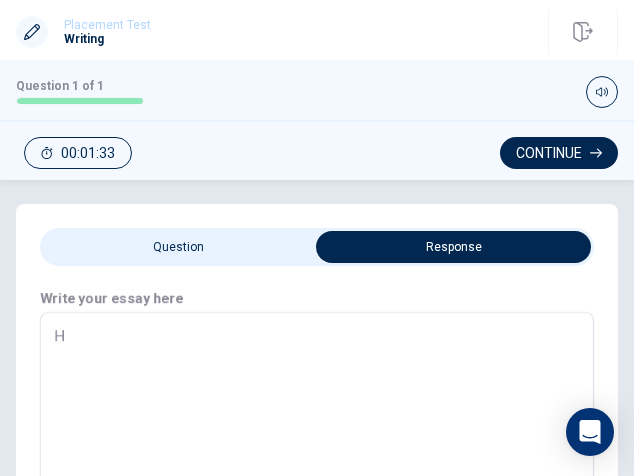 type on "He" 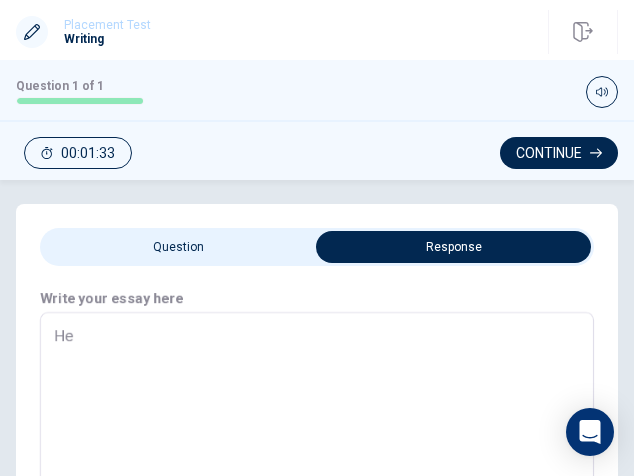 type on "x" 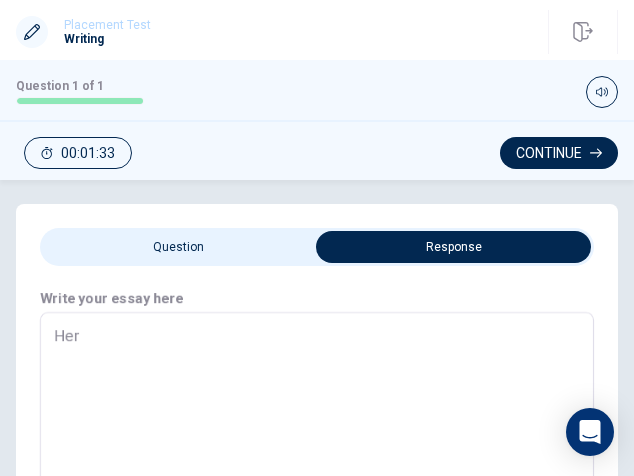 type on "x" 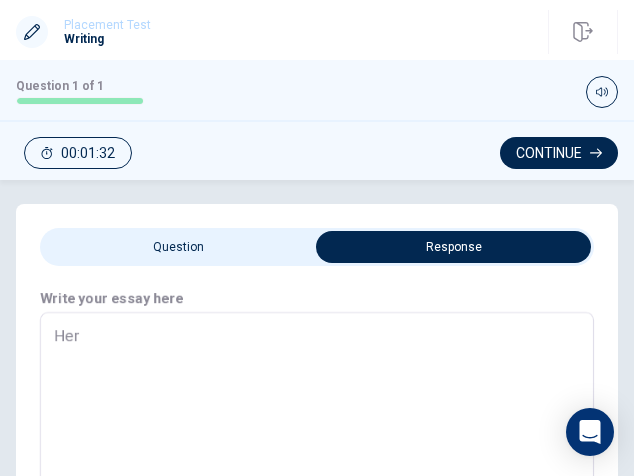type on "Here" 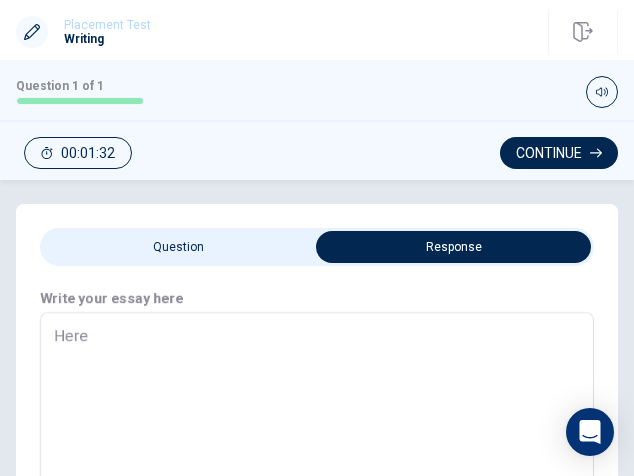 type on "x" 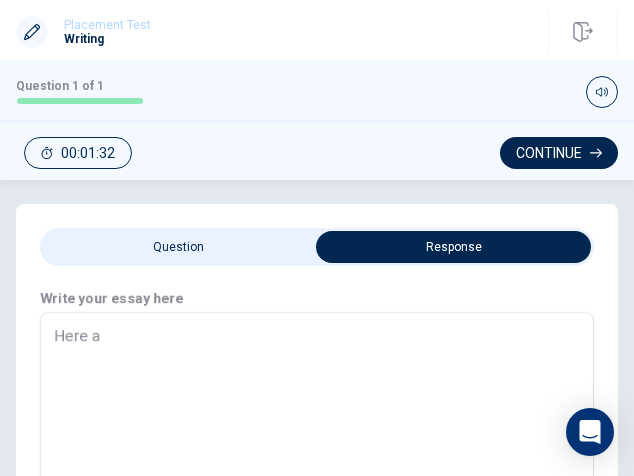 type on "x" 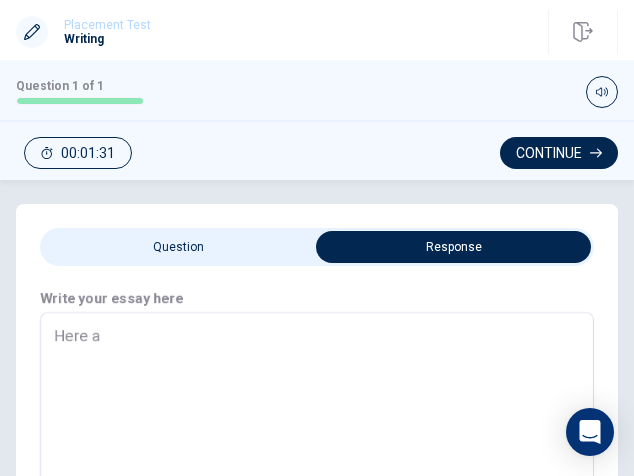 type on "Here ar" 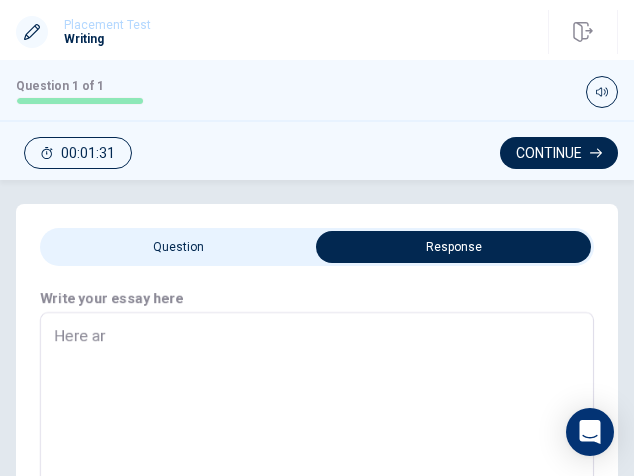 type on "x" 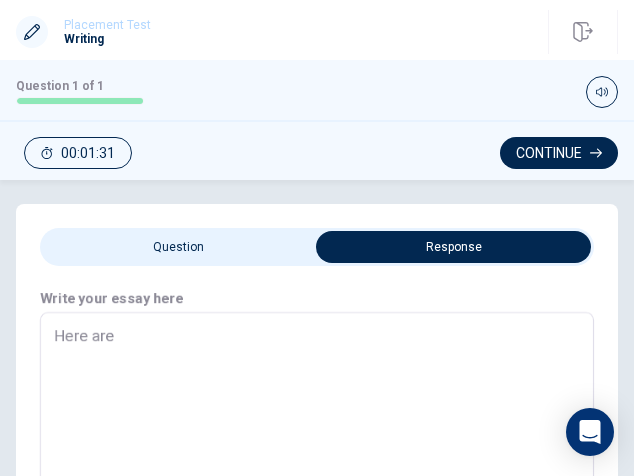 type on "x" 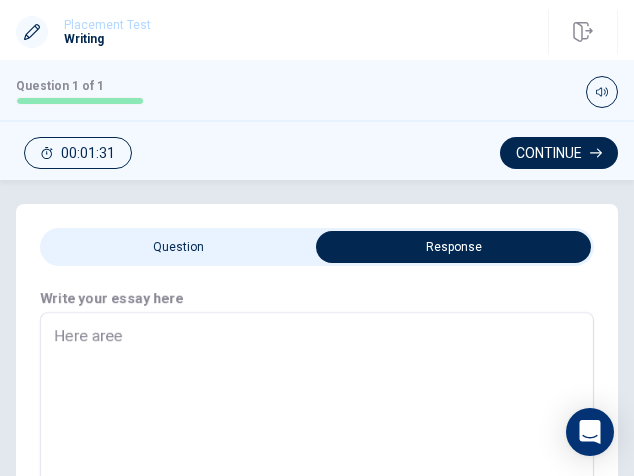 type on "x" 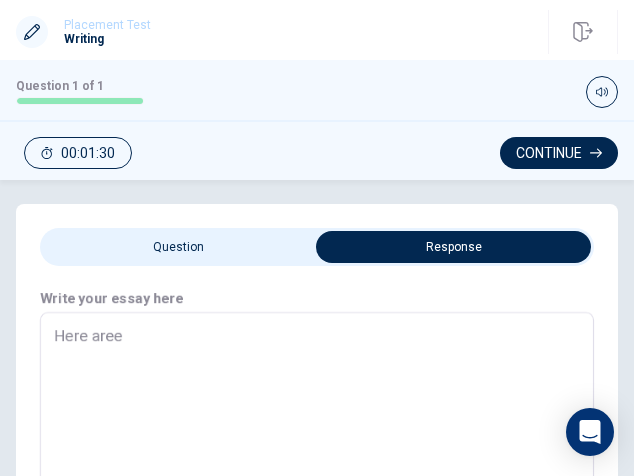 type on "Here are" 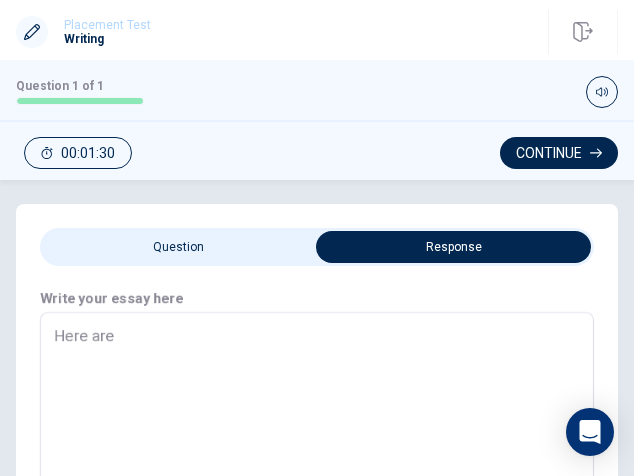 type on "x" 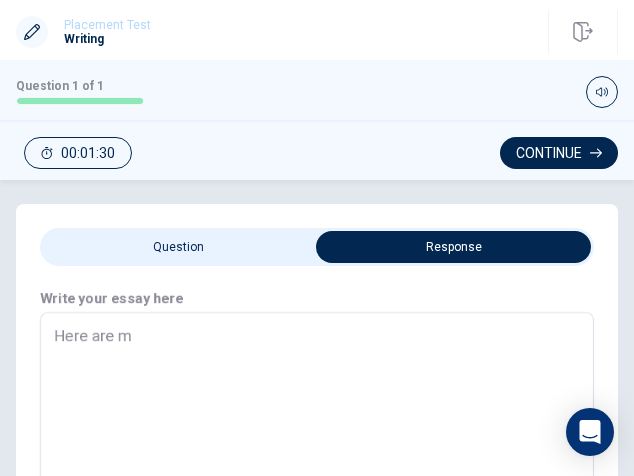 type on "x" 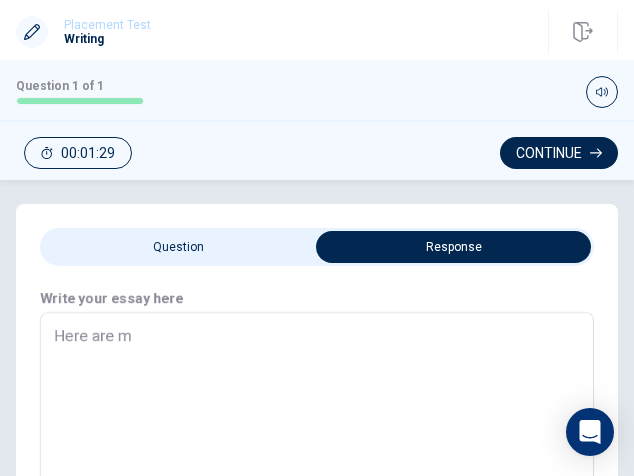 type on "Here are my" 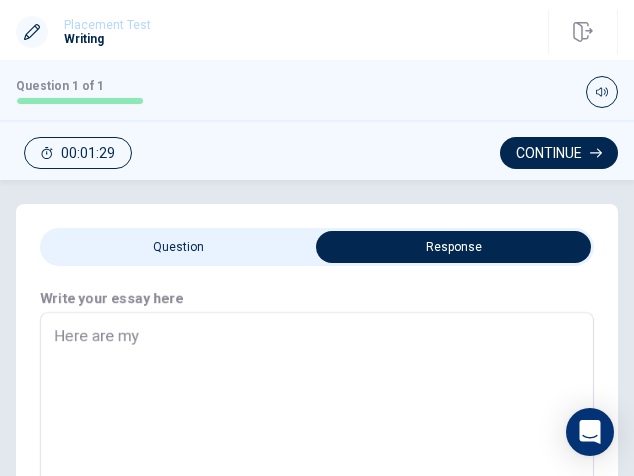 type on "x" 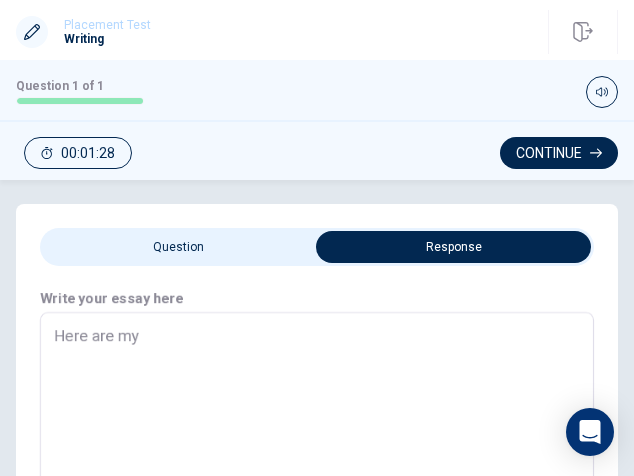 type on "Here are my e" 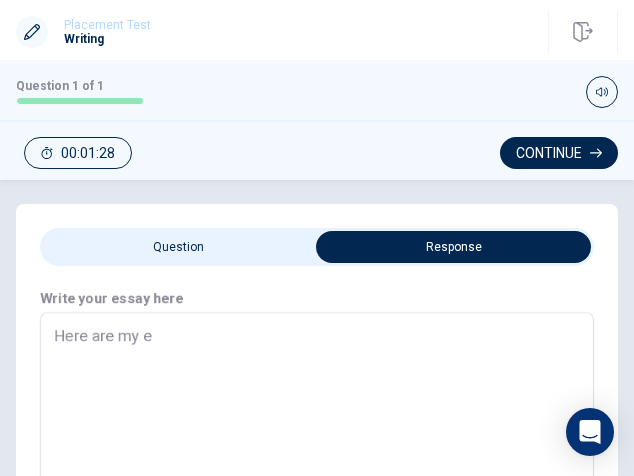 type on "x" 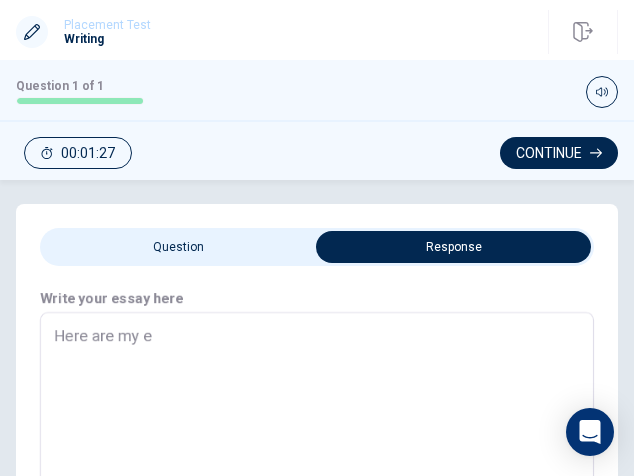 type on "Here are my" 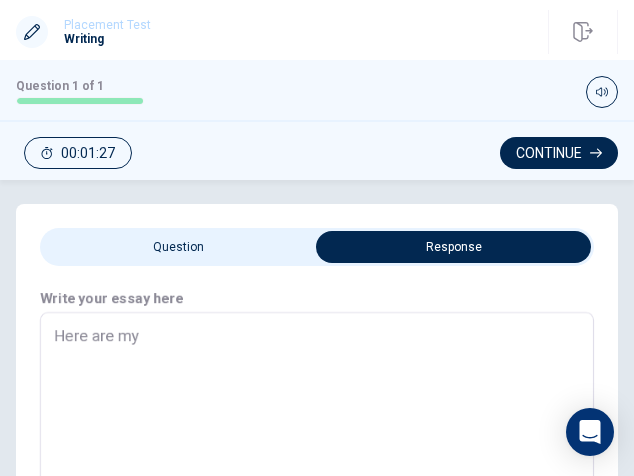 type on "x" 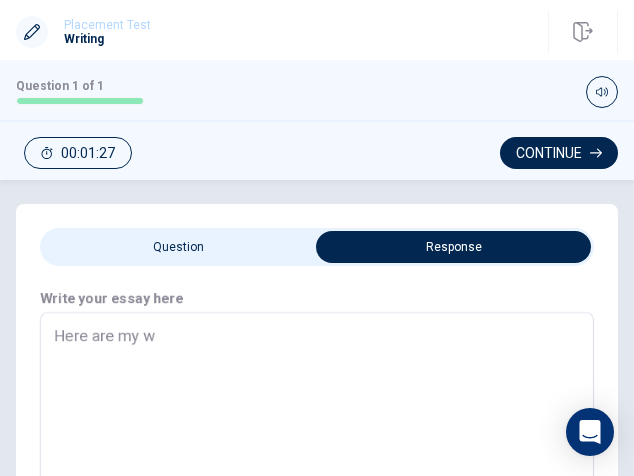 type on "x" 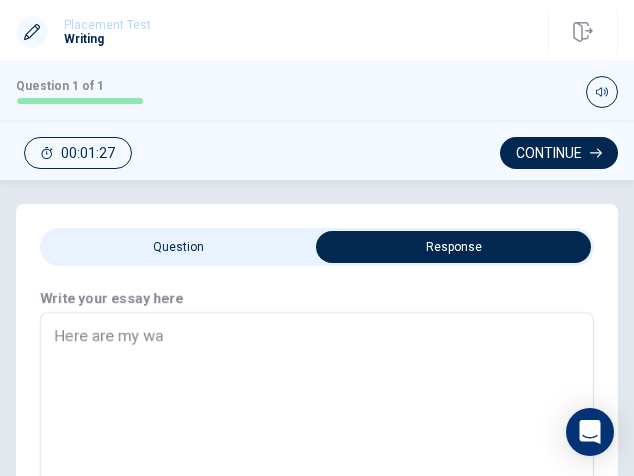 type on "x" 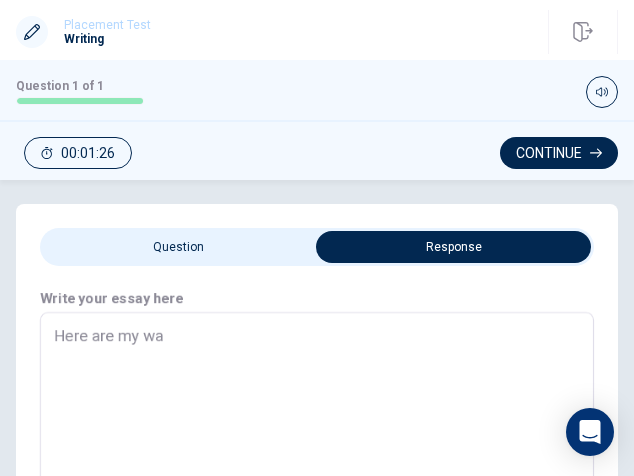 type on "Here are my way" 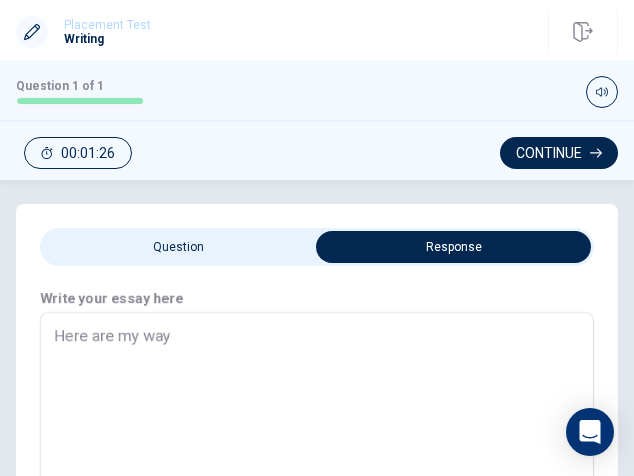 type on "x" 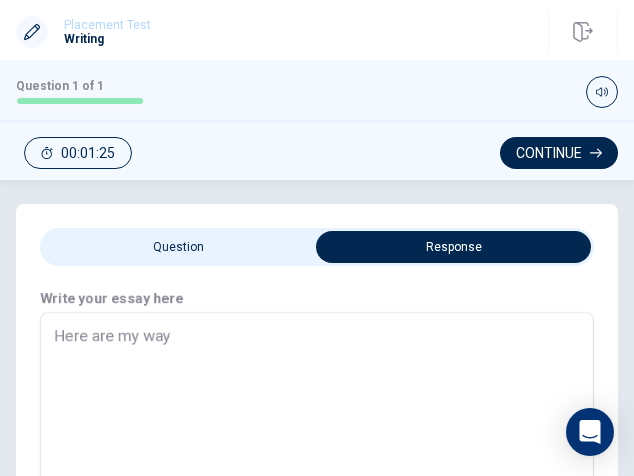 type on "Here are my ways" 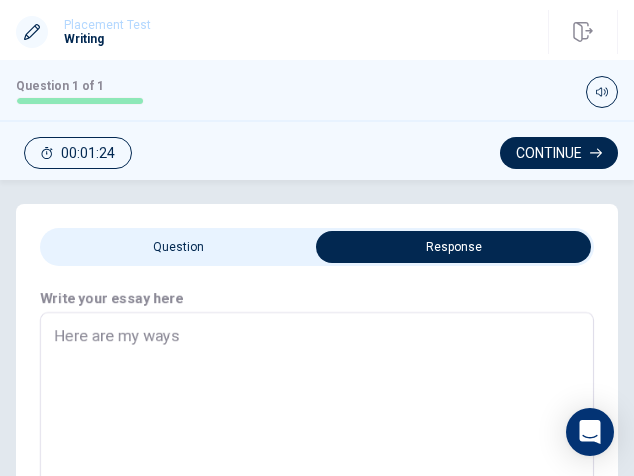 type on "x" 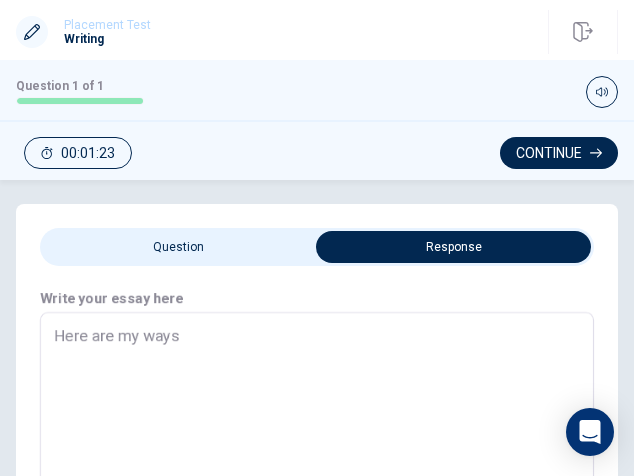 type on "Here are my ways" 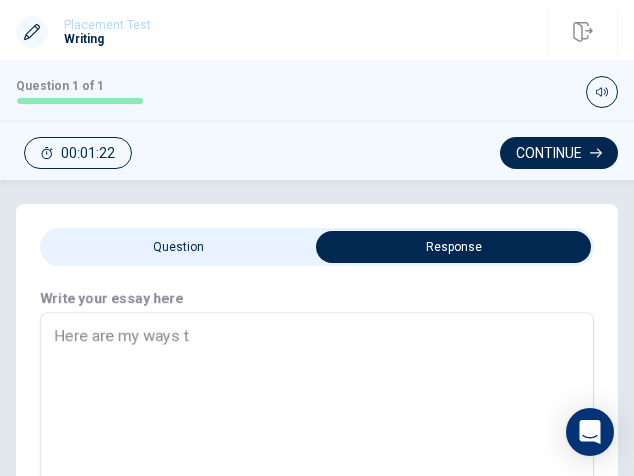 type on "x" 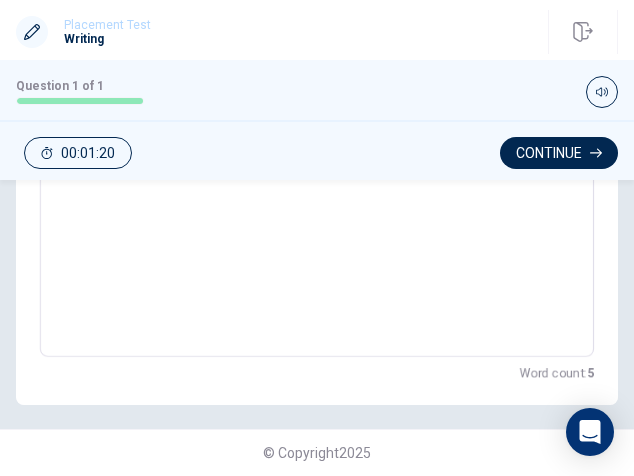 scroll, scrollTop: 0, scrollLeft: 0, axis: both 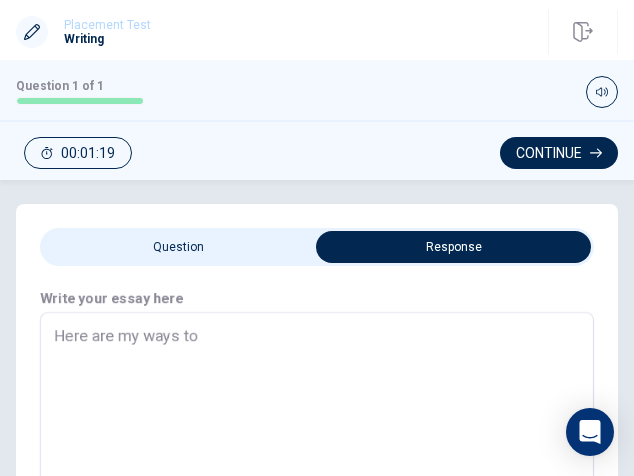 type on "x" 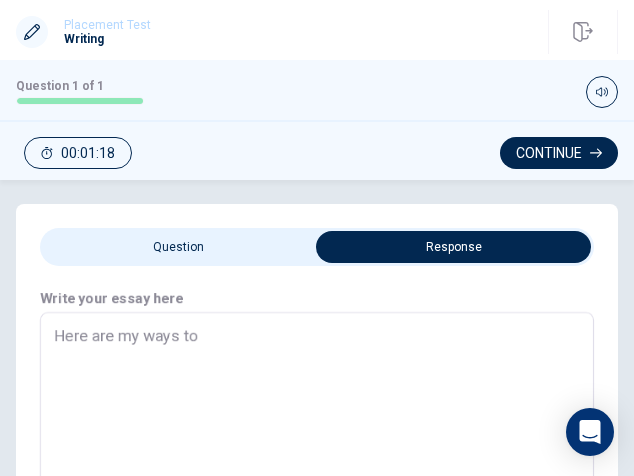 type on "Here are my ways to" 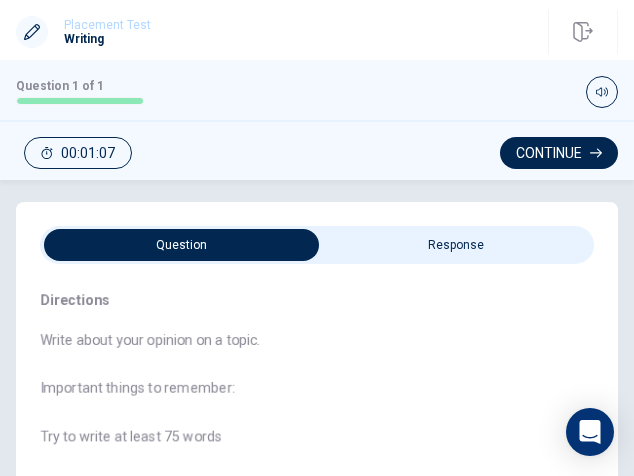 scroll, scrollTop: 0, scrollLeft: 0, axis: both 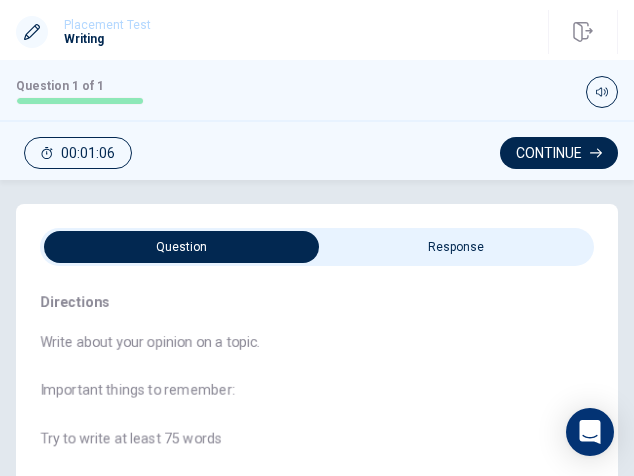 type on "x" 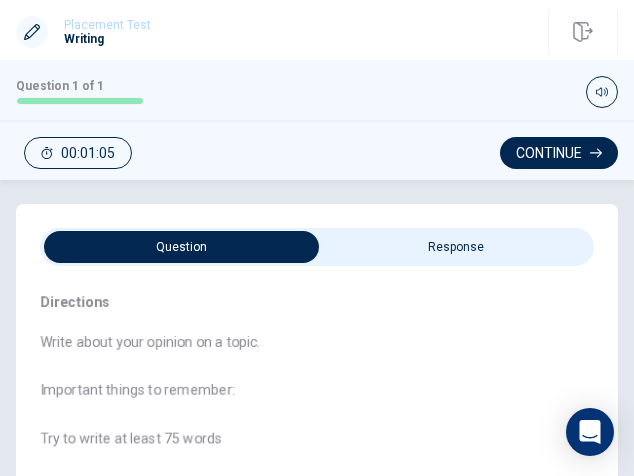 click at bounding box center [181, 247] 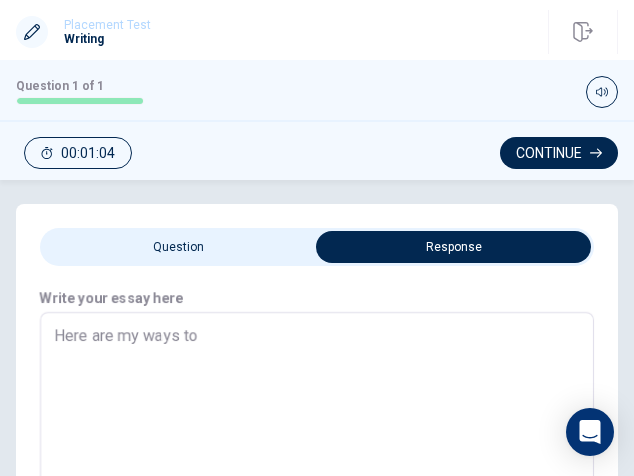 click on "Here are my ways to" at bounding box center [317, 462] 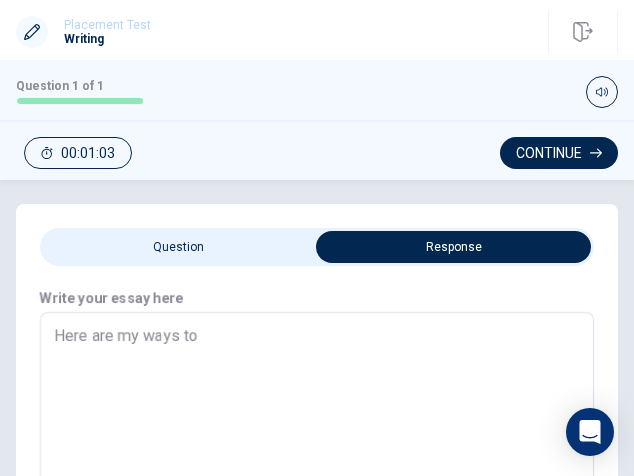 type on "x" 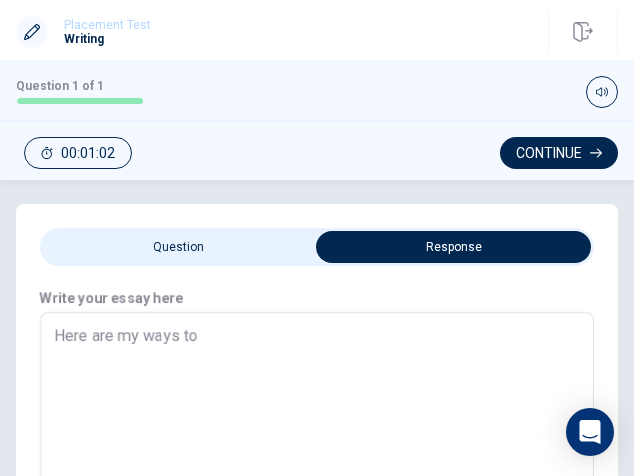 type on "x" 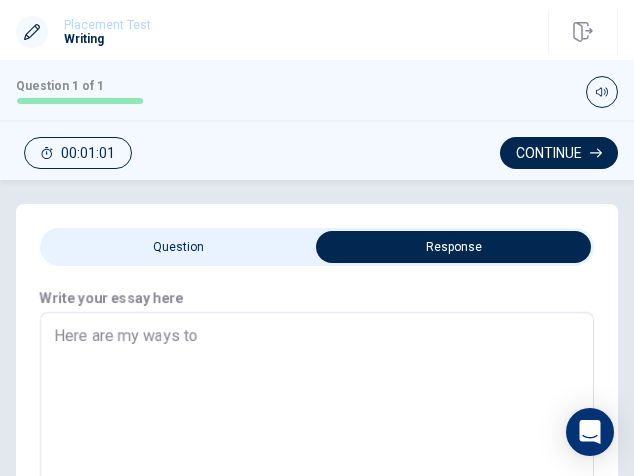 type on "Here are my ways to m" 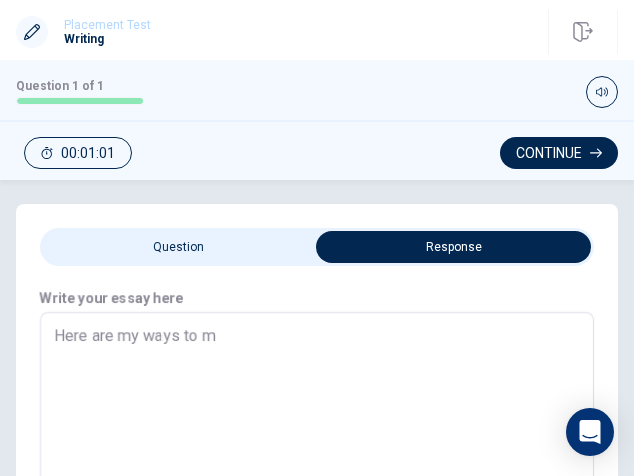 type on "x" 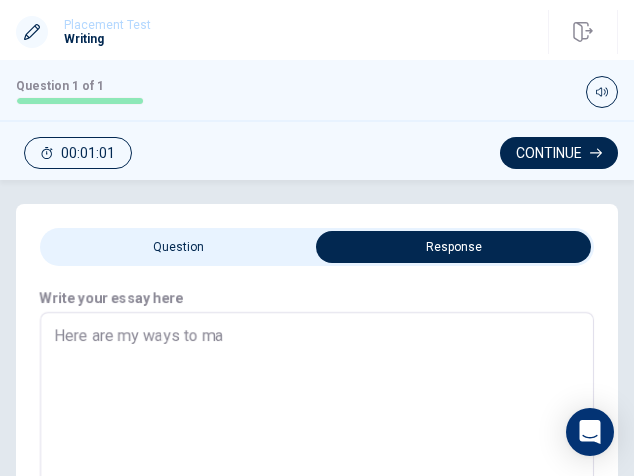 type on "x" 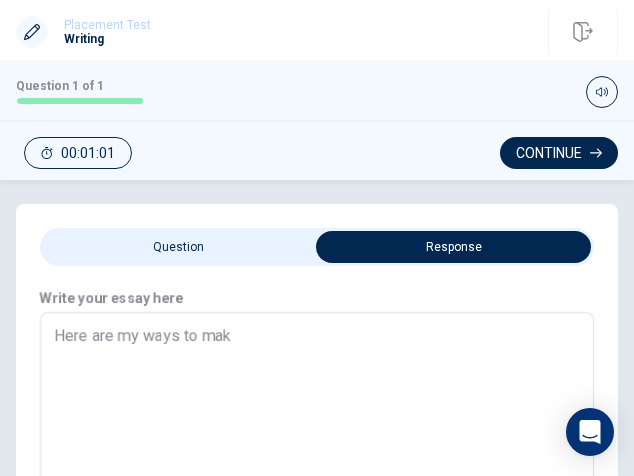 type on "x" 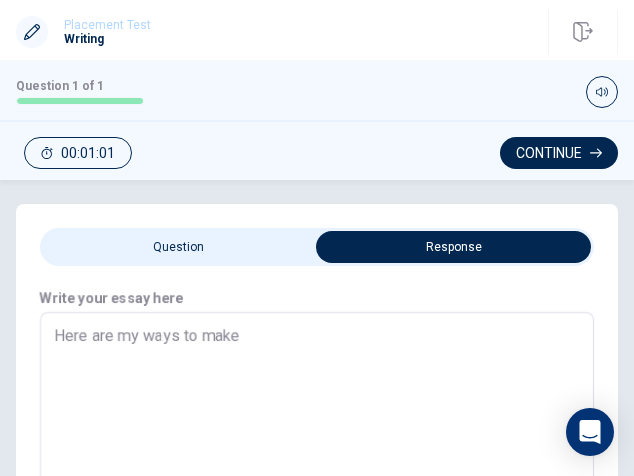type on "x" 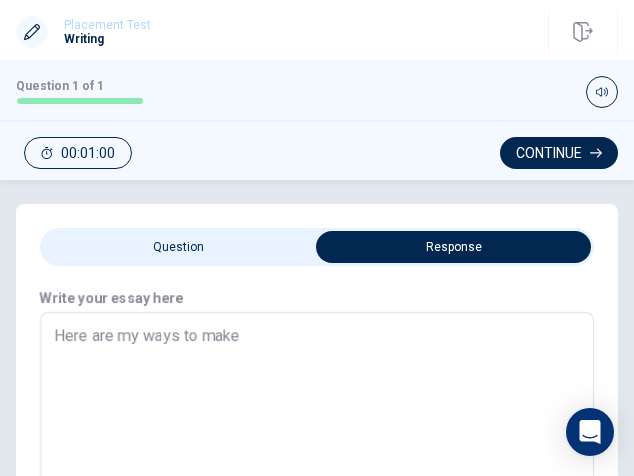 type on "x" 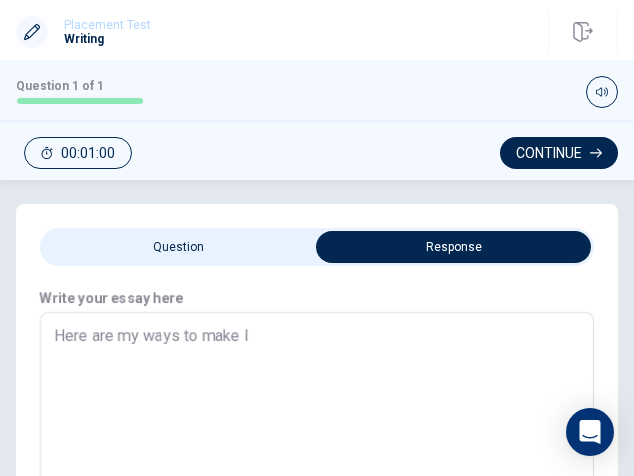 type on "x" 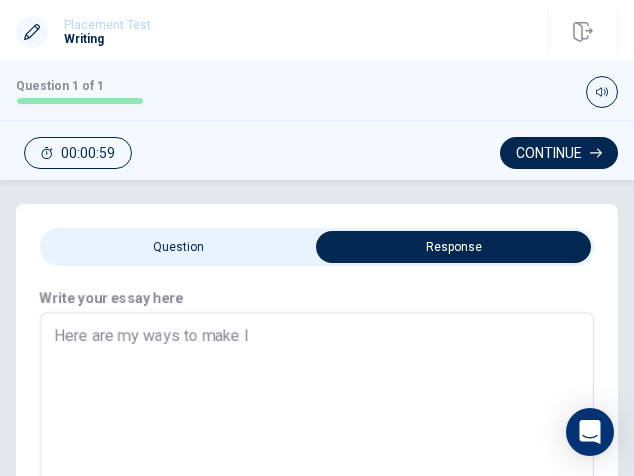 type on "Here are my ways to make lo" 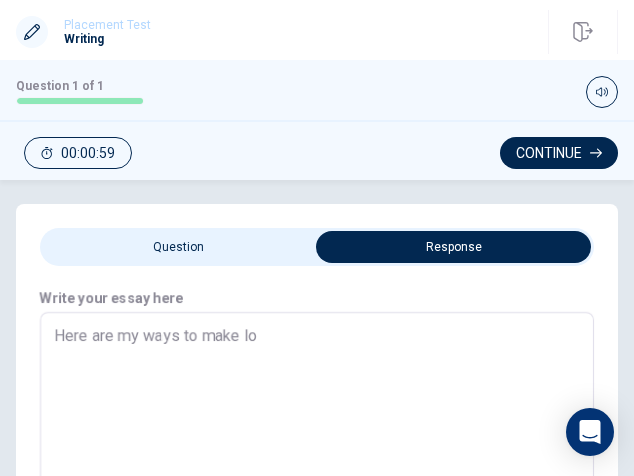 type on "x" 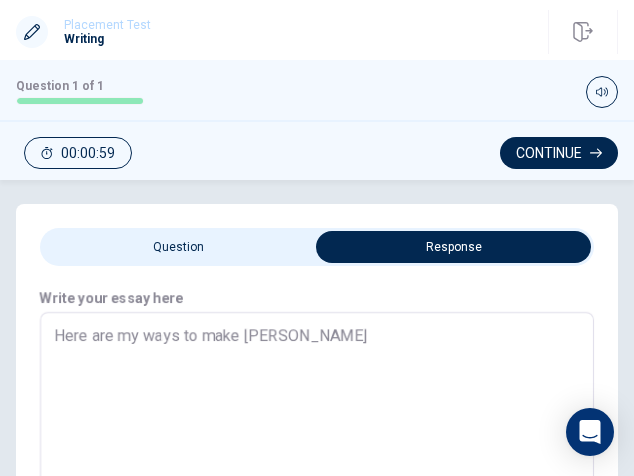 type on "x" 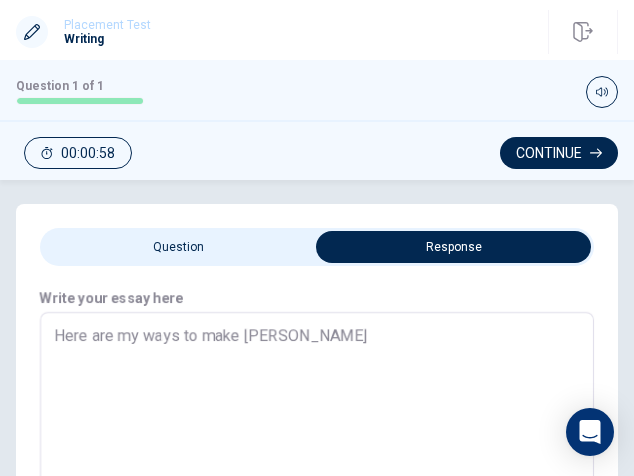 type on "Here are my ways to make long" 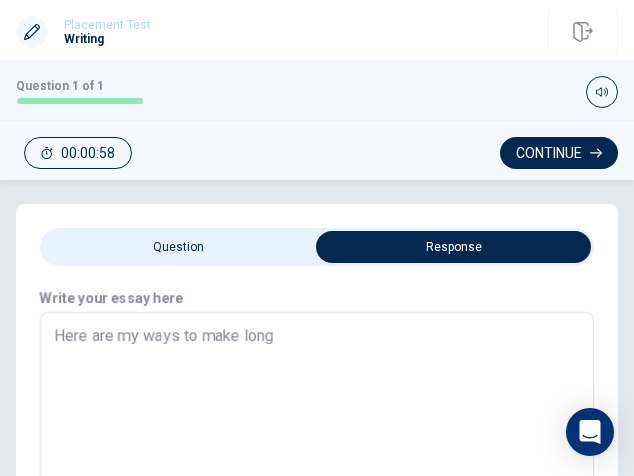 type on "x" 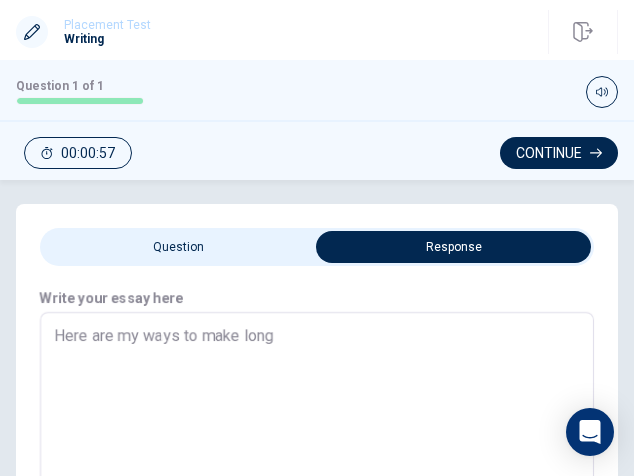 type on "Here are my ways to make long-" 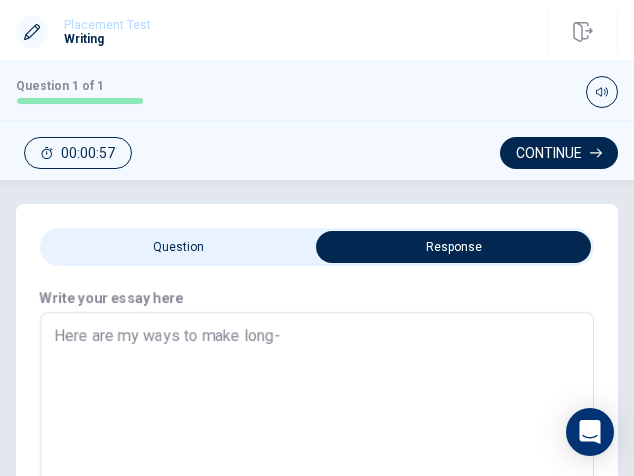 type on "x" 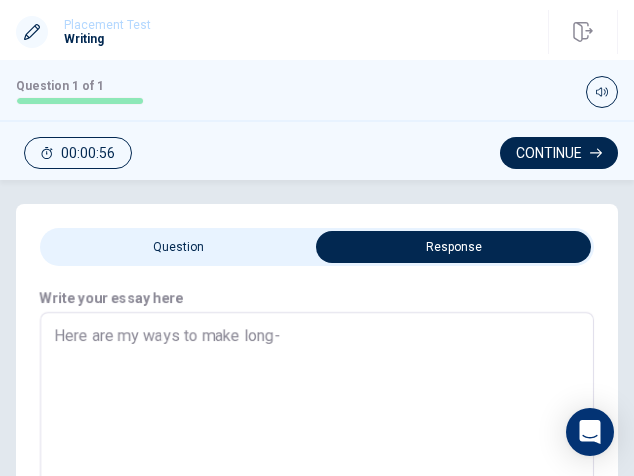 type on "Here are my ways to make long-t" 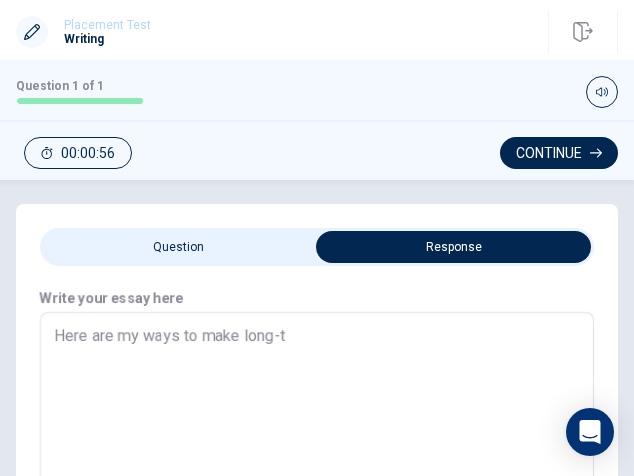 type on "x" 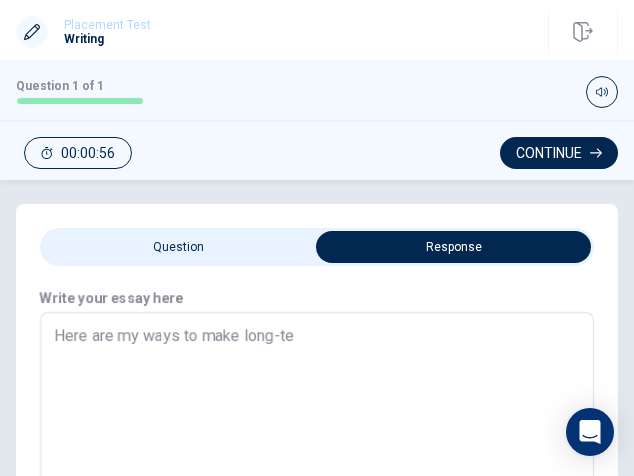 type on "x" 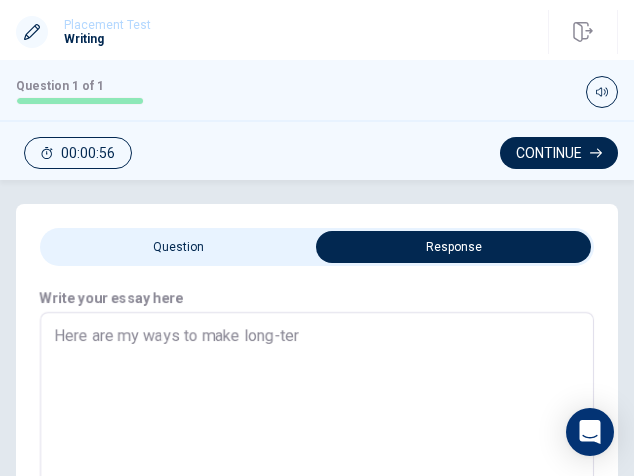 type on "x" 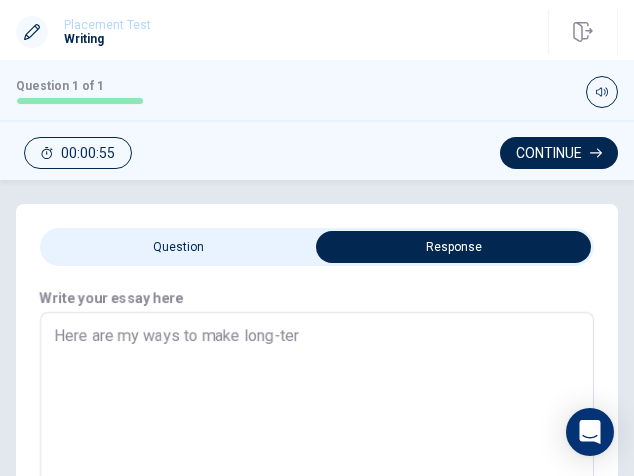type on "Here are my ways to make long-term" 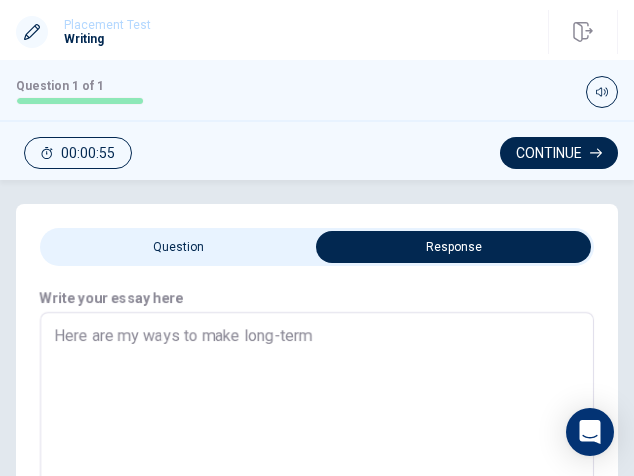 type on "x" 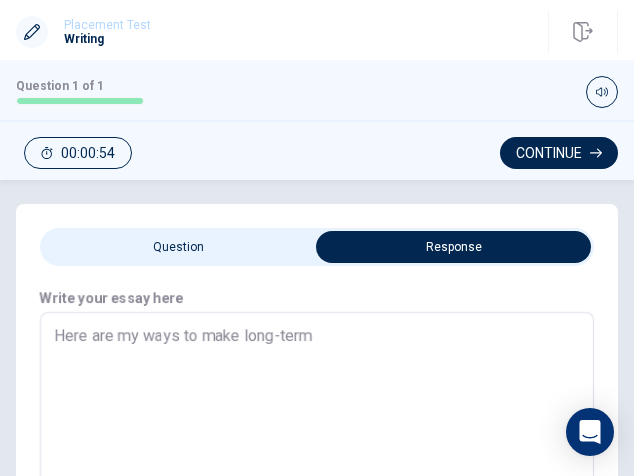 type on "Here are my ways to make long-term" 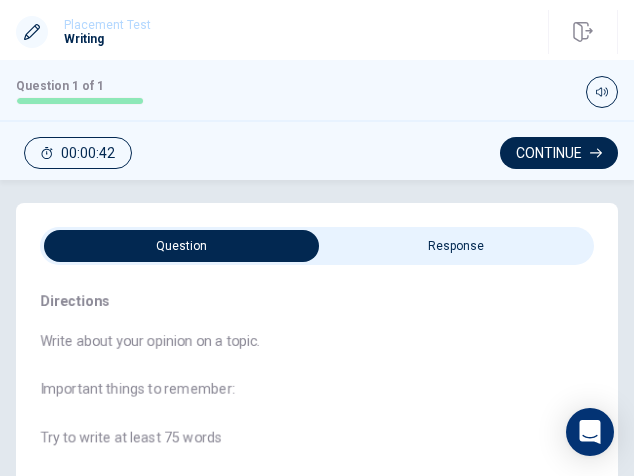 scroll, scrollTop: 0, scrollLeft: 0, axis: both 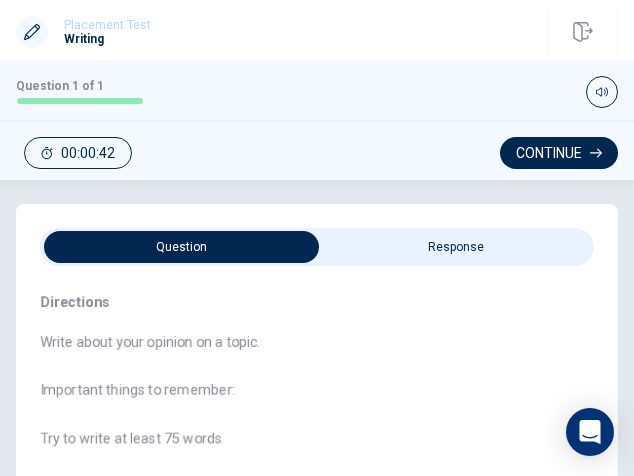 type on "x" 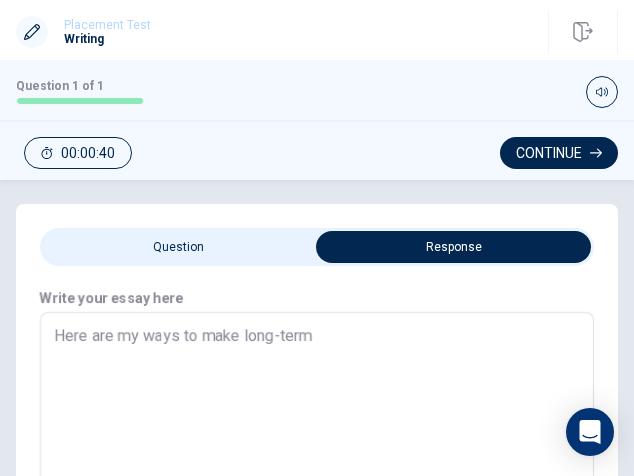 type on "x" 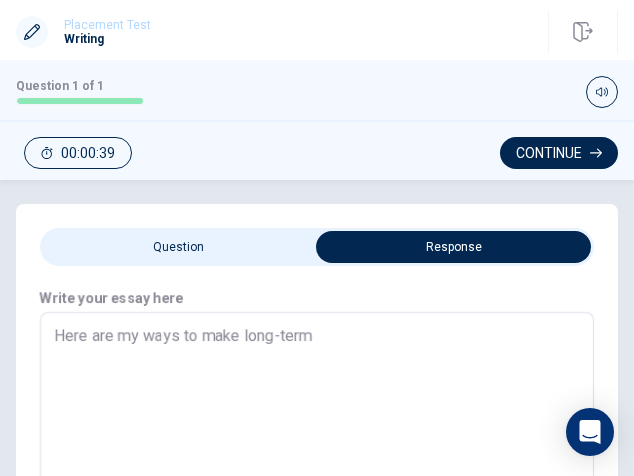 type on "Here are my ways to make long-term p" 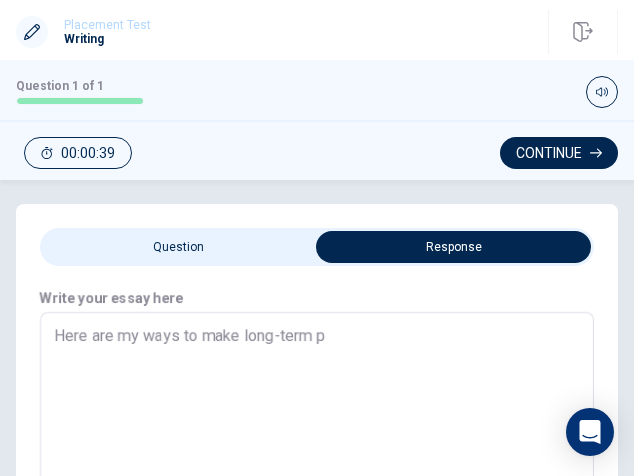 type on "x" 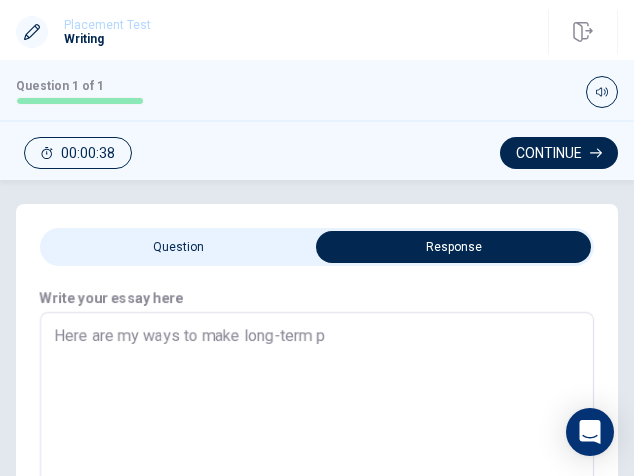 type on "Here are my ways to make long-term pr" 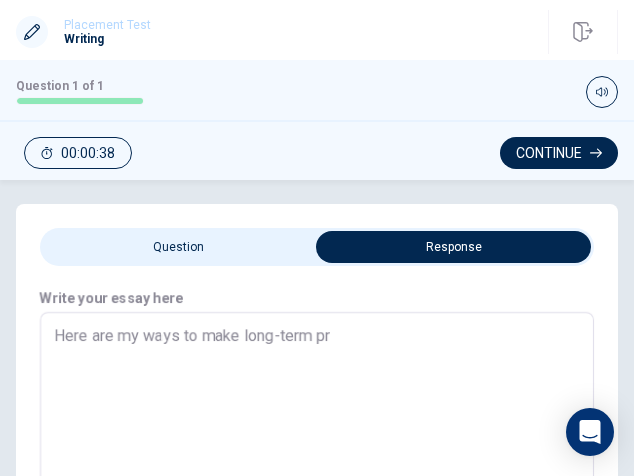 type on "x" 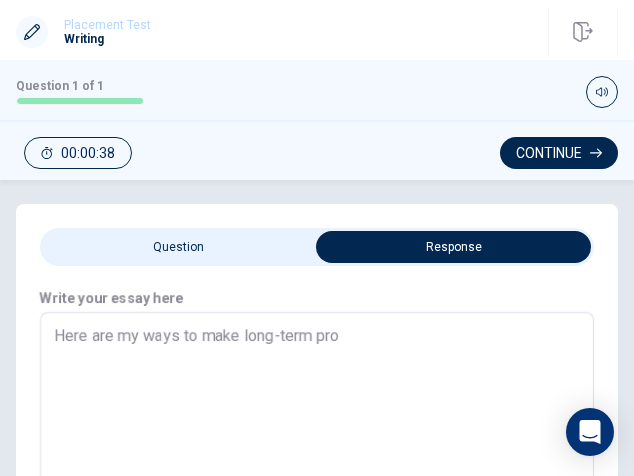 type on "x" 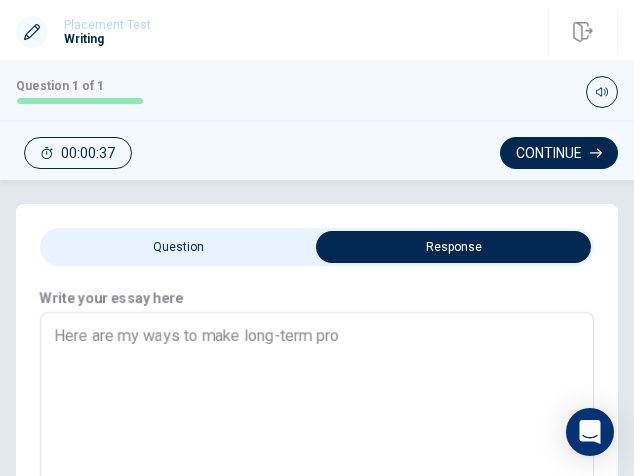 type on "Here are my ways to make long-term proj" 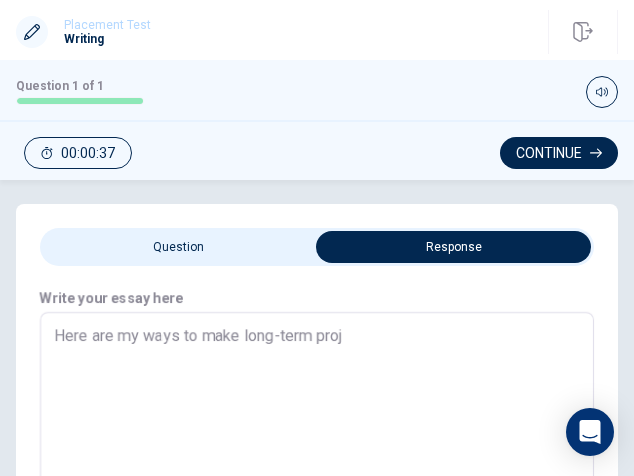 type on "x" 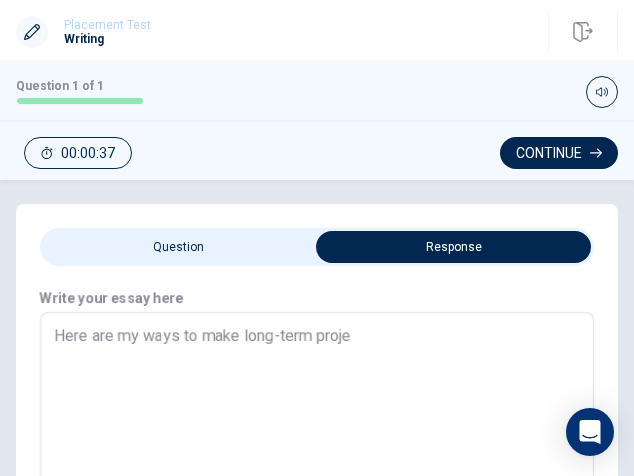type on "x" 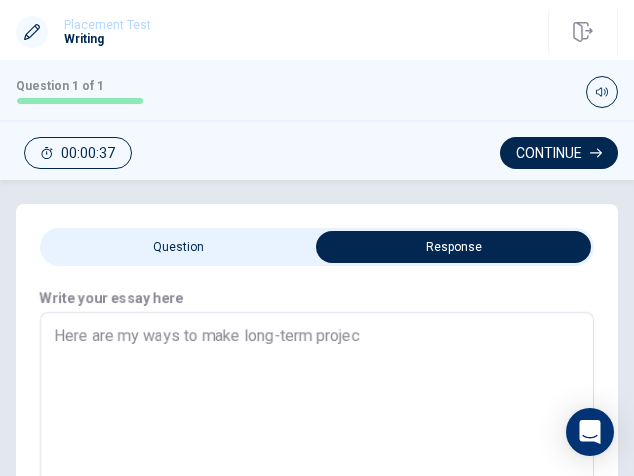 type on "x" 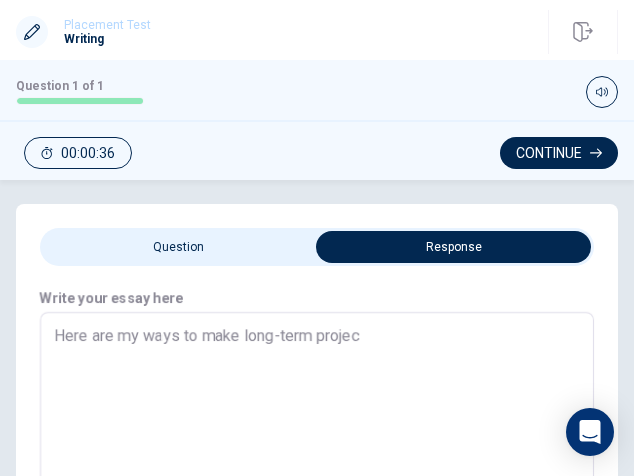 type on "Here are my ways to make long-term project" 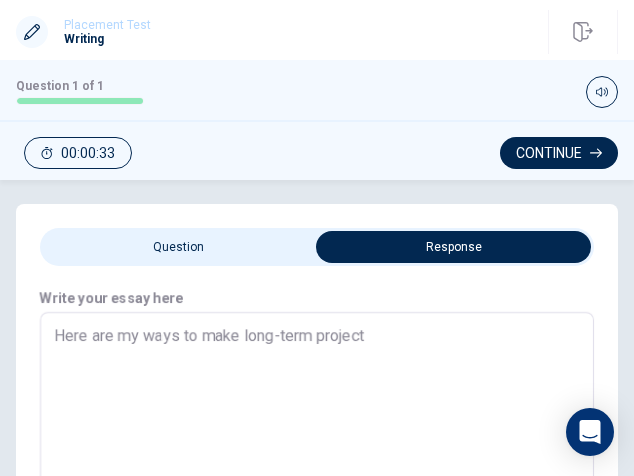type on "x" 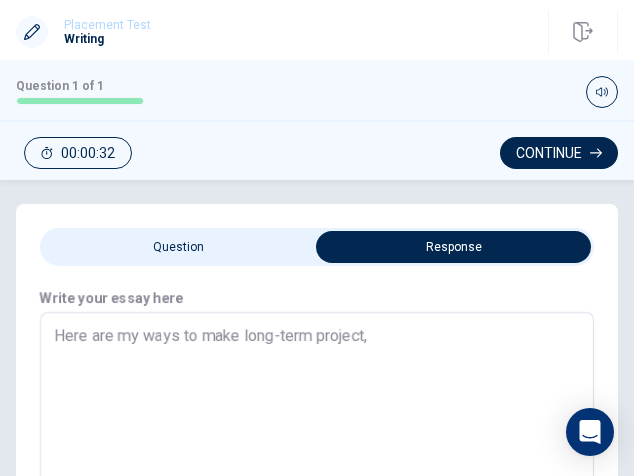 type on "x" 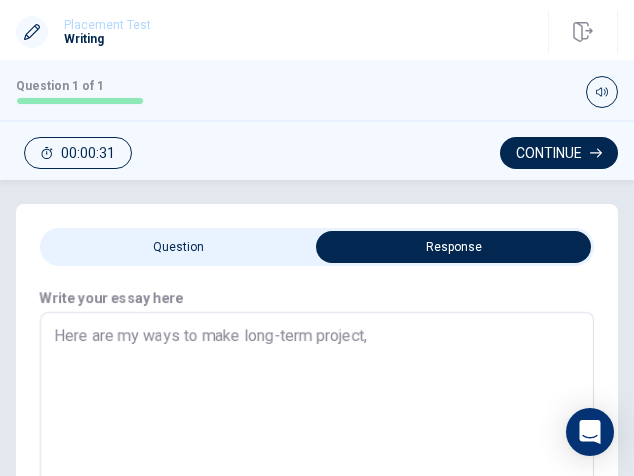 type on "Here are my ways to make long-term project," 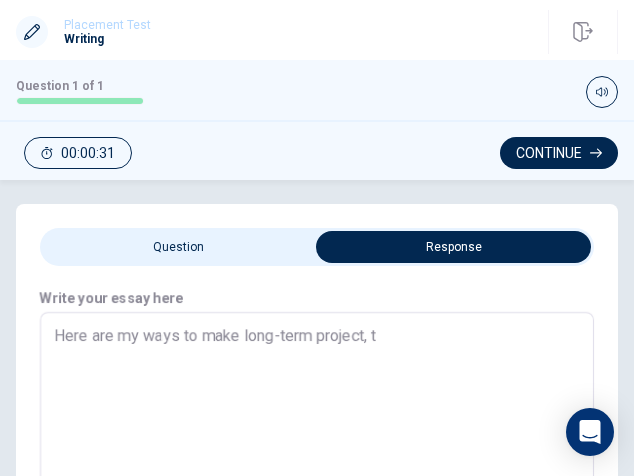 type on "x" 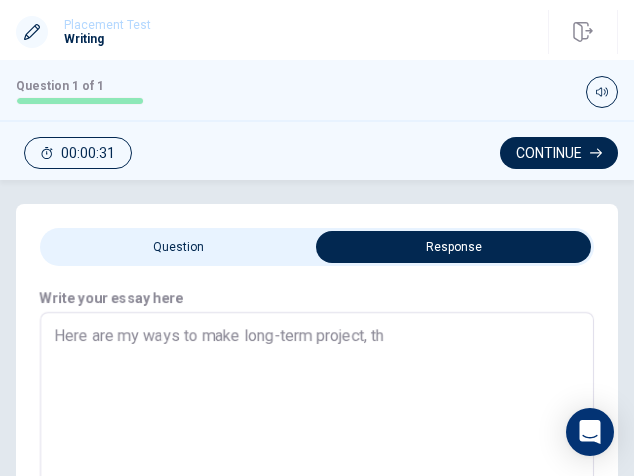 type on "x" 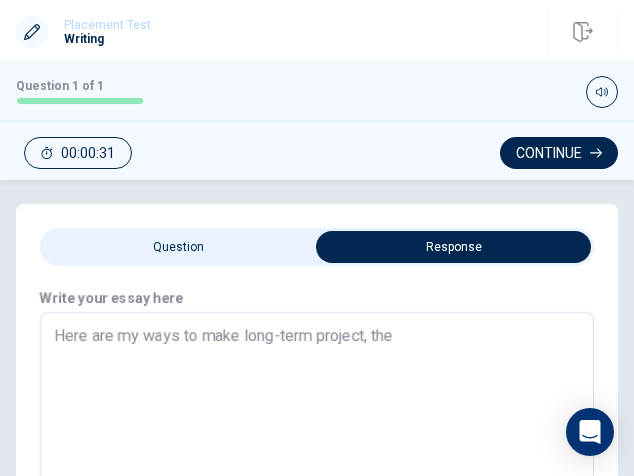 type on "x" 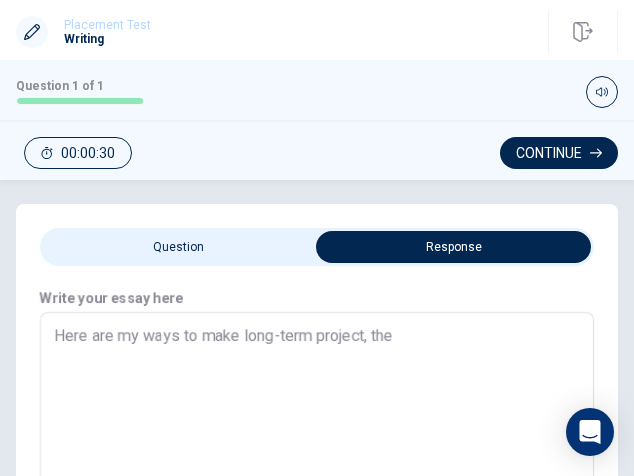 type on "Here are my ways to make long-term project, ther" 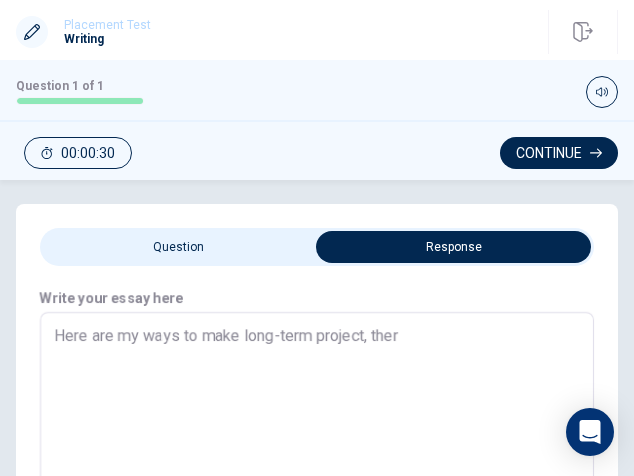 type on "x" 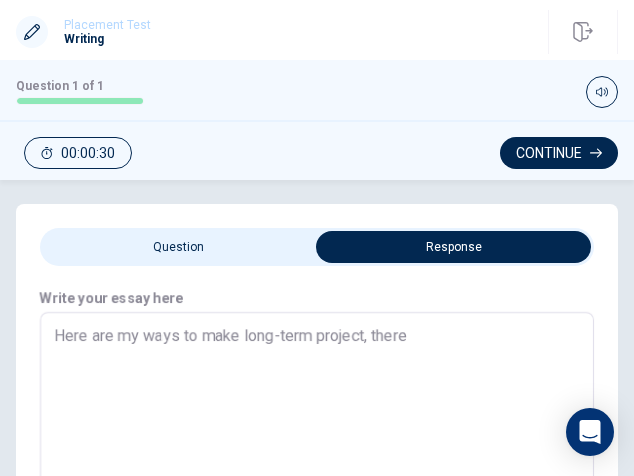 type on "x" 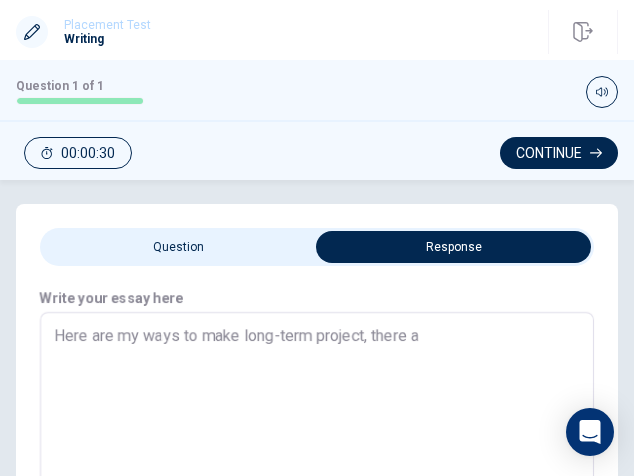 type on "x" 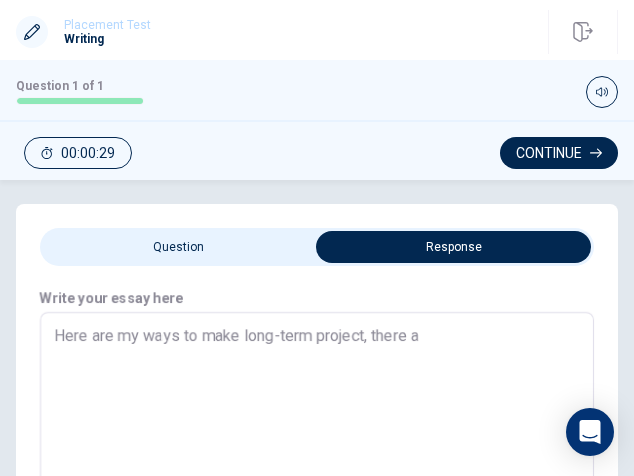 type on "Here are my ways to make long-term project, there ar" 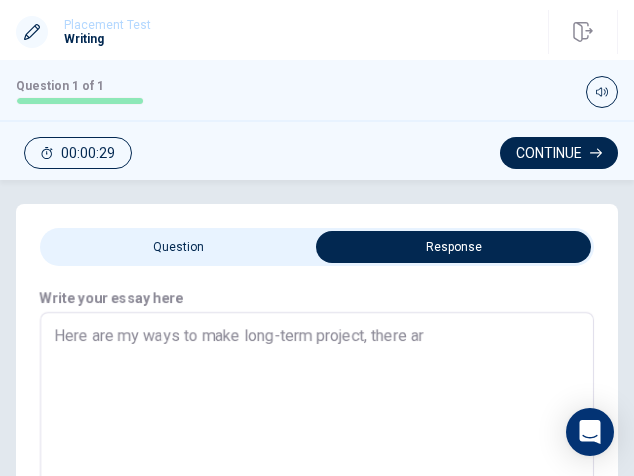 type on "x" 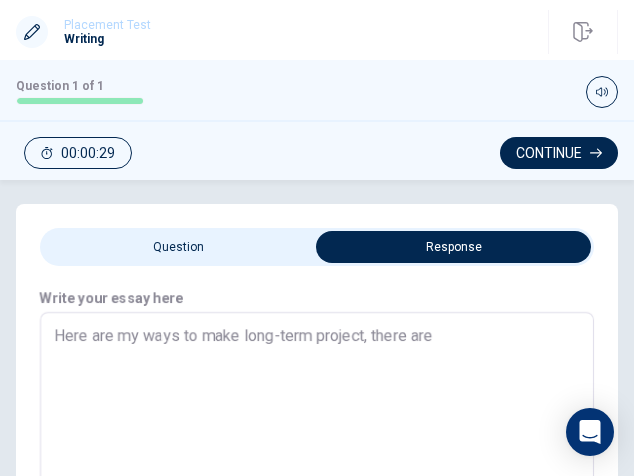 type on "x" 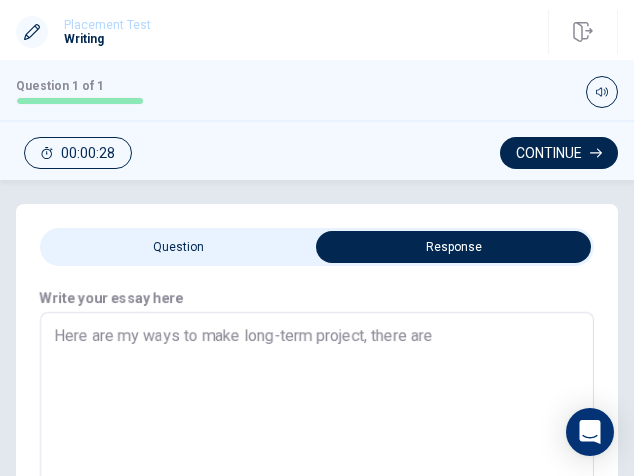 type on "Here are my ways to make long-term project, there ar" 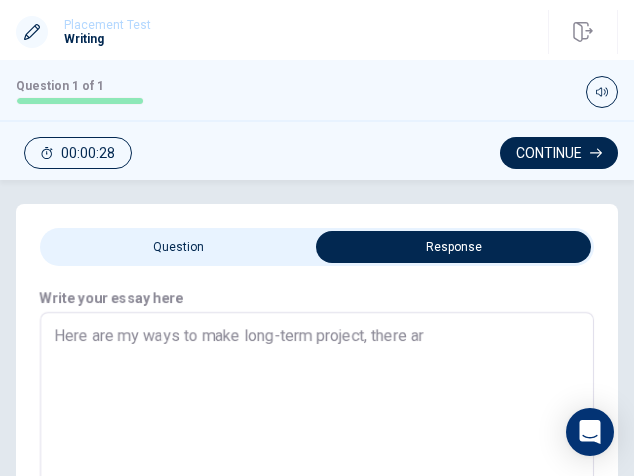 type on "x" 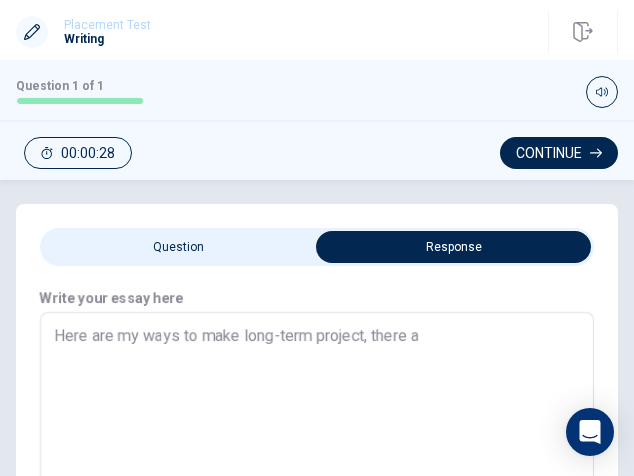 type on "x" 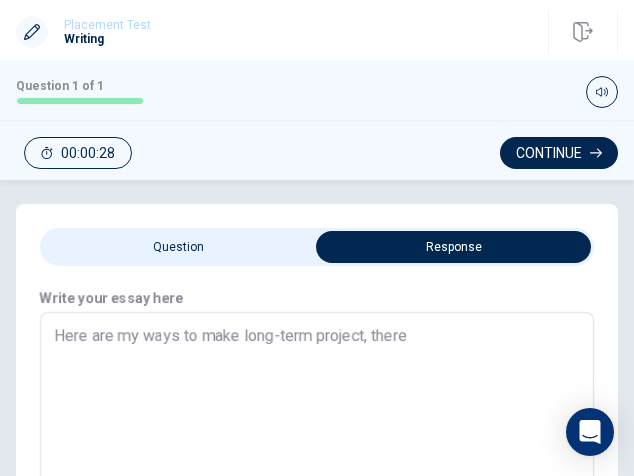 type on "x" 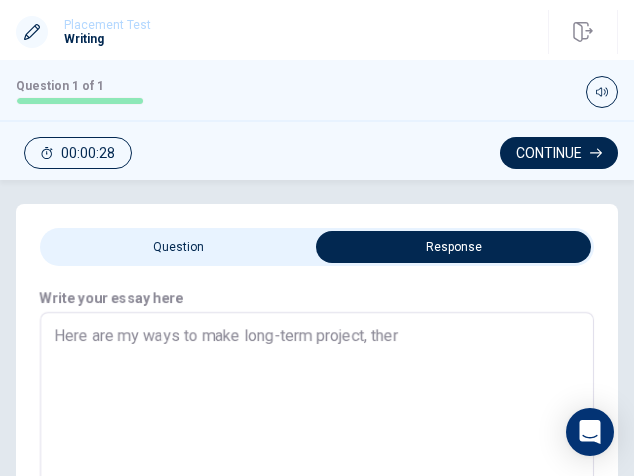 type on "x" 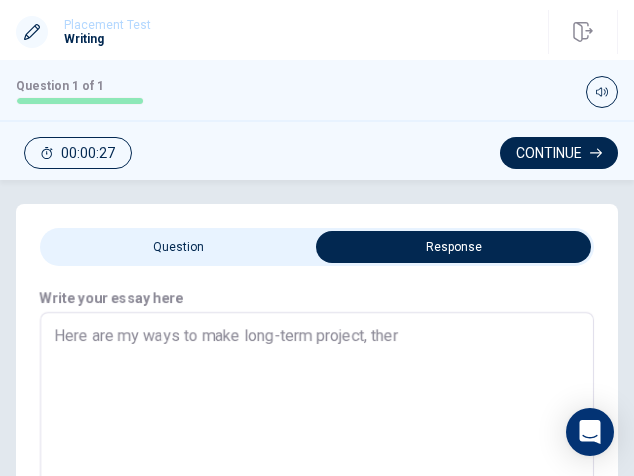 type on "Here are my ways to make long-term project, the" 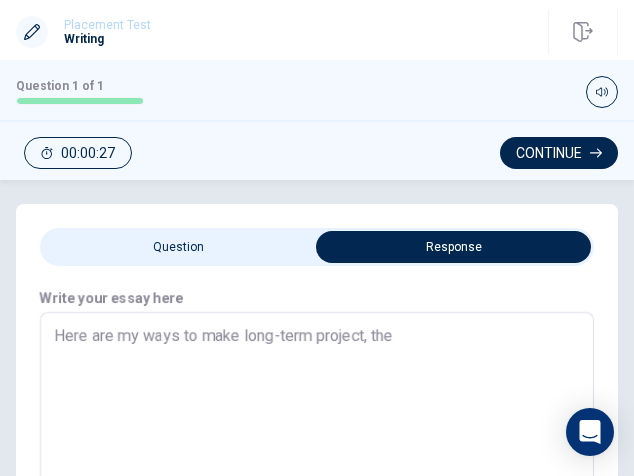 type on "x" 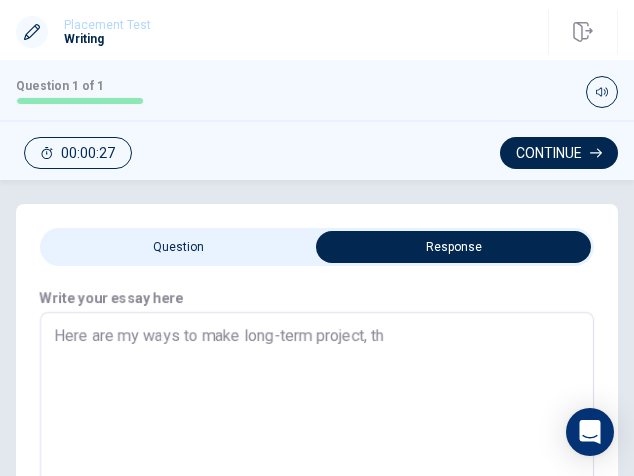 type on "x" 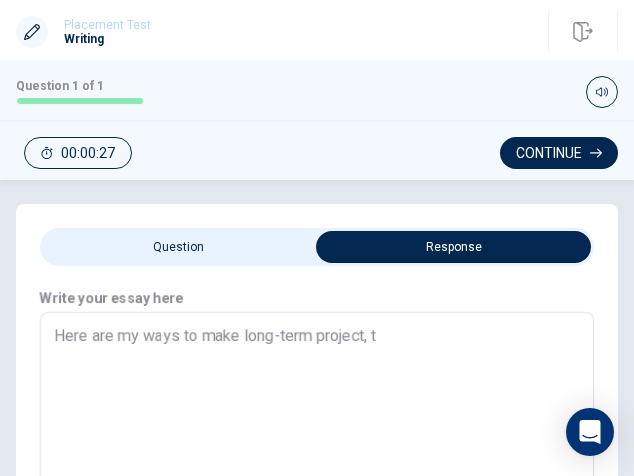 type on "x" 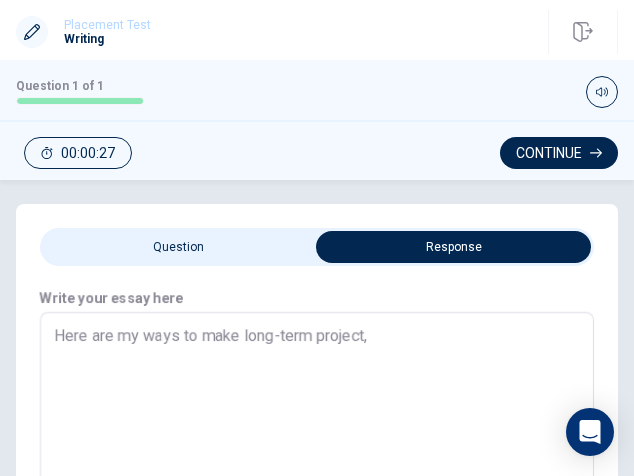 type on "x" 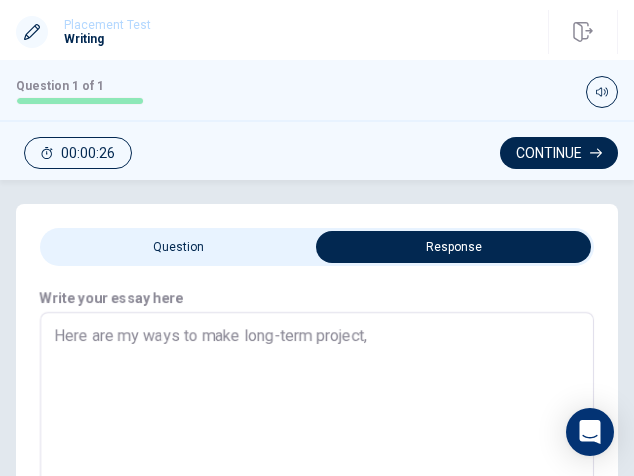 type on "Here are my ways to make long-term project" 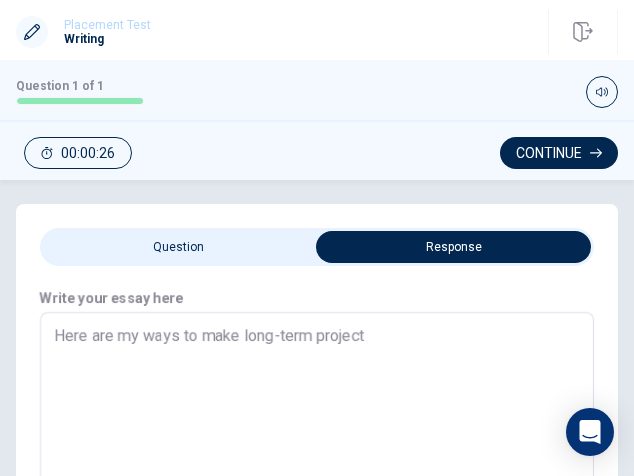 type on "x" 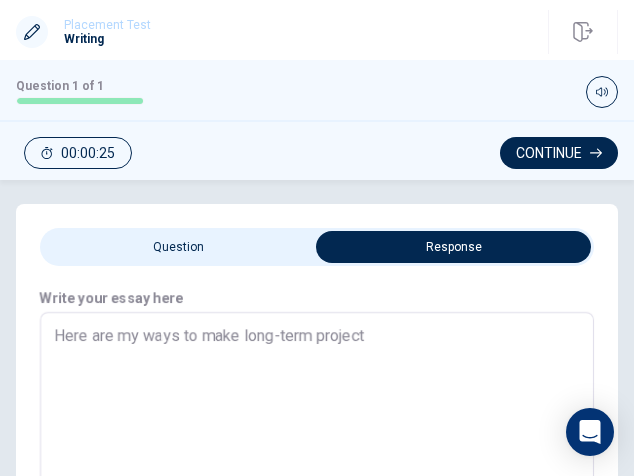 type on "Here are my ways to make long-term project." 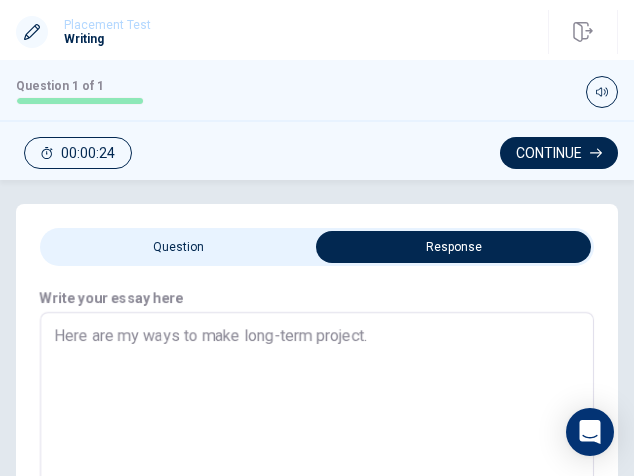 type on "x" 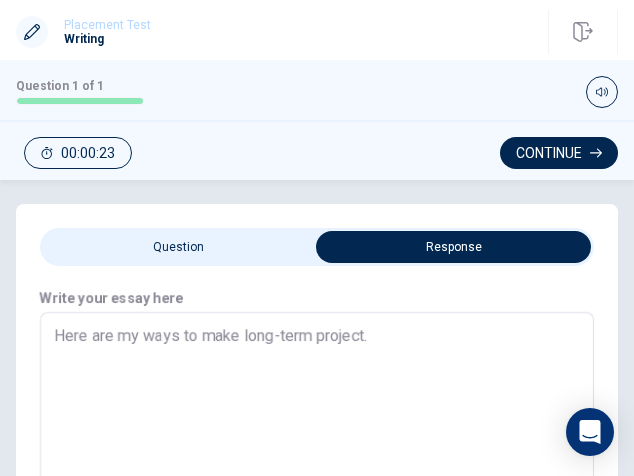 type on "Here are my ways to make long-term project." 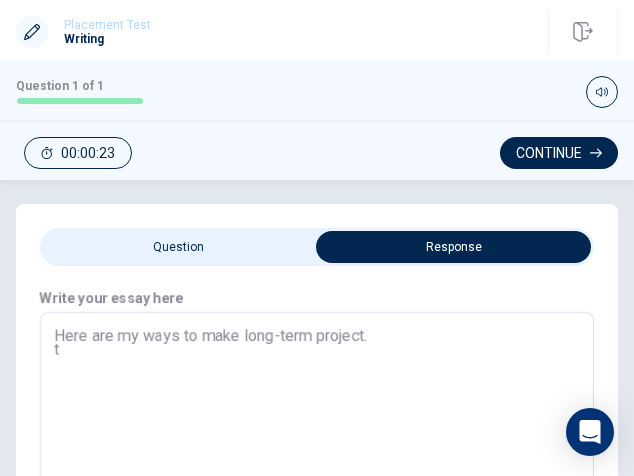type on "x" 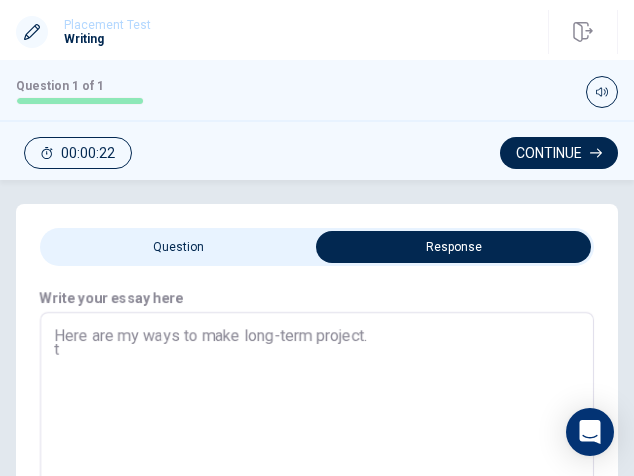 type on "Here are my ways to make long-term project.
th" 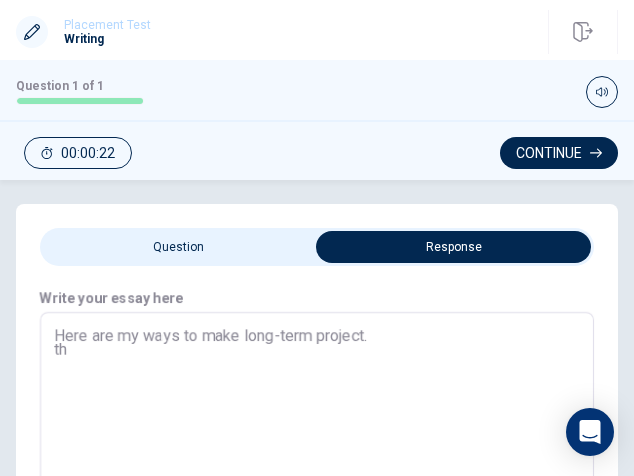type on "x" 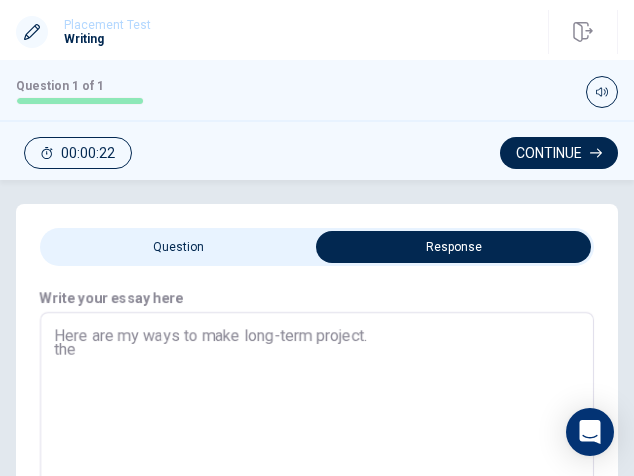 type on "x" 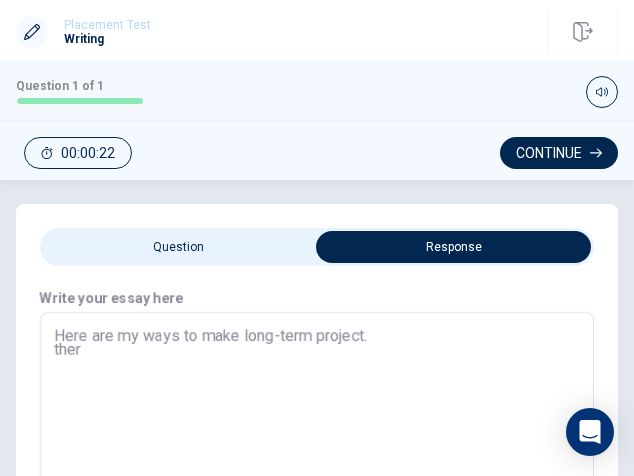 type on "x" 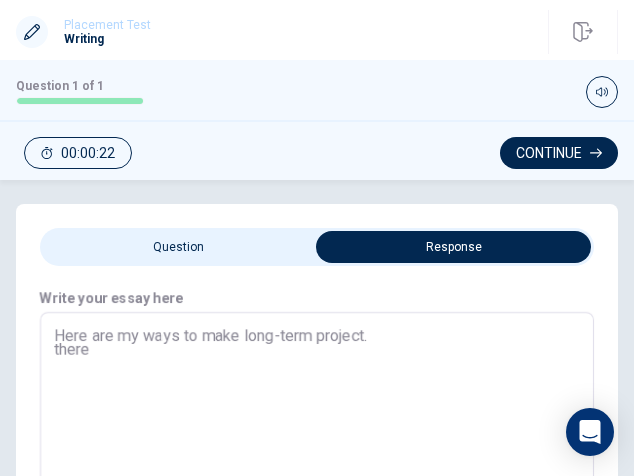 type on "x" 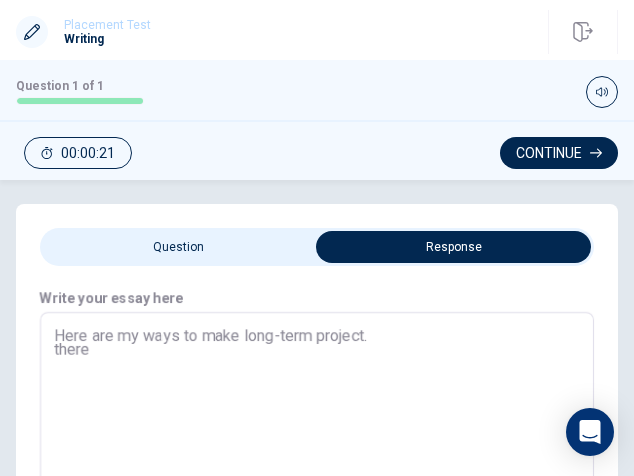type on "Here are my ways to make long-term project.
ther" 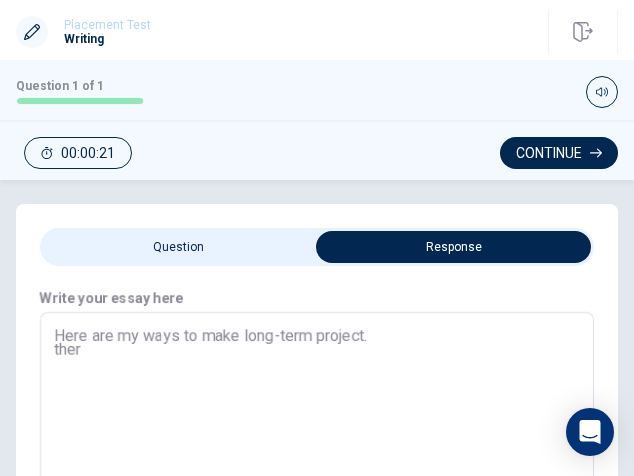 type on "x" 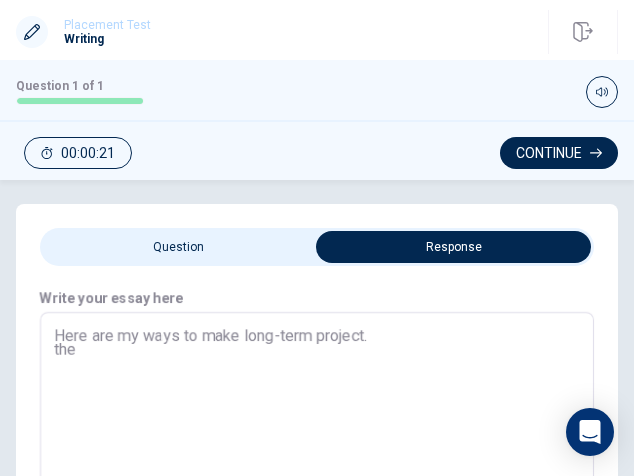 type on "x" 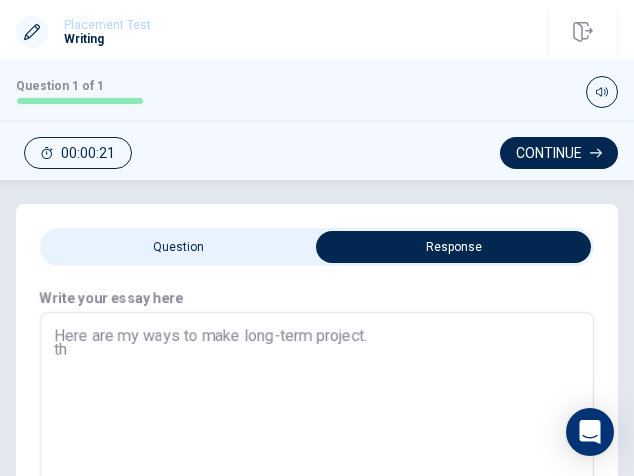 type on "x" 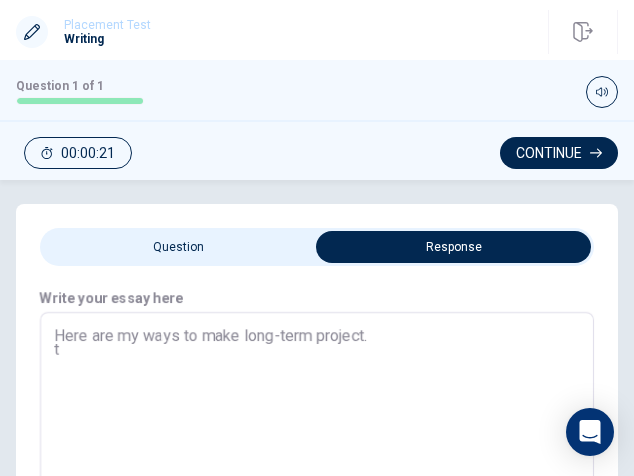 type on "x" 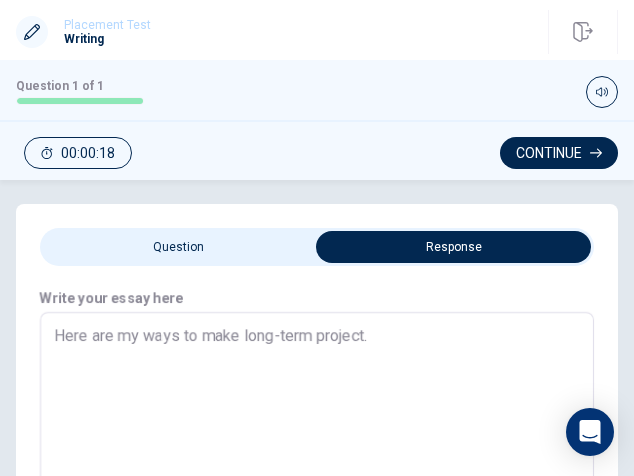 type on "x" 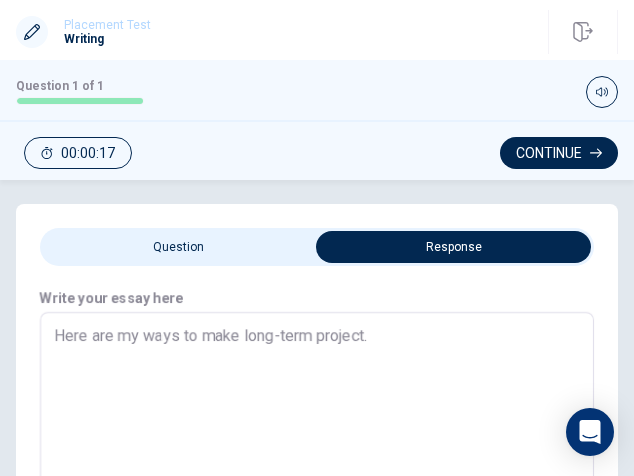type on "Here are my ways to make long-term project.T" 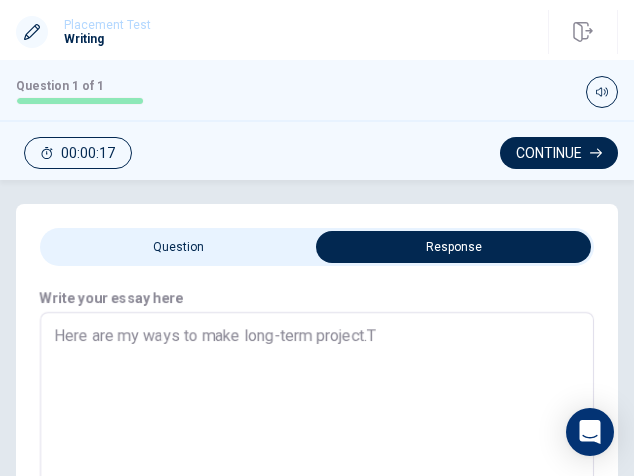 type on "x" 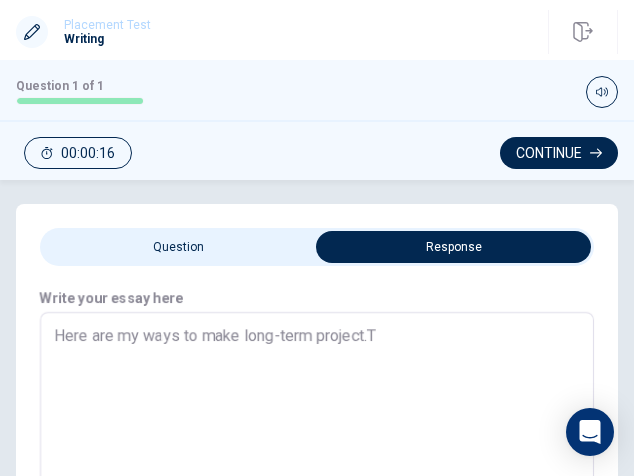type on "Here are my ways to make long-term [DOMAIN_NAME]" 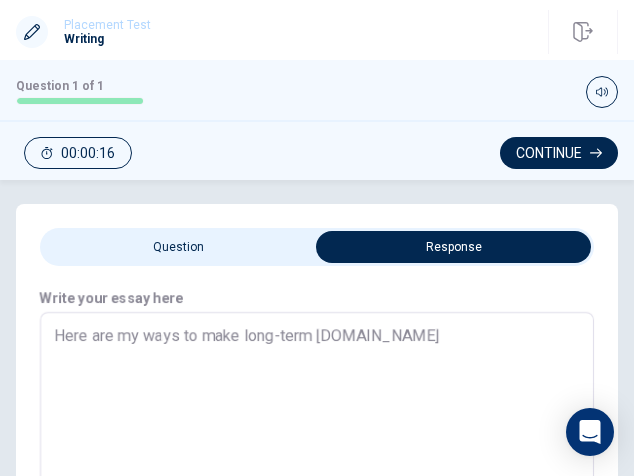 type on "x" 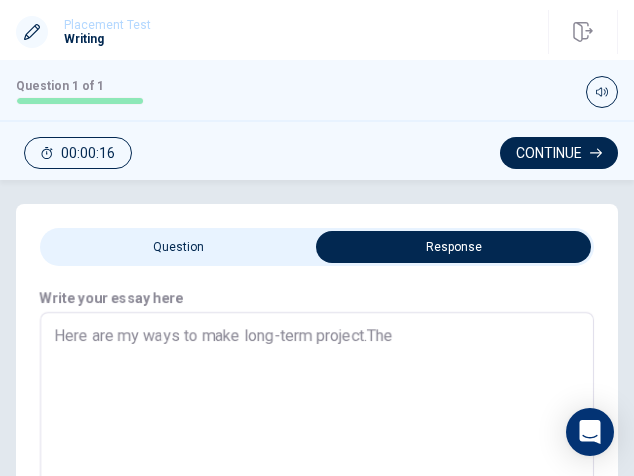 type on "x" 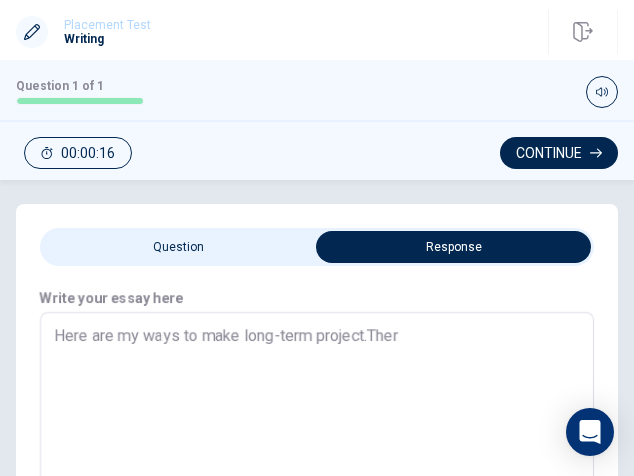 type on "x" 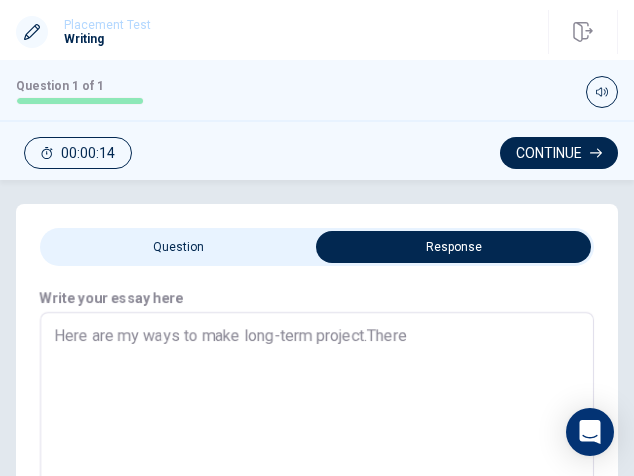 type on "x" 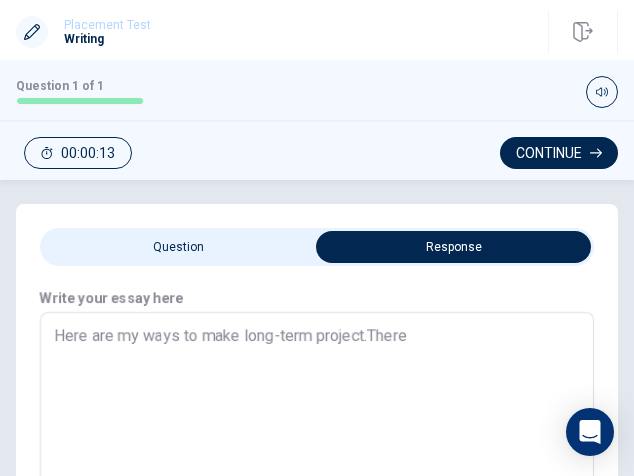 type on "Here are my ways to make long-term project. There" 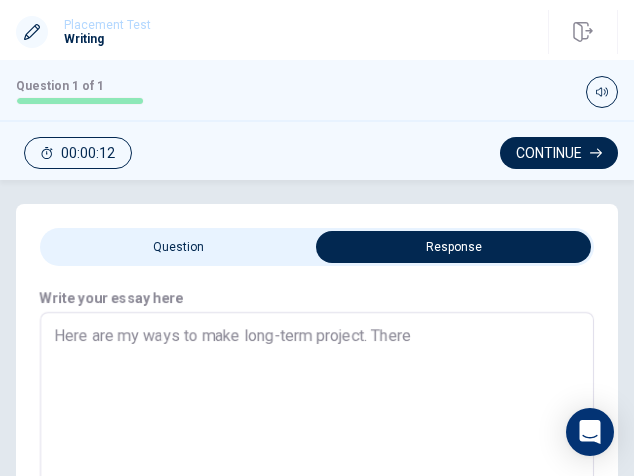 type on "x" 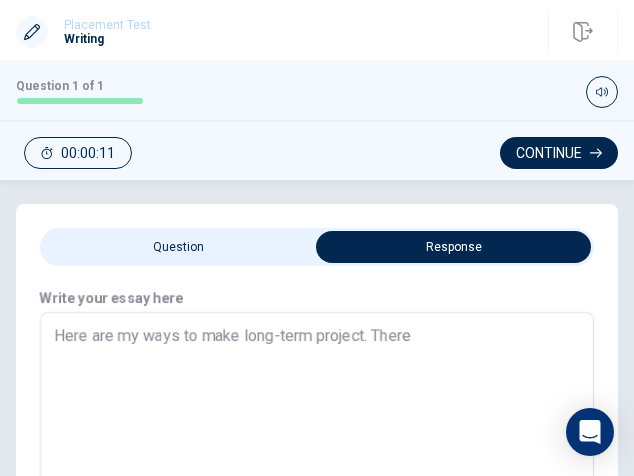 type on "Here are my ways to make long-term project. There" 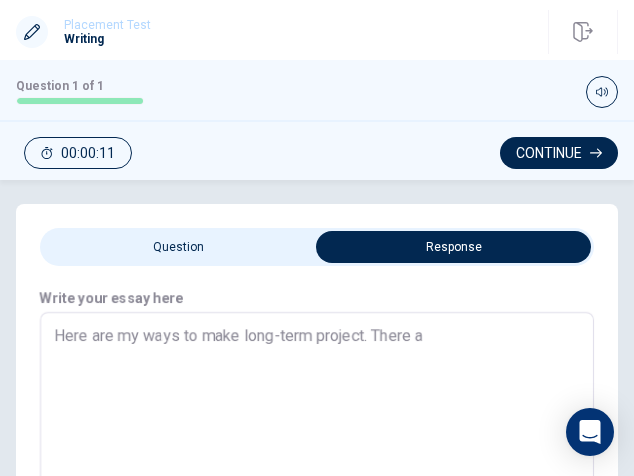 type on "x" 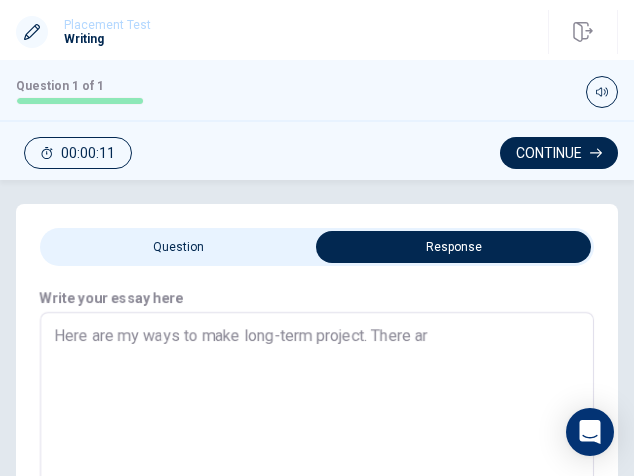 type on "x" 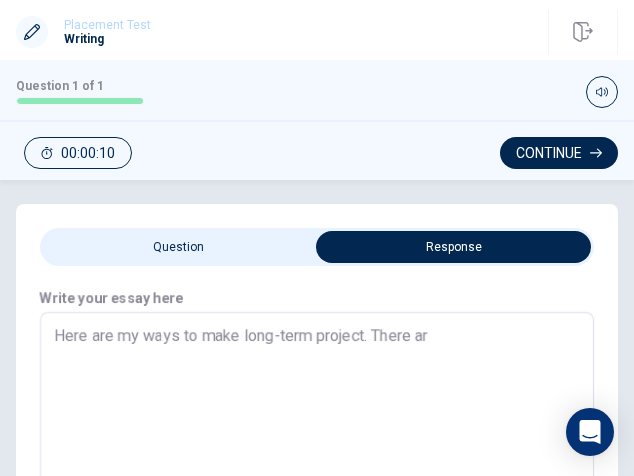 type on "Here are my ways to make long-term project. There are" 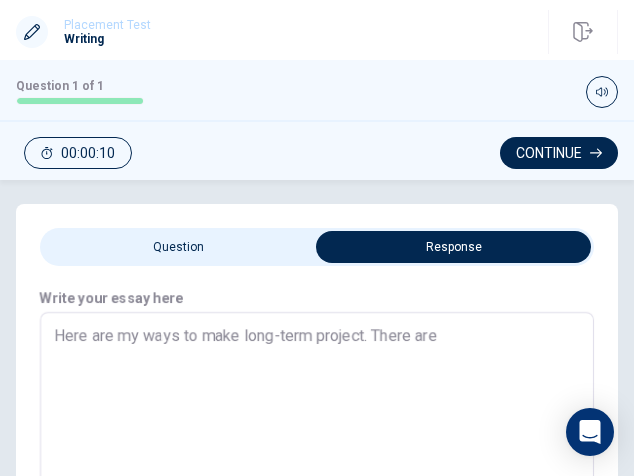 type on "x" 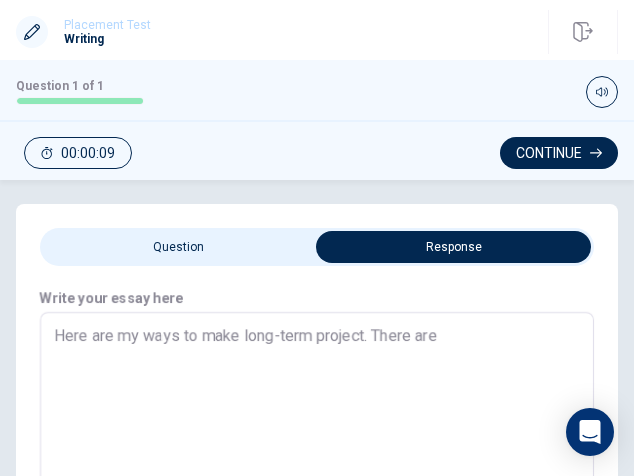 type on "x" 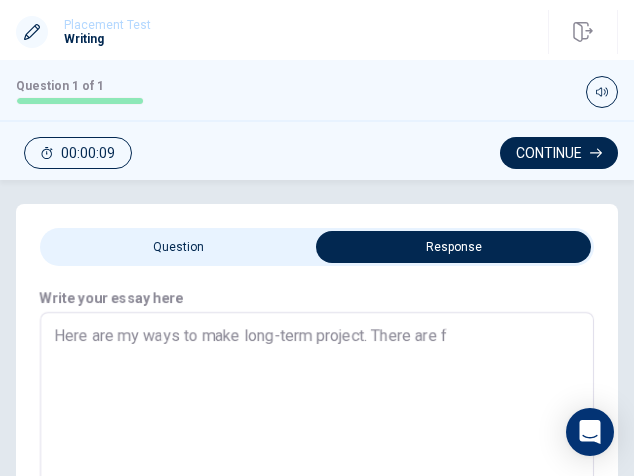 type on "x" 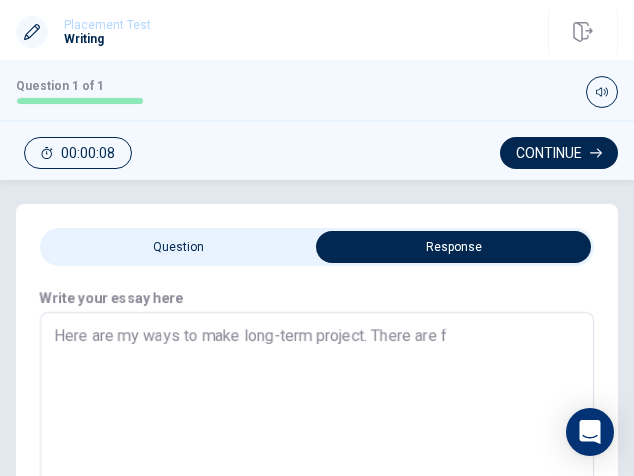 type on "Here are my ways to make long-term project. There are fo" 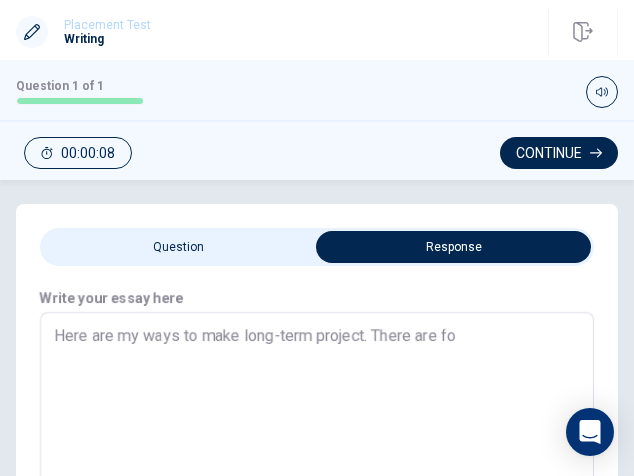 type on "x" 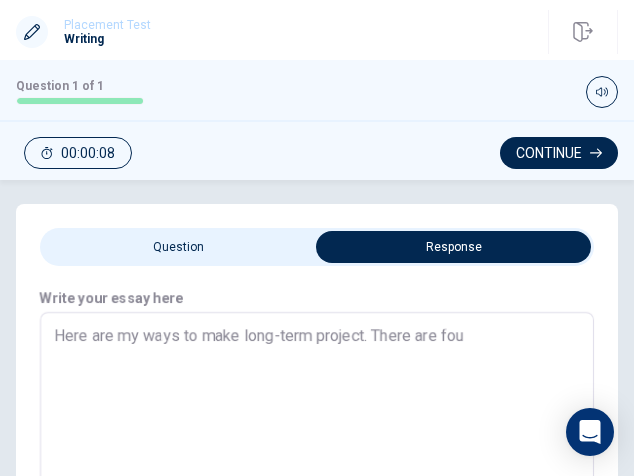 type 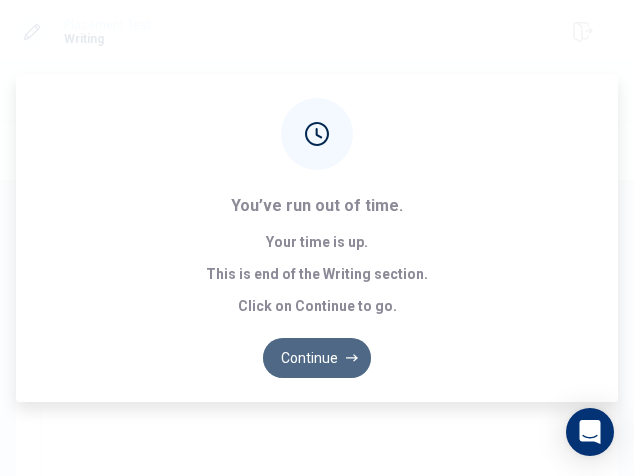click on "Continue" at bounding box center (317, 358) 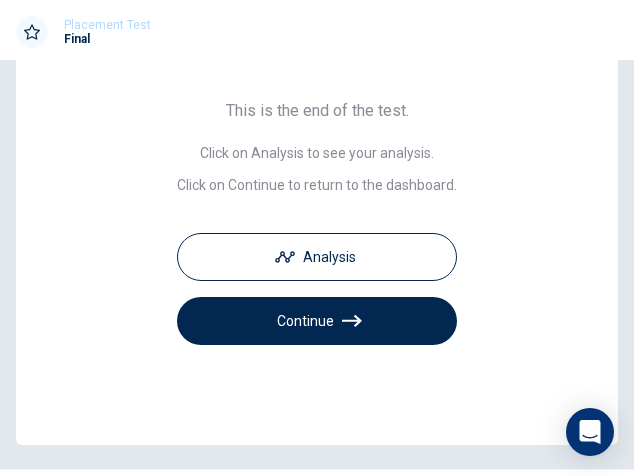 scroll, scrollTop: 23, scrollLeft: 0, axis: vertical 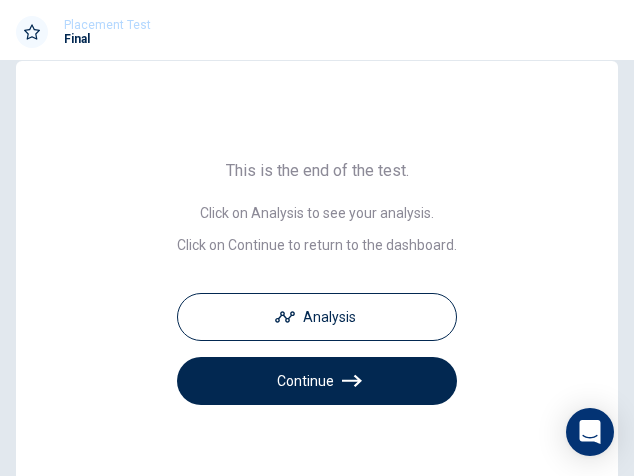 click on "Final" at bounding box center [107, 39] 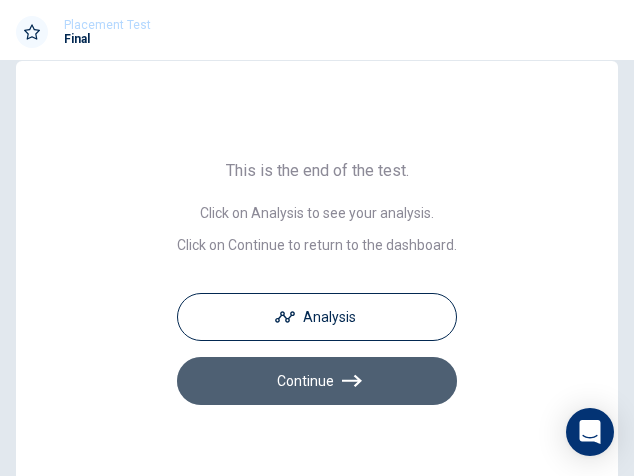 click on "Continue" at bounding box center (317, 381) 